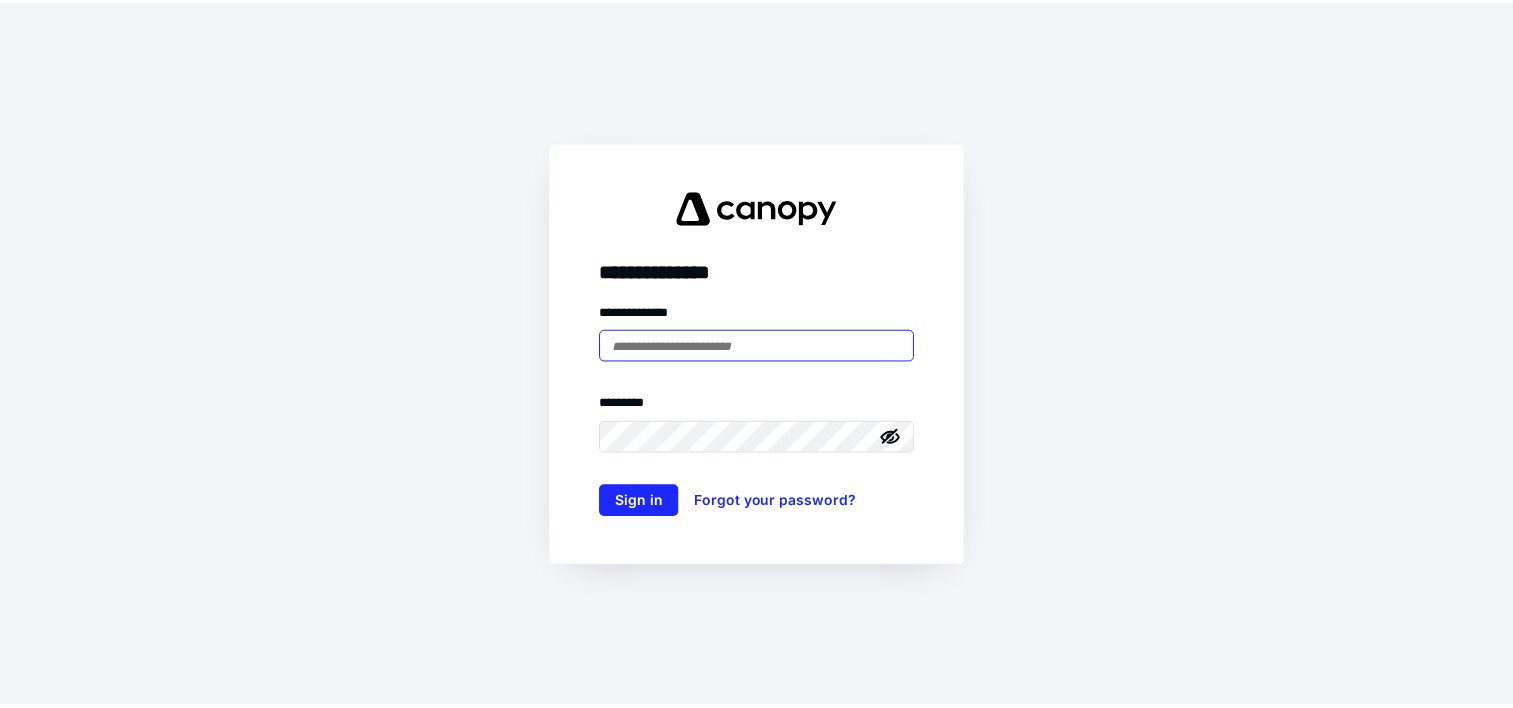 scroll, scrollTop: 0, scrollLeft: 0, axis: both 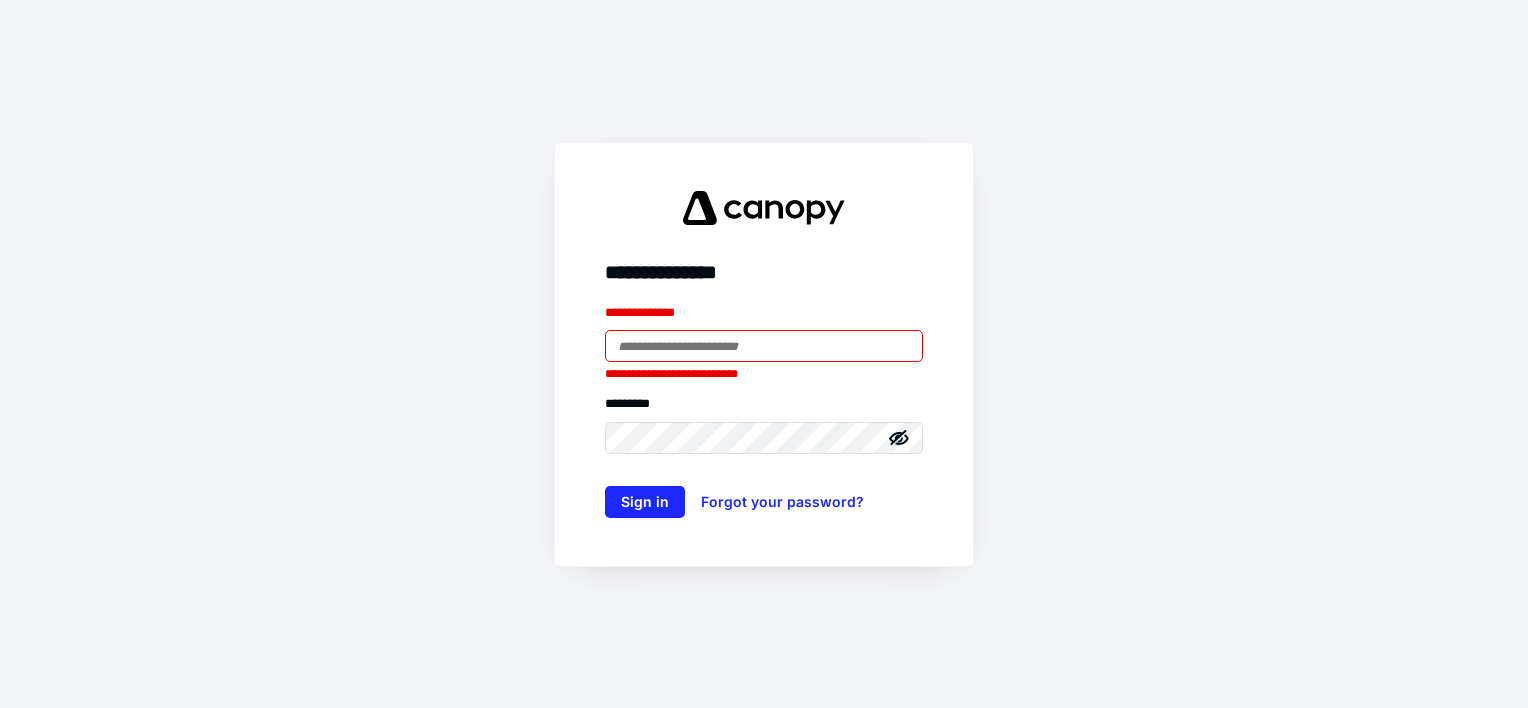 type on "**********" 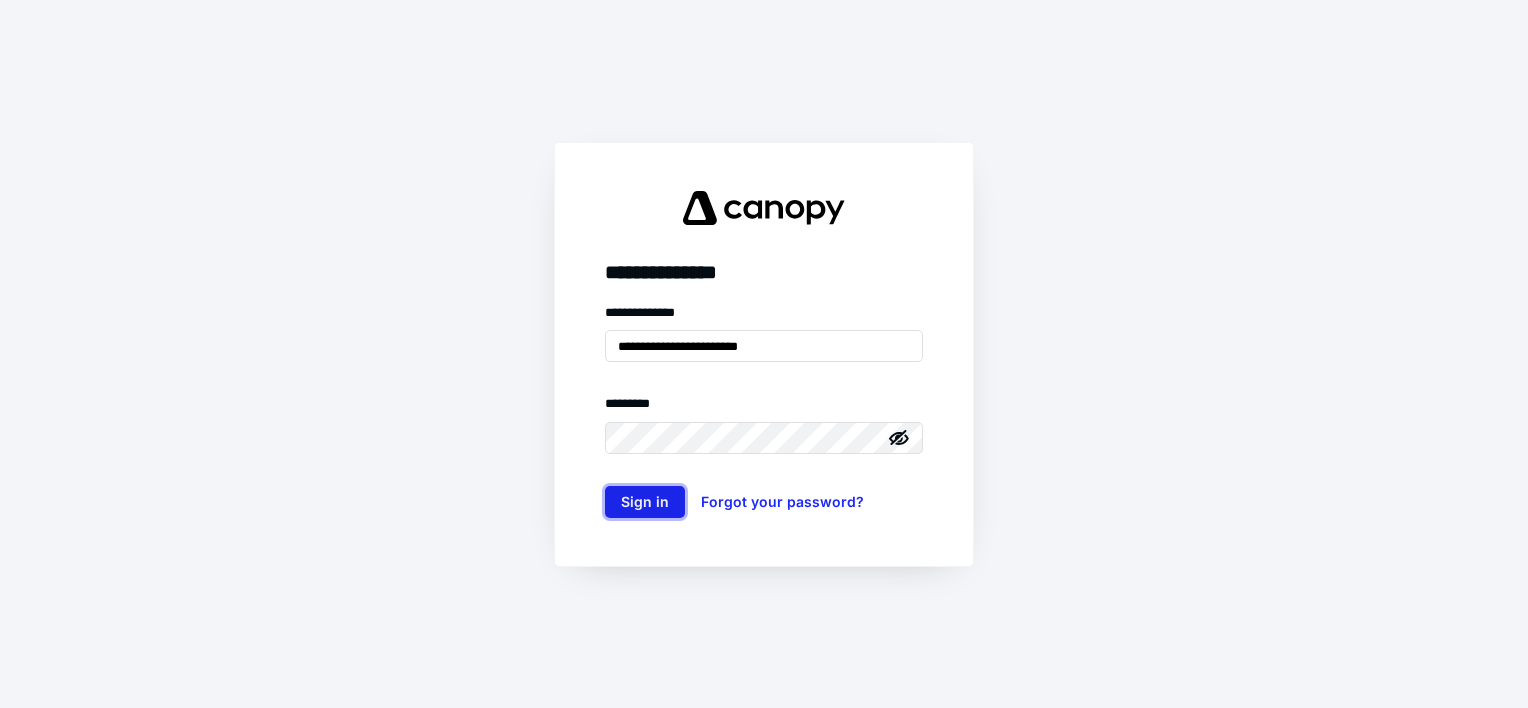 click on "Sign in" at bounding box center [645, 502] 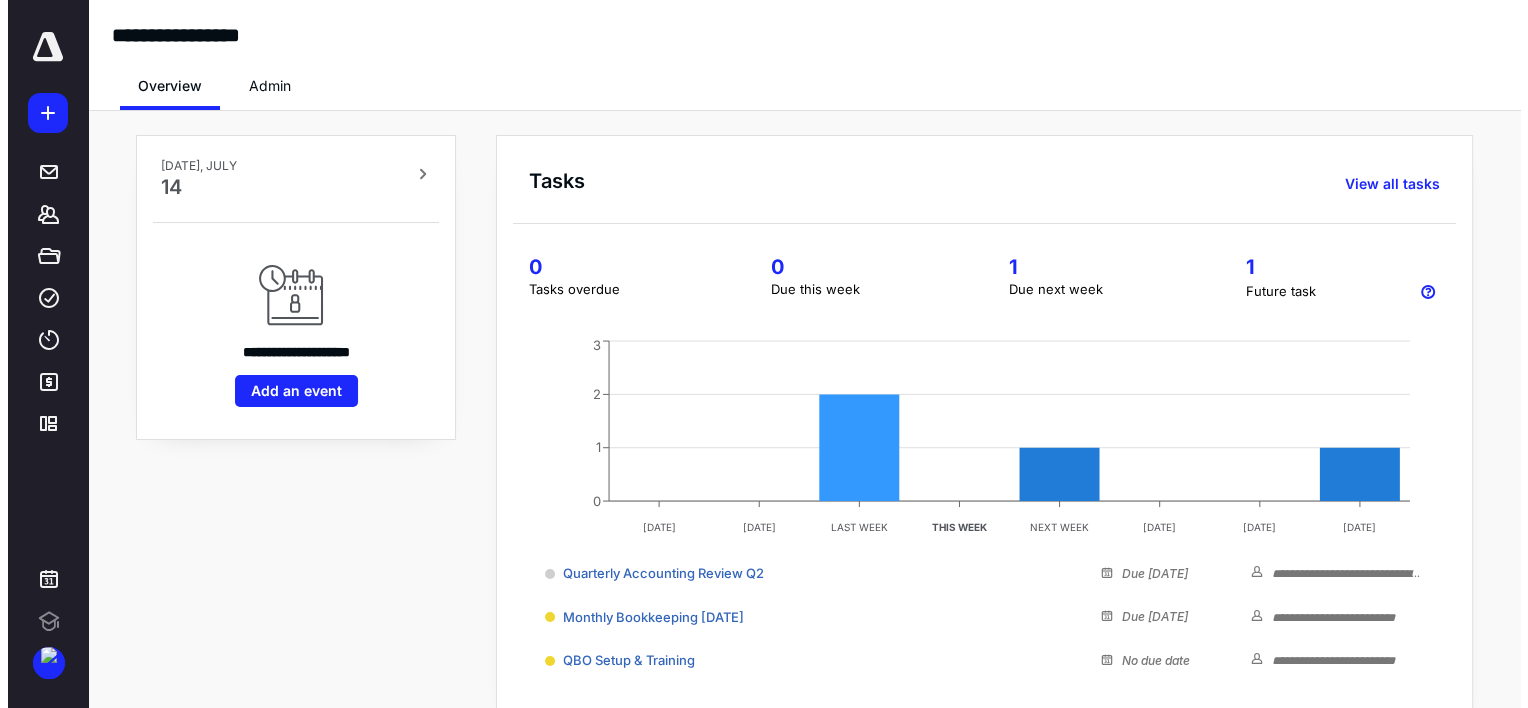 scroll, scrollTop: 0, scrollLeft: 0, axis: both 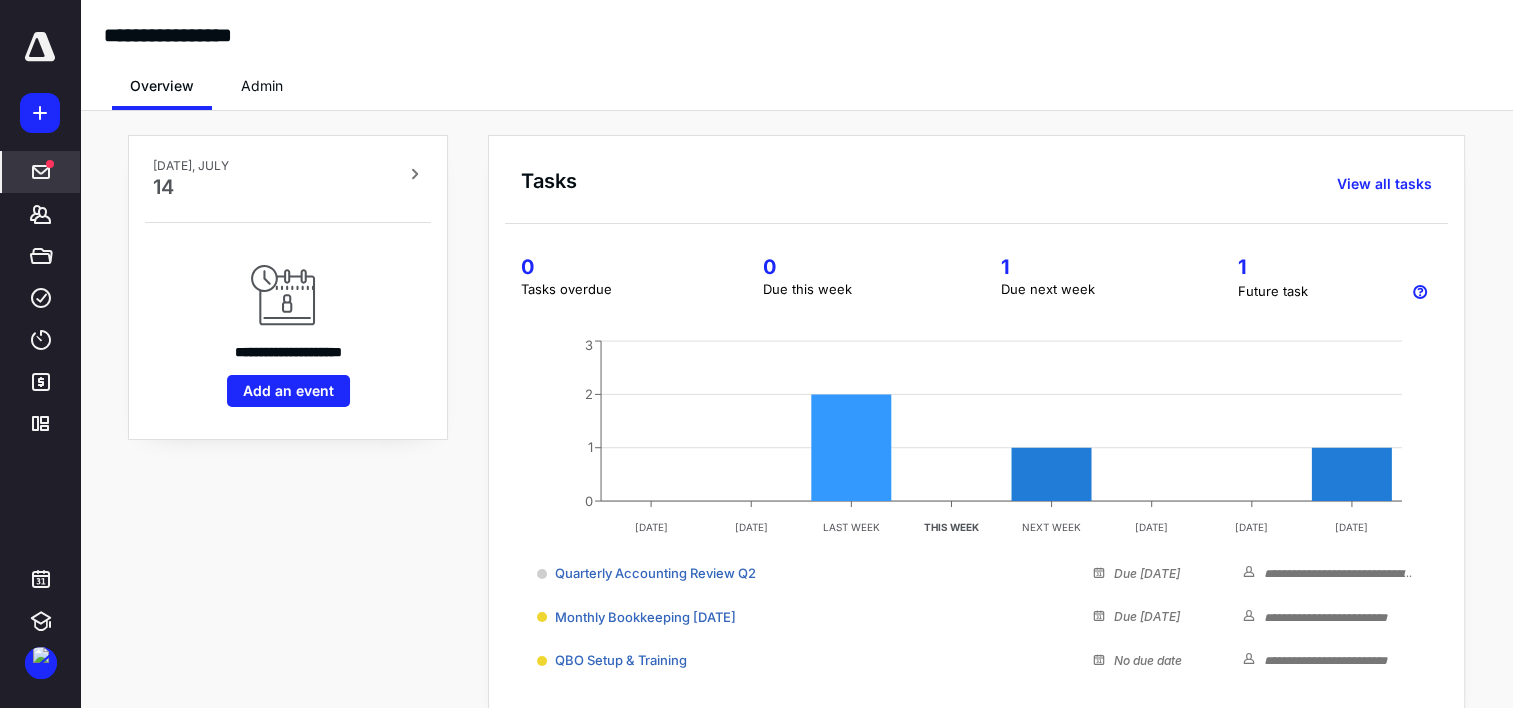 click 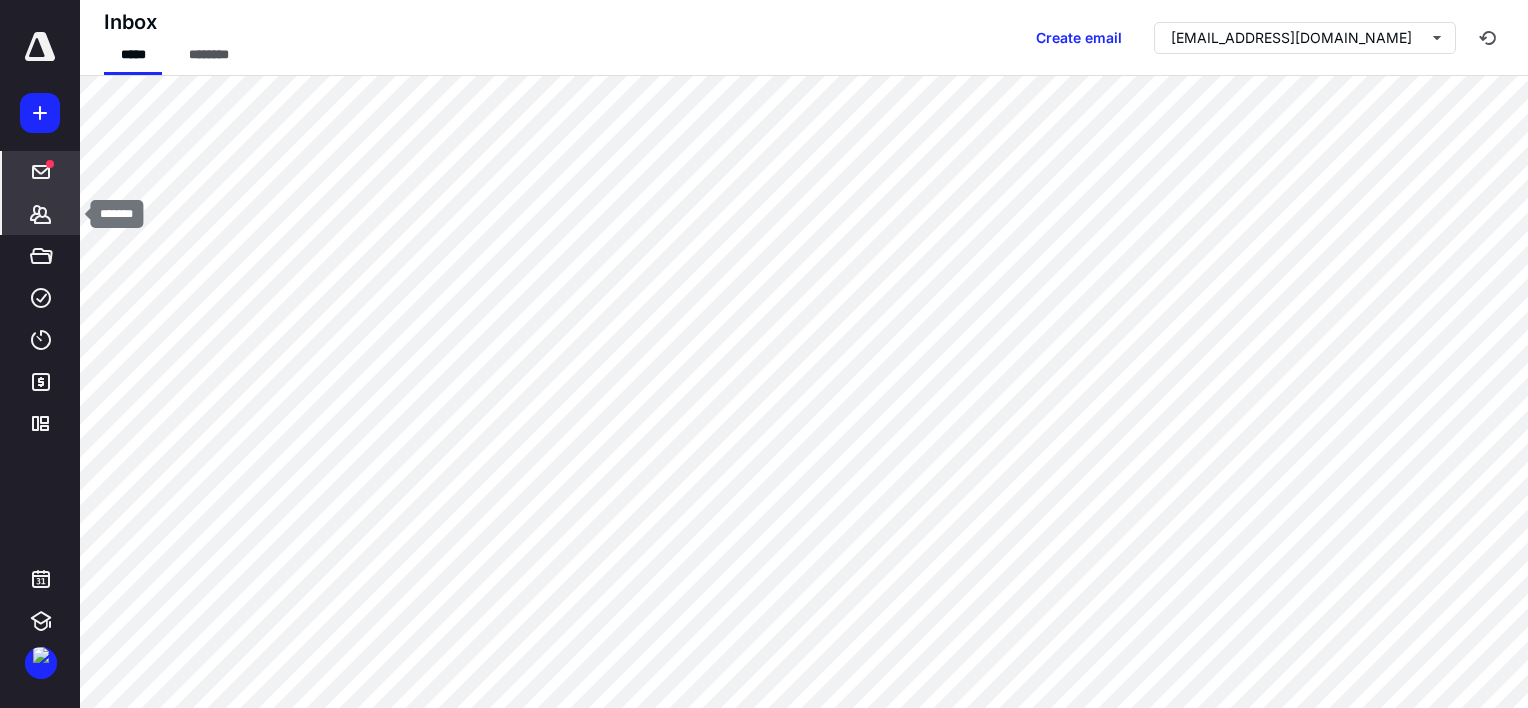 click 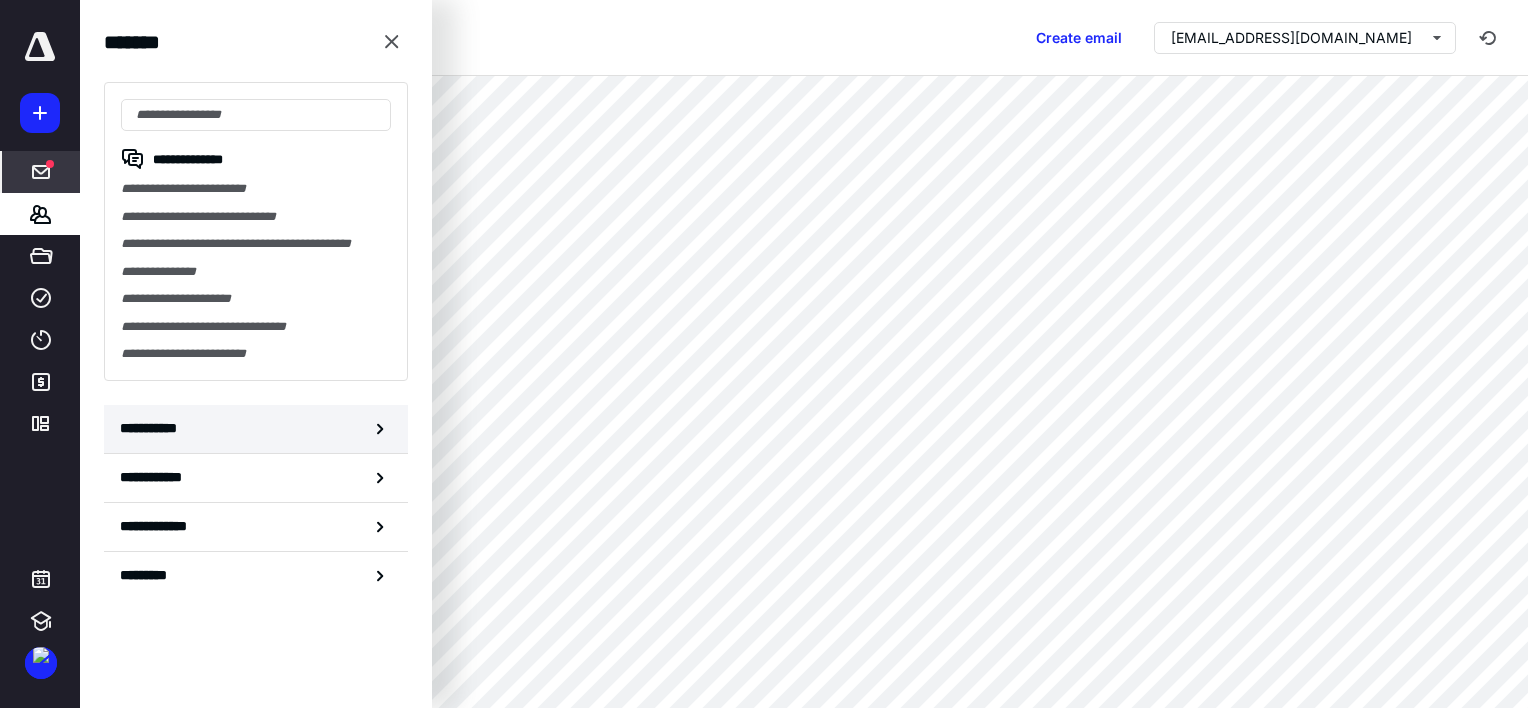 click on "**********" at bounding box center (256, 429) 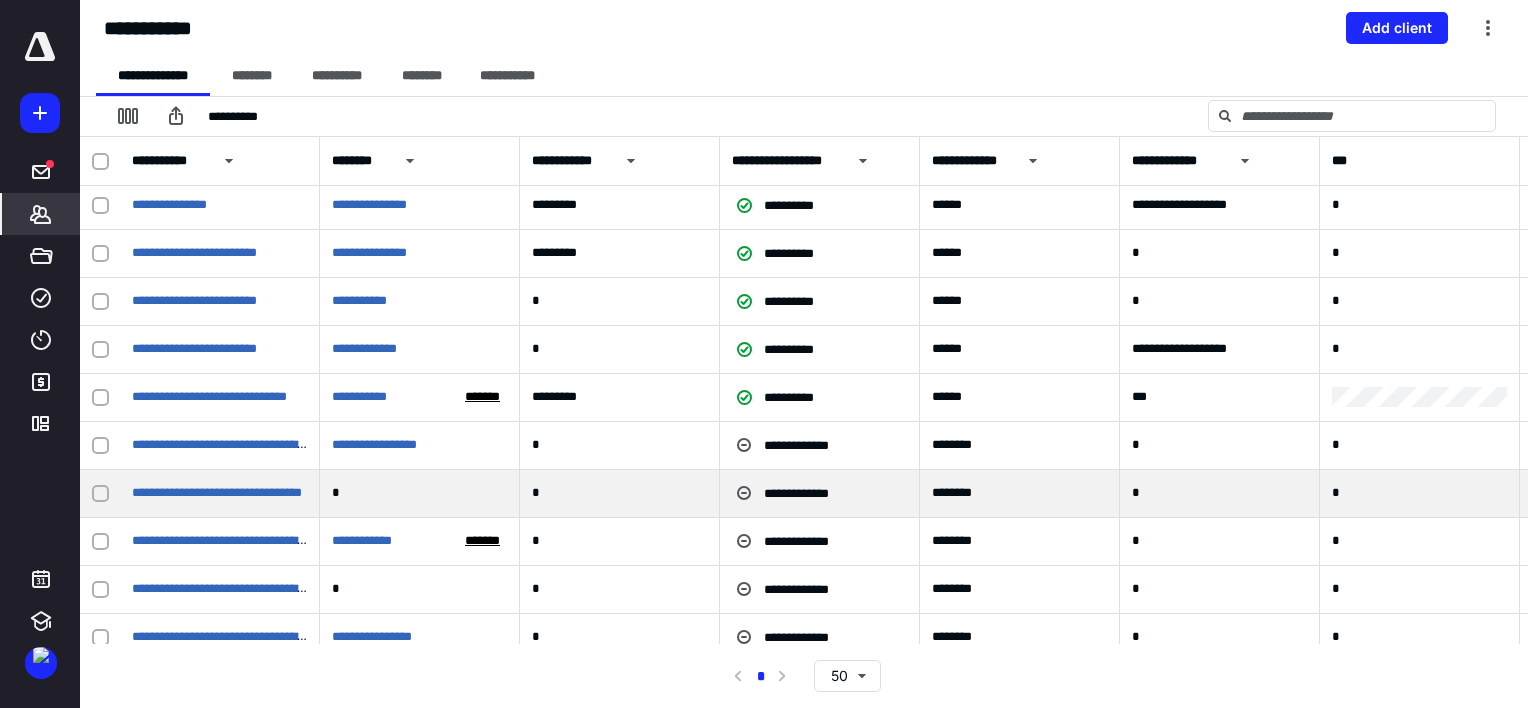 scroll, scrollTop: 200, scrollLeft: 0, axis: vertical 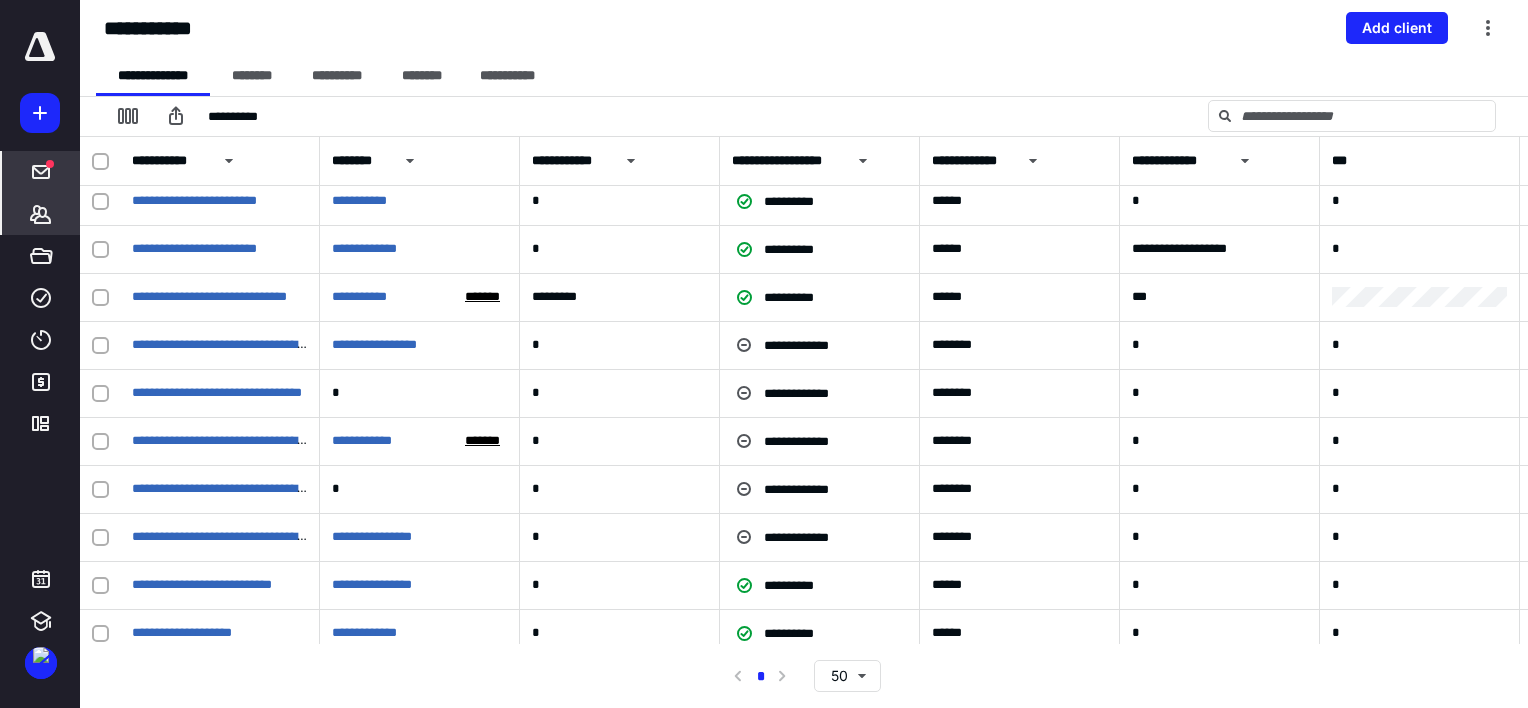 click on "*****" at bounding box center (41, 172) 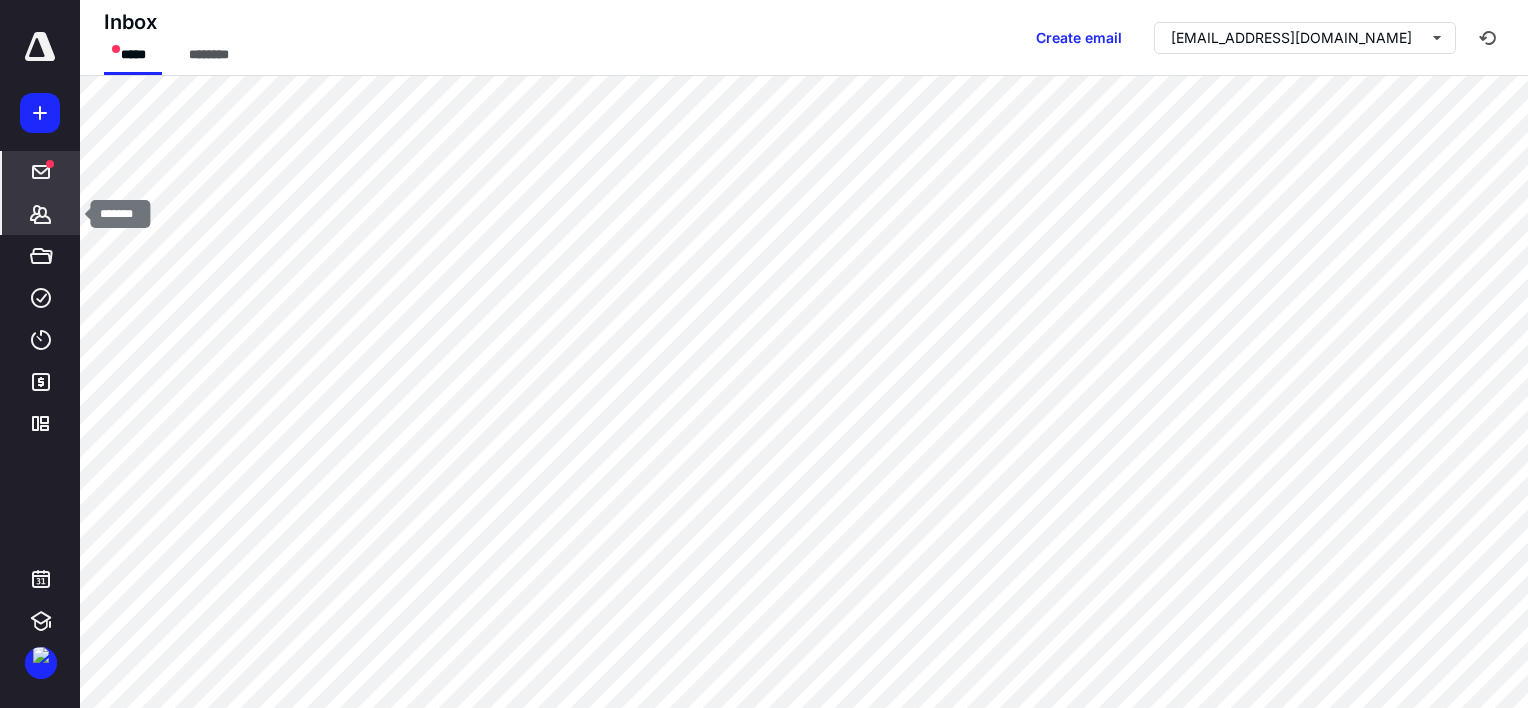 click 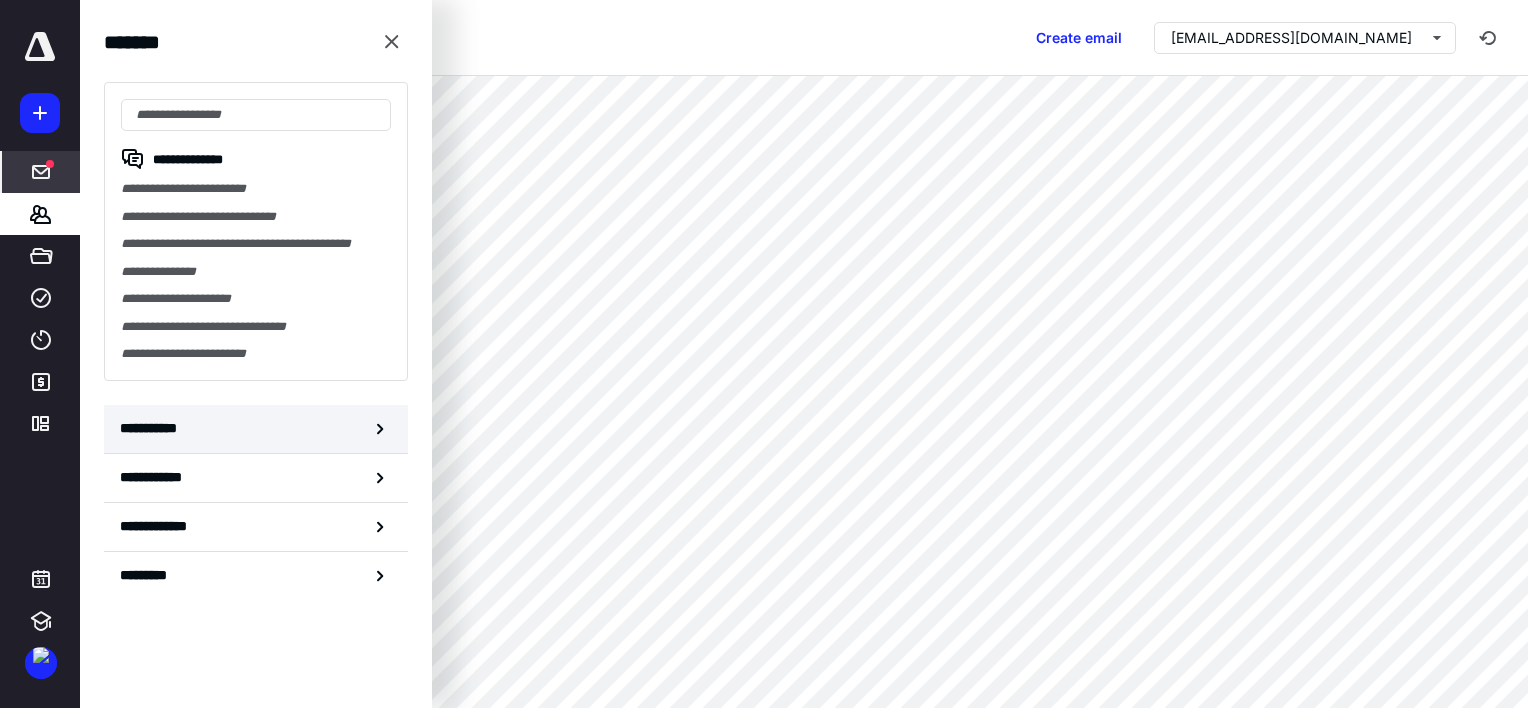 click on "**********" at bounding box center (153, 428) 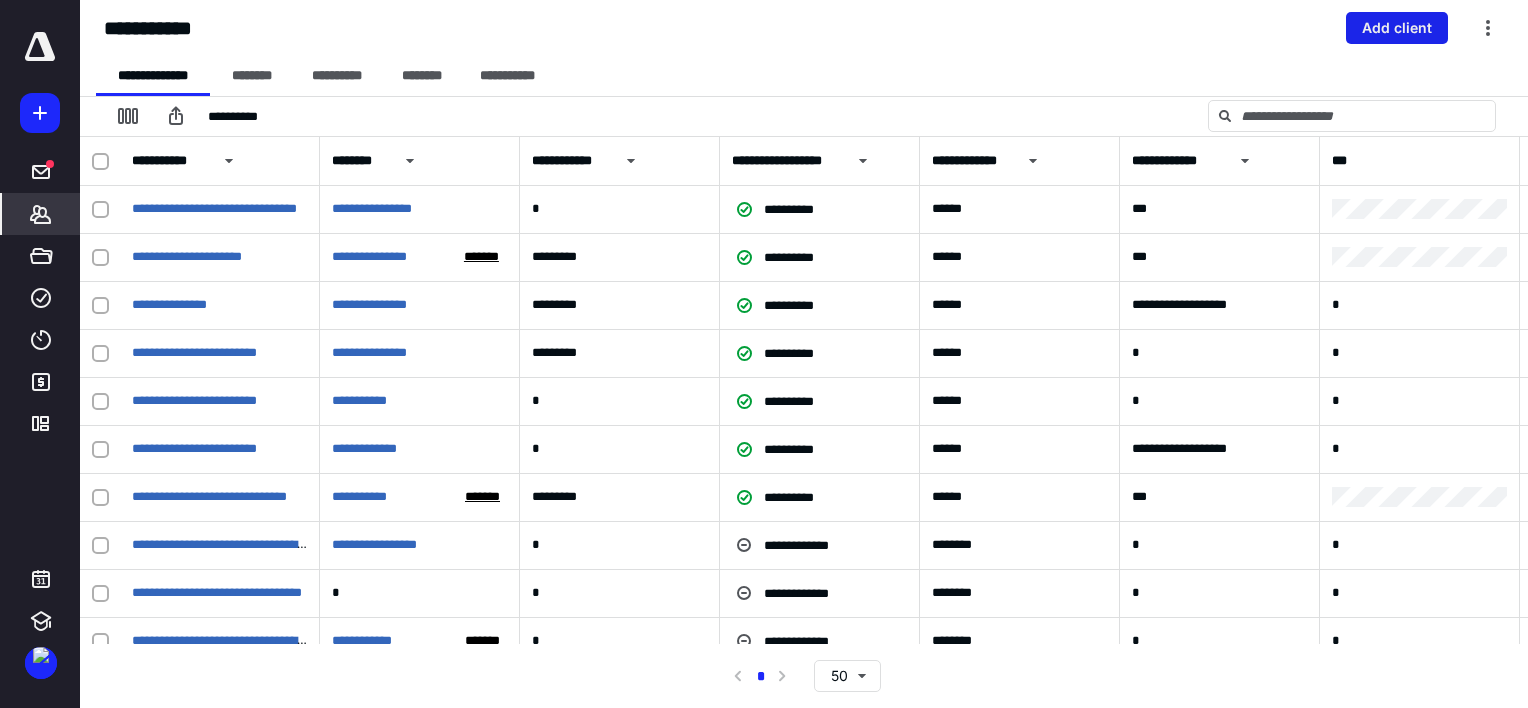 click on "Add client" at bounding box center [1397, 28] 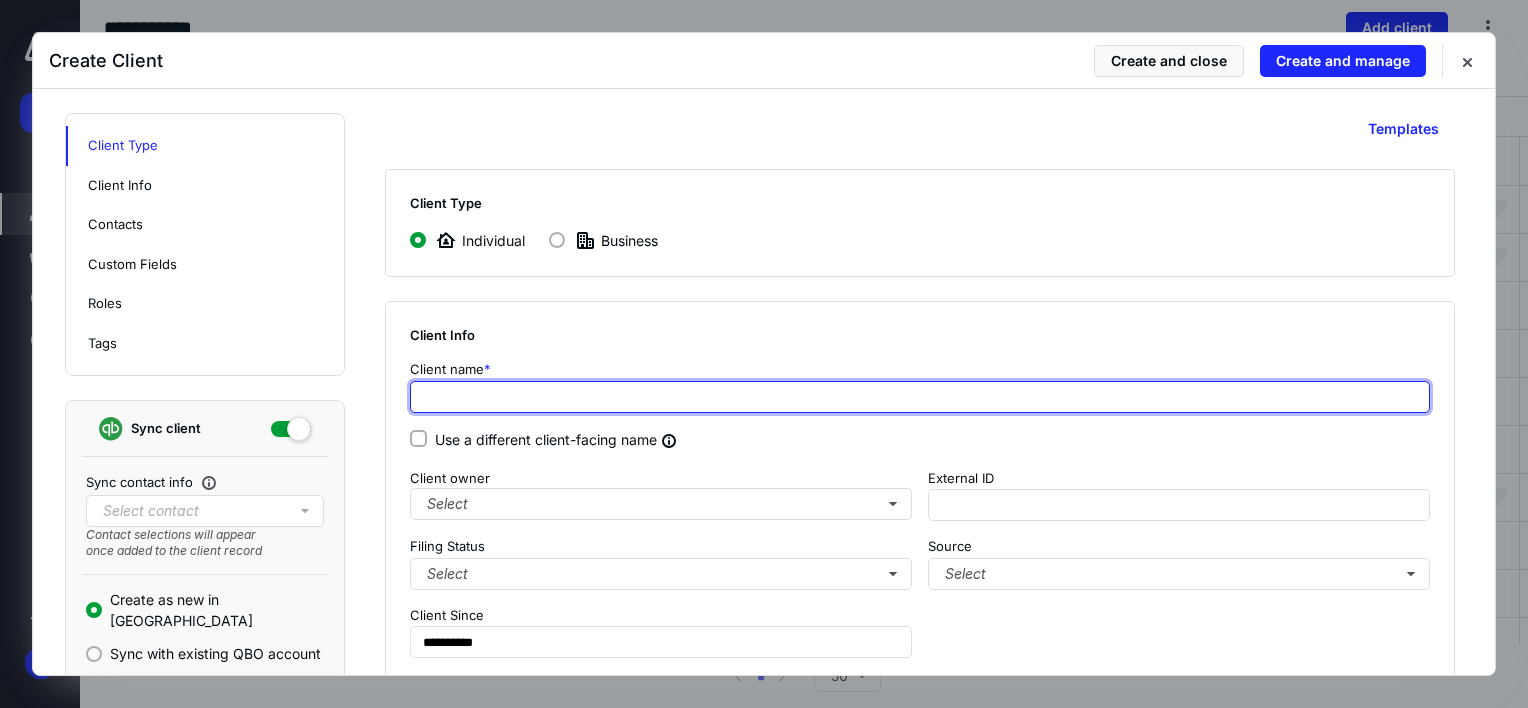 click at bounding box center [920, 397] 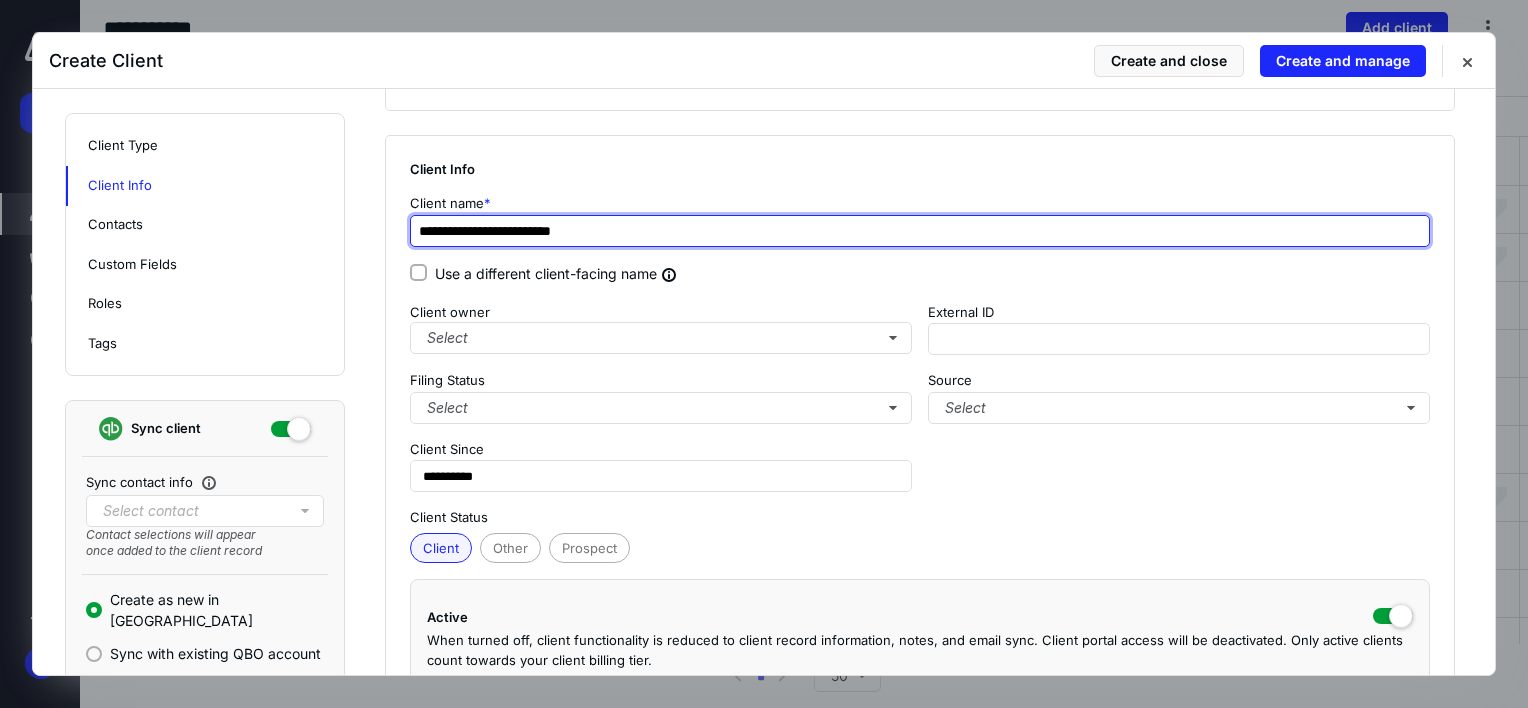 scroll, scrollTop: 200, scrollLeft: 0, axis: vertical 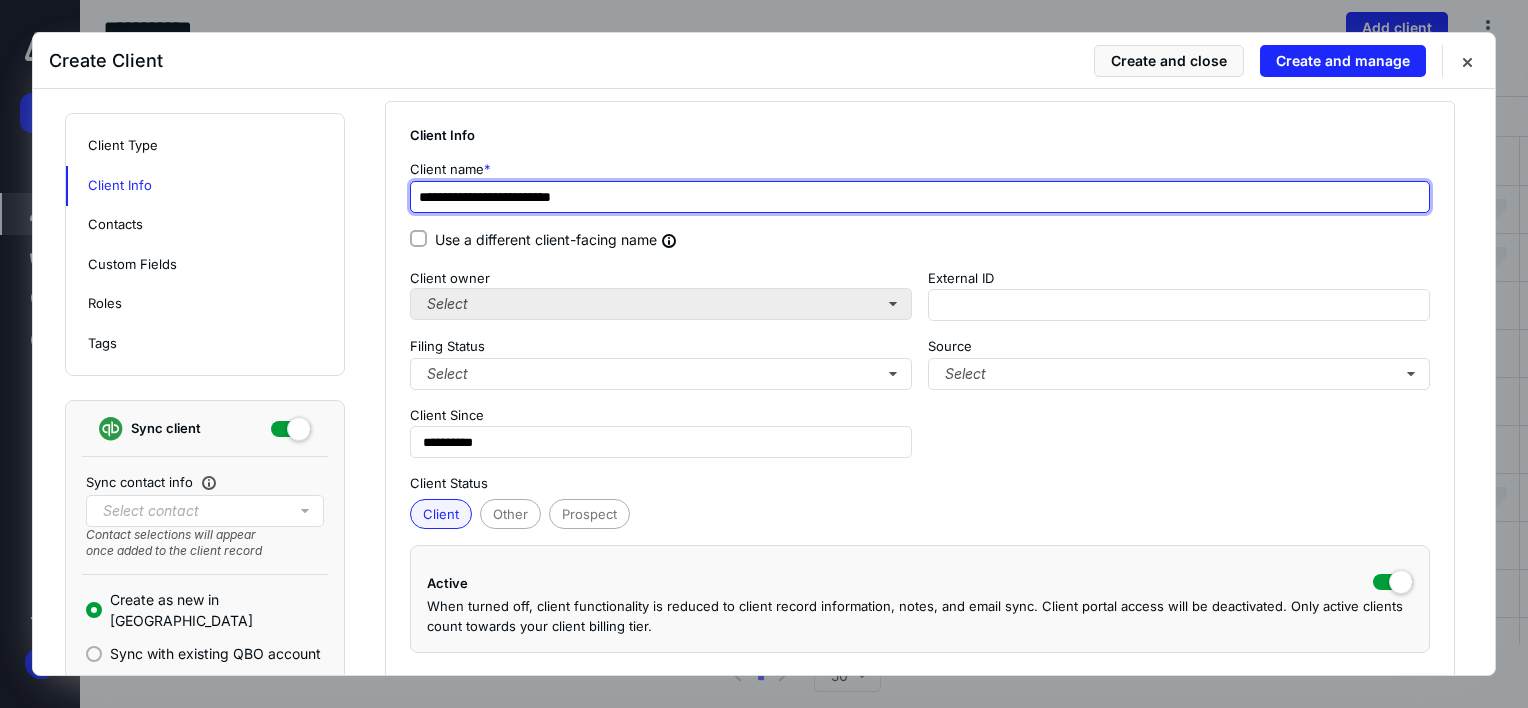 type on "**********" 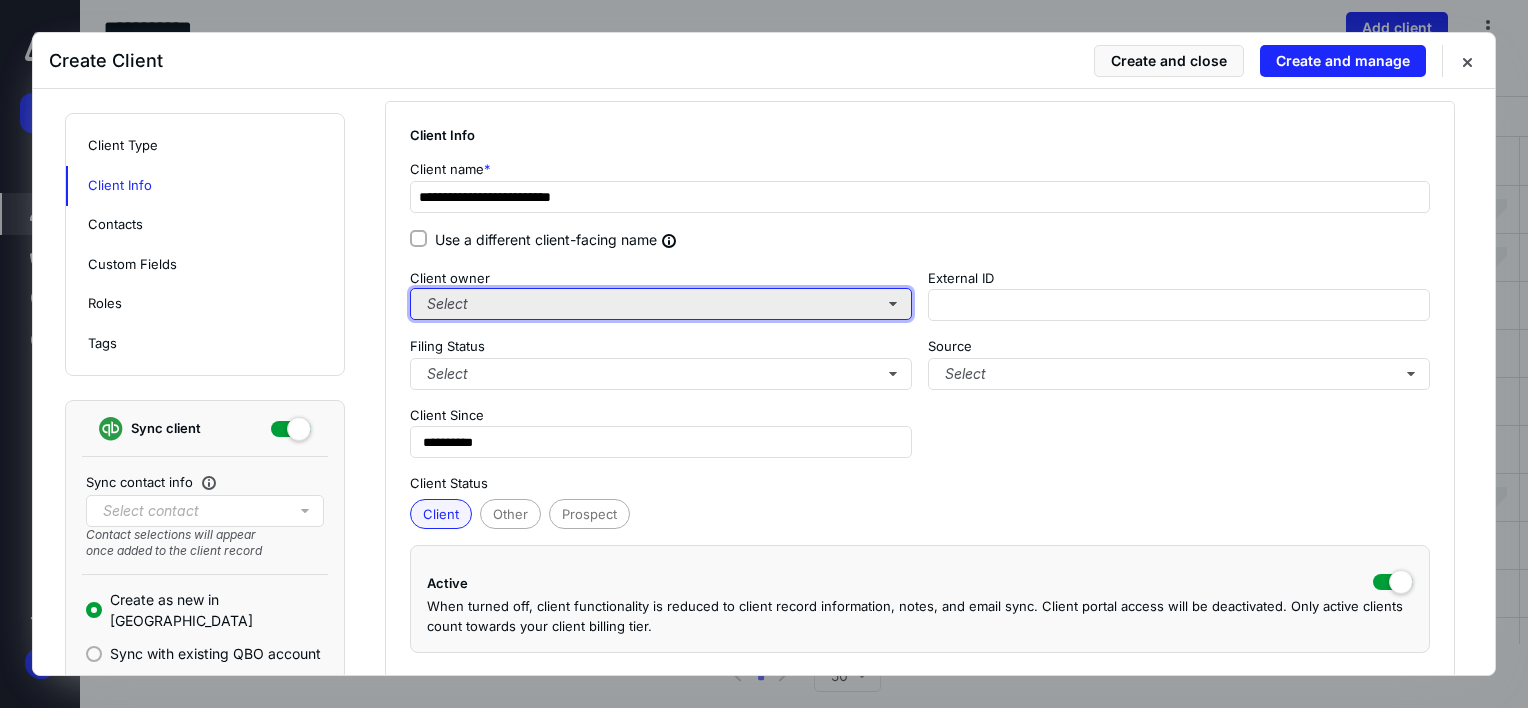 click on "Select" at bounding box center (661, 304) 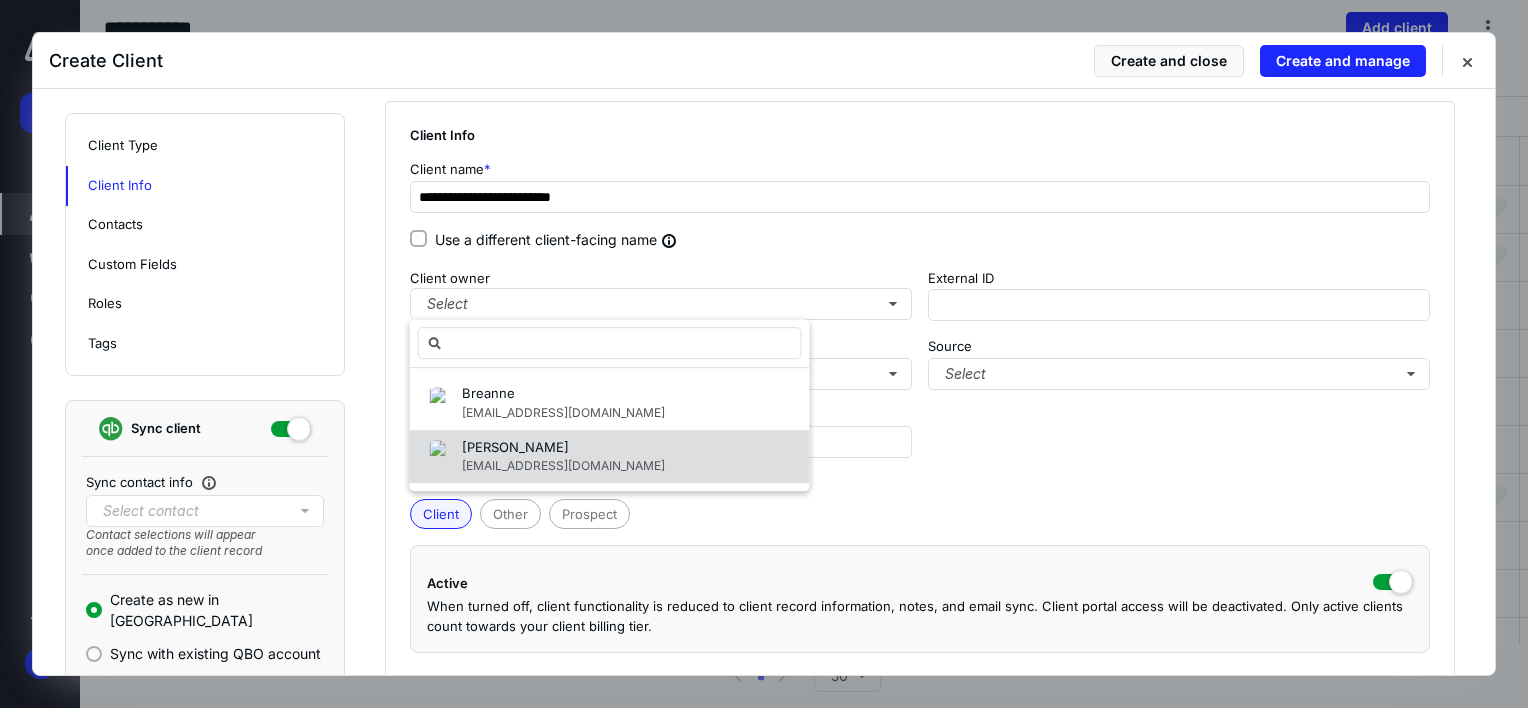 click on "[PERSON_NAME]" at bounding box center (515, 447) 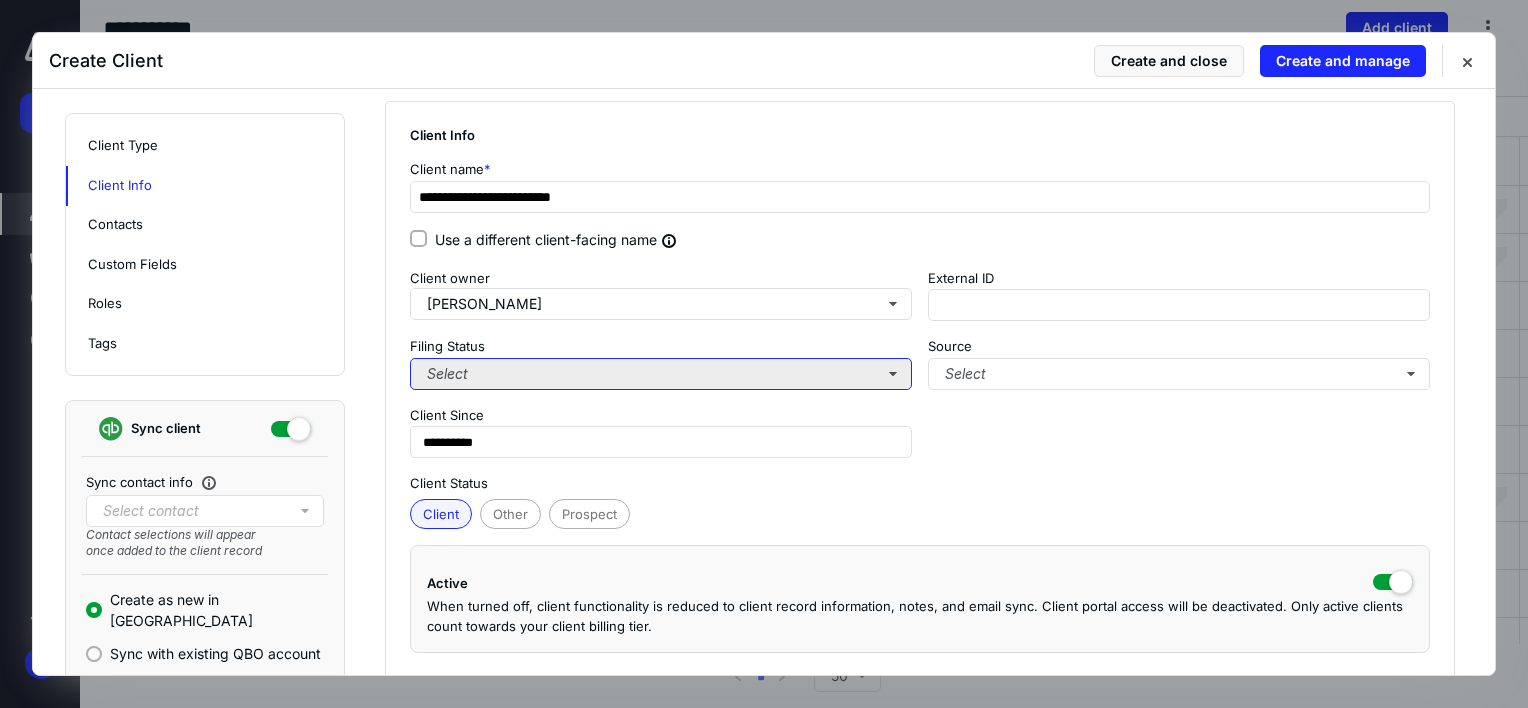 click on "Select" at bounding box center (661, 374) 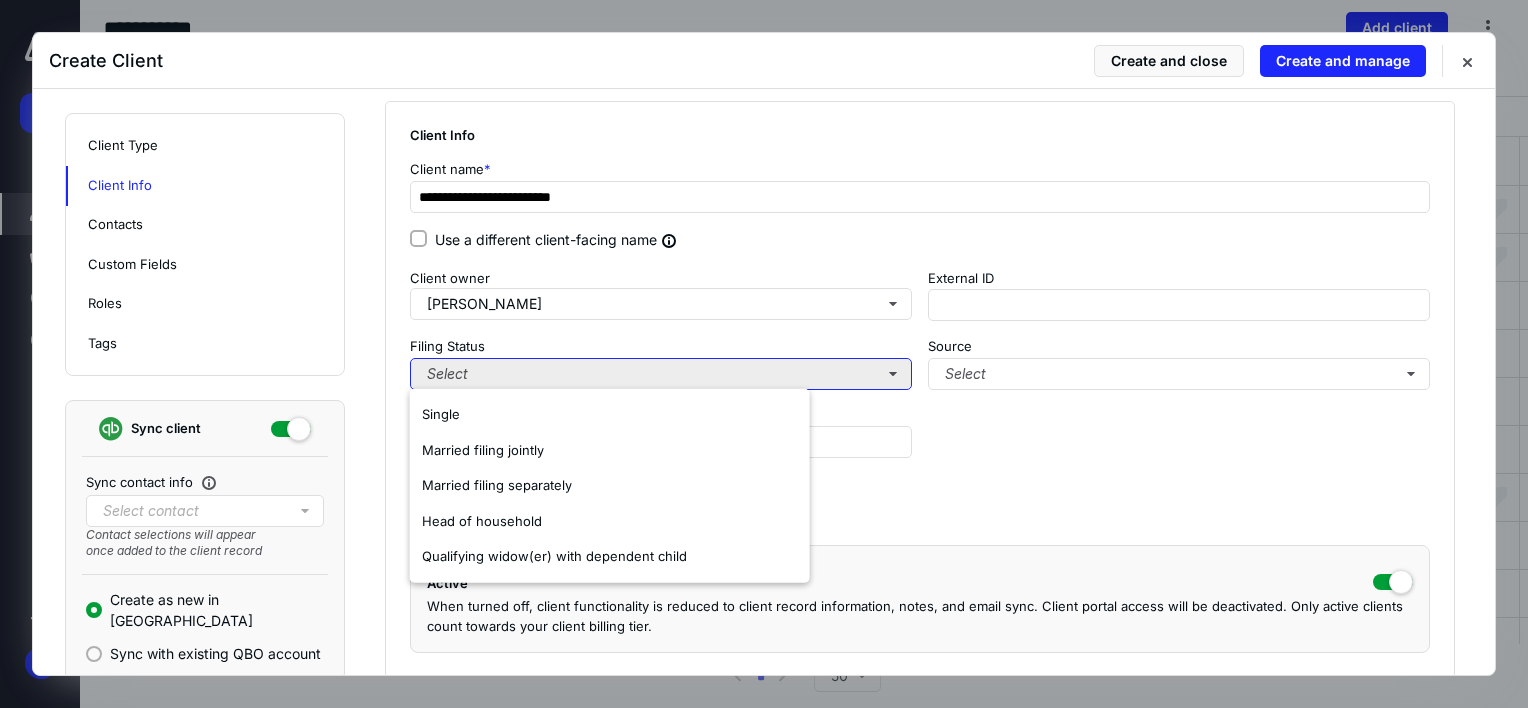 click on "Select" at bounding box center (661, 374) 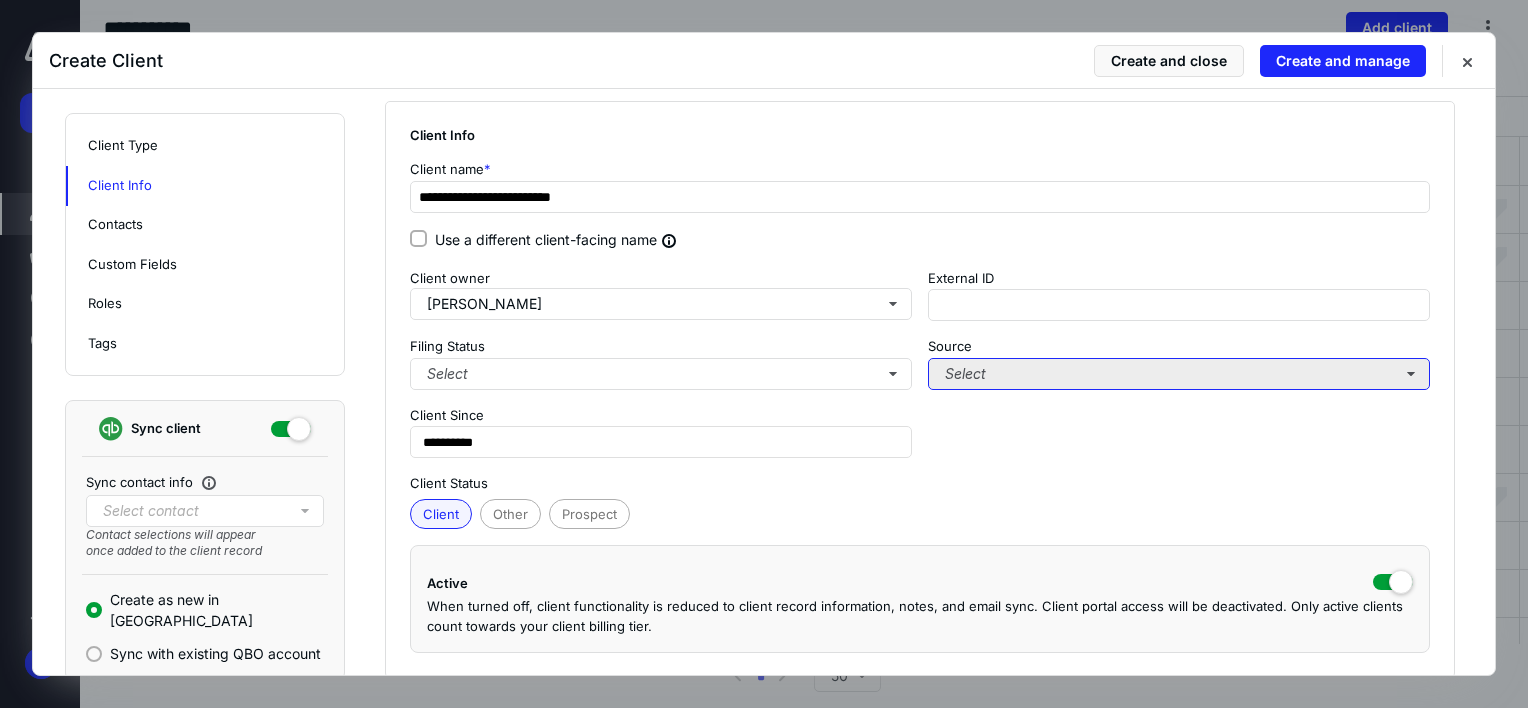 click on "Select" at bounding box center [1179, 374] 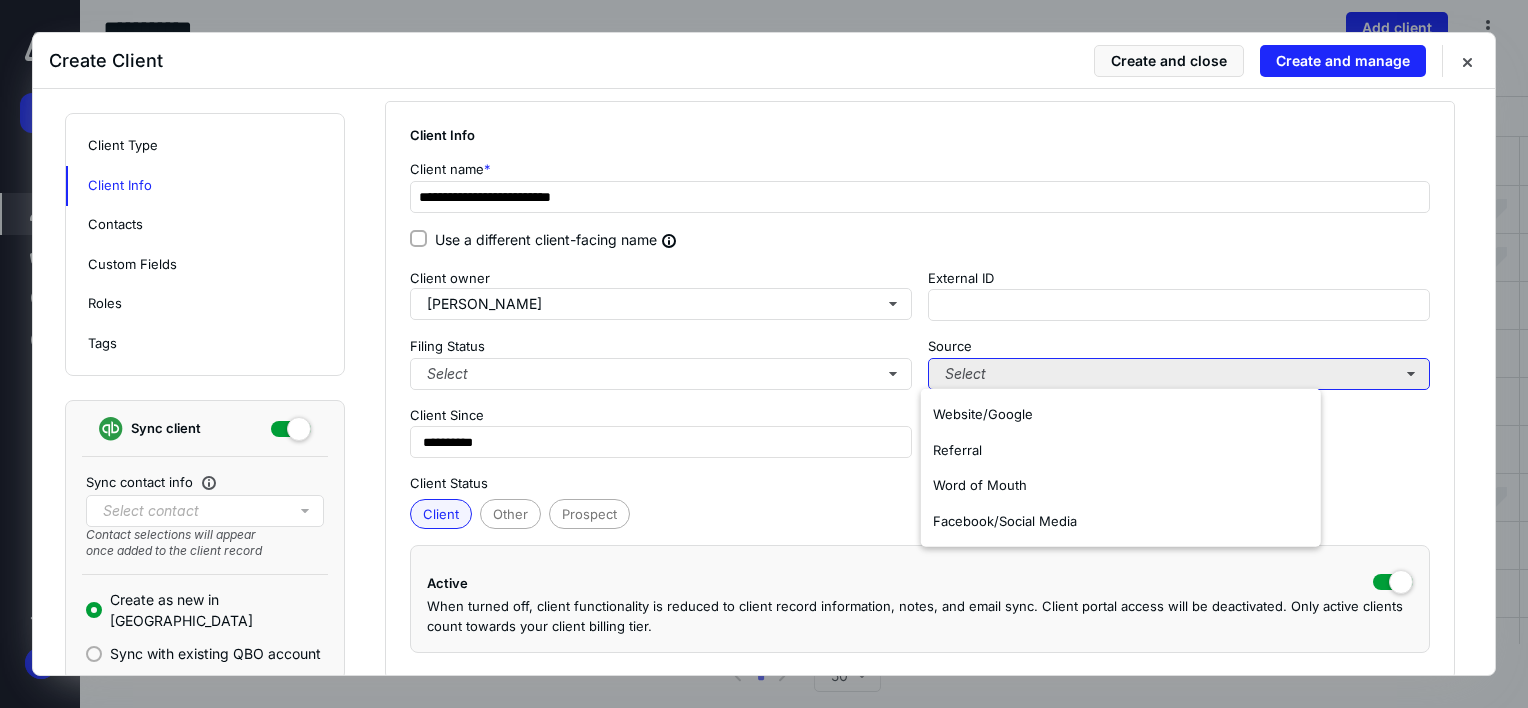 click on "Select" at bounding box center (1179, 374) 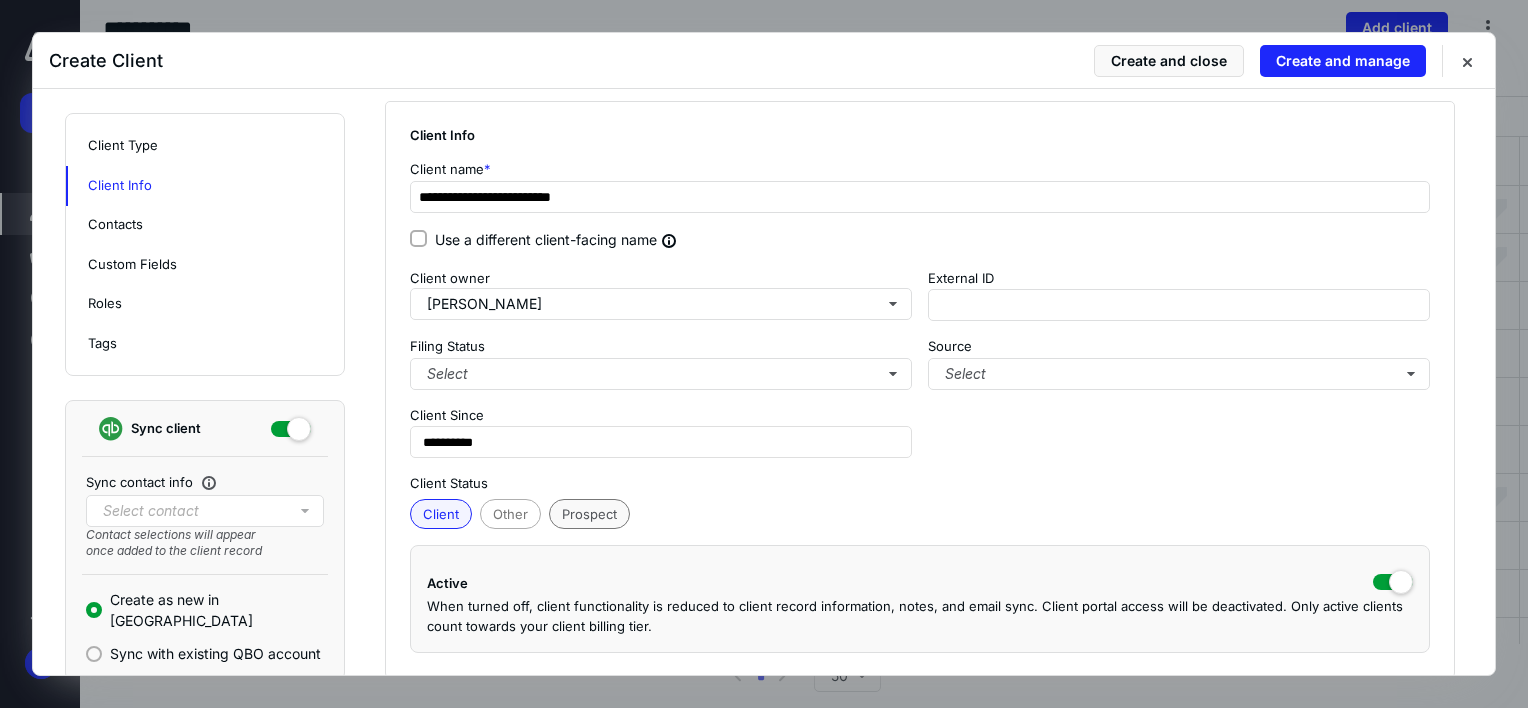 click on "Prospect" at bounding box center [589, 514] 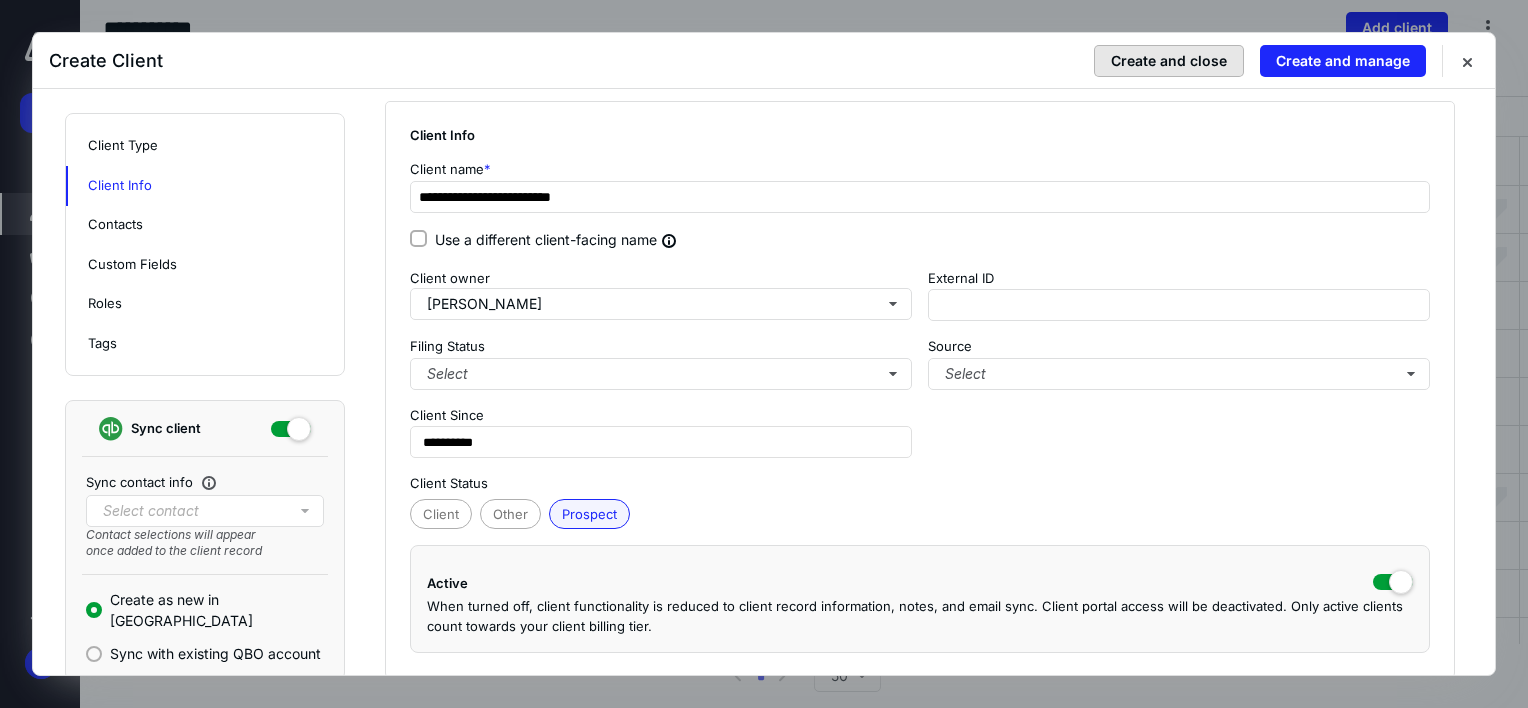 click on "Create and close" at bounding box center (1169, 61) 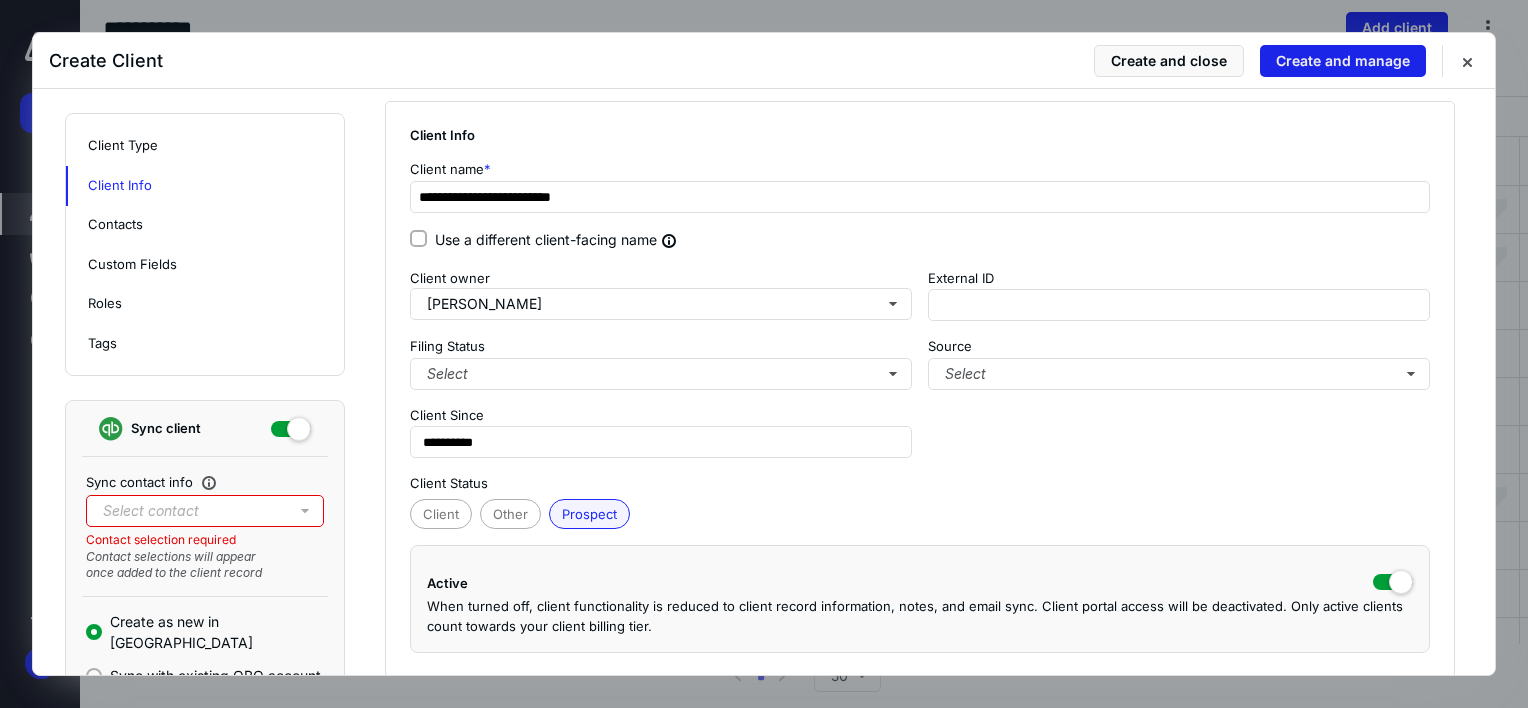 click on "Create and manage" at bounding box center [1343, 61] 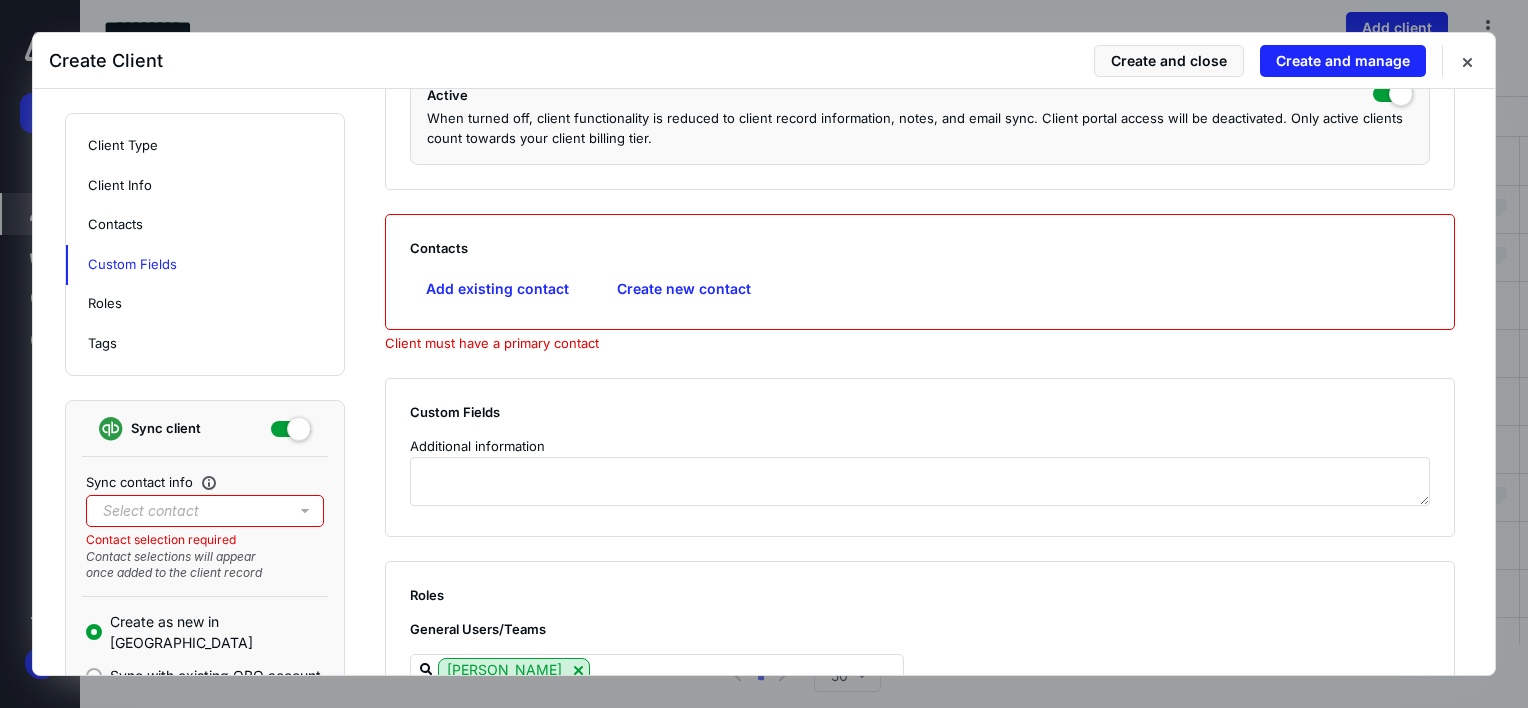 scroll, scrollTop: 700, scrollLeft: 0, axis: vertical 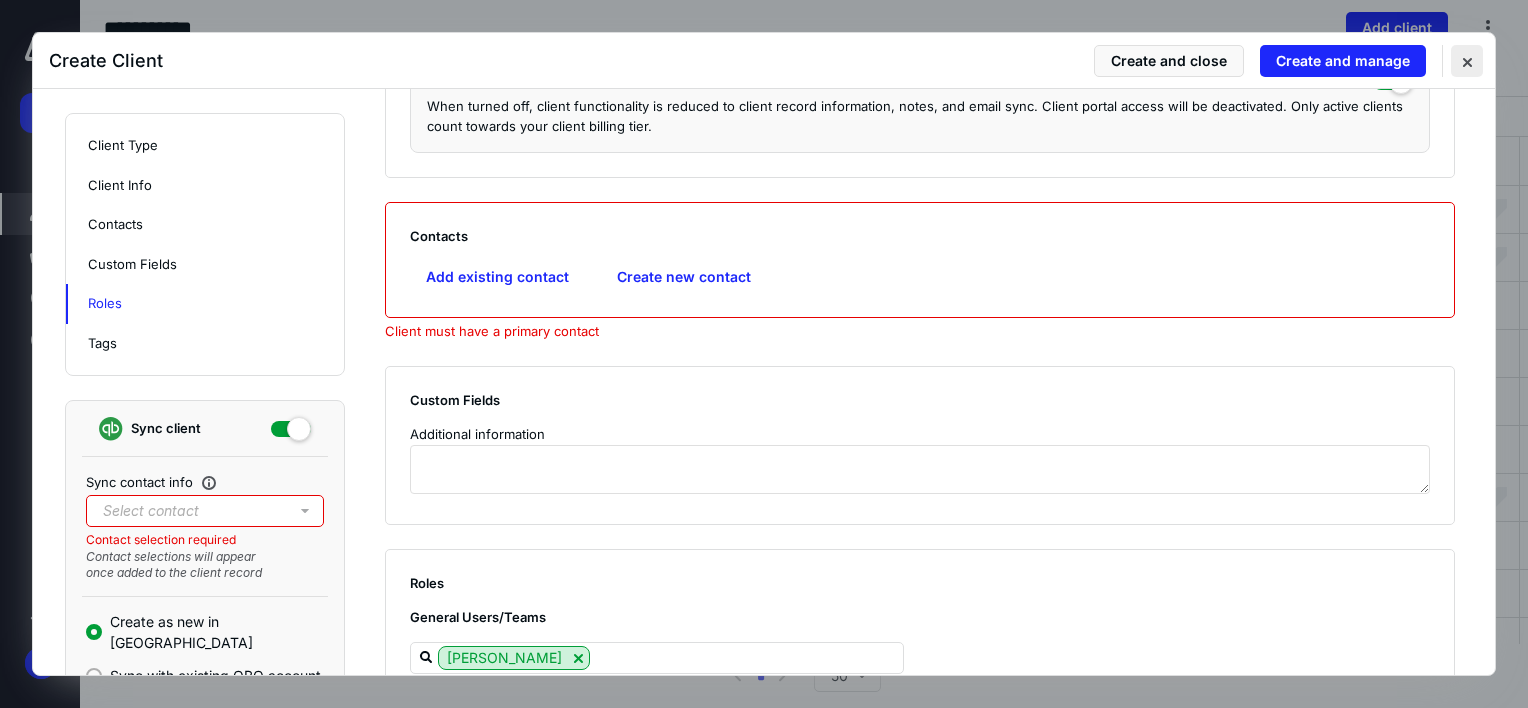 click at bounding box center [1467, 61] 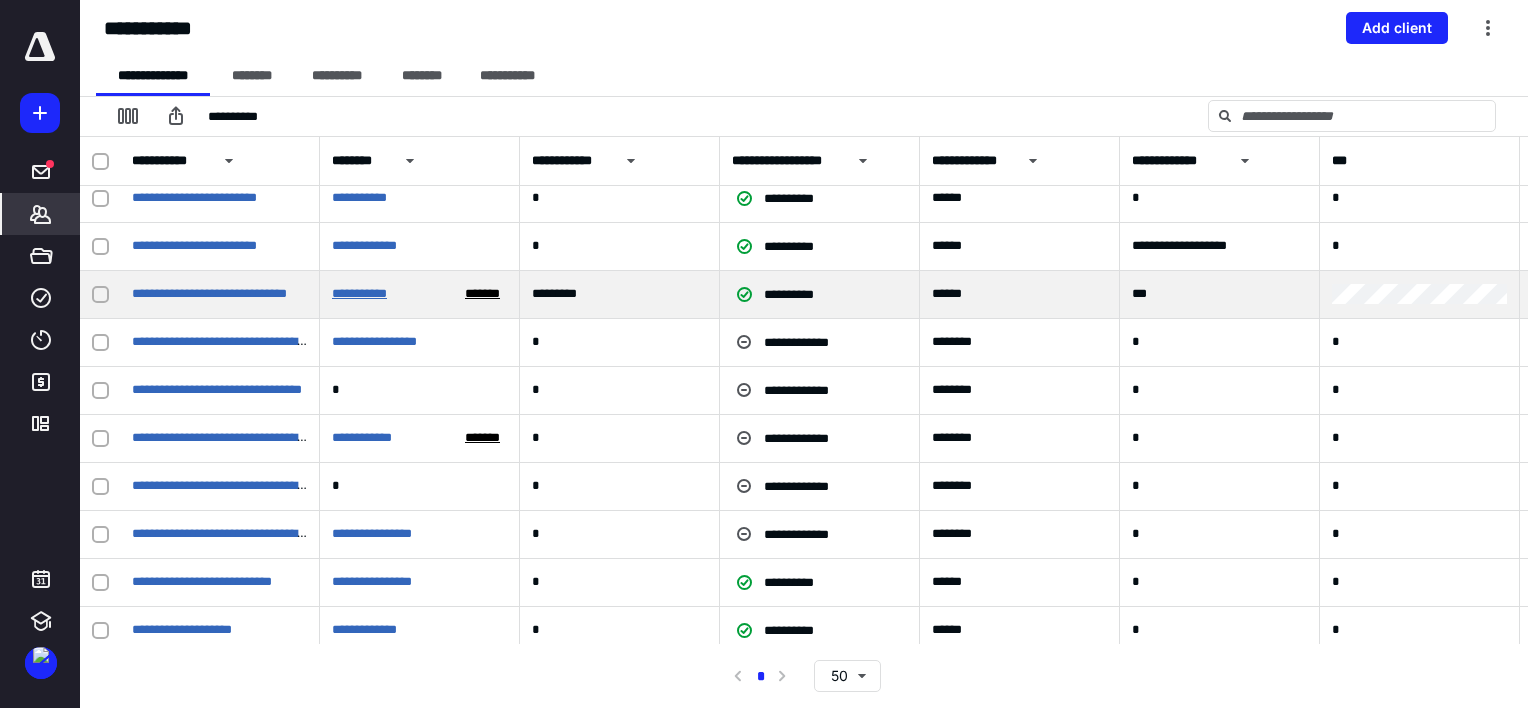 scroll, scrollTop: 228, scrollLeft: 0, axis: vertical 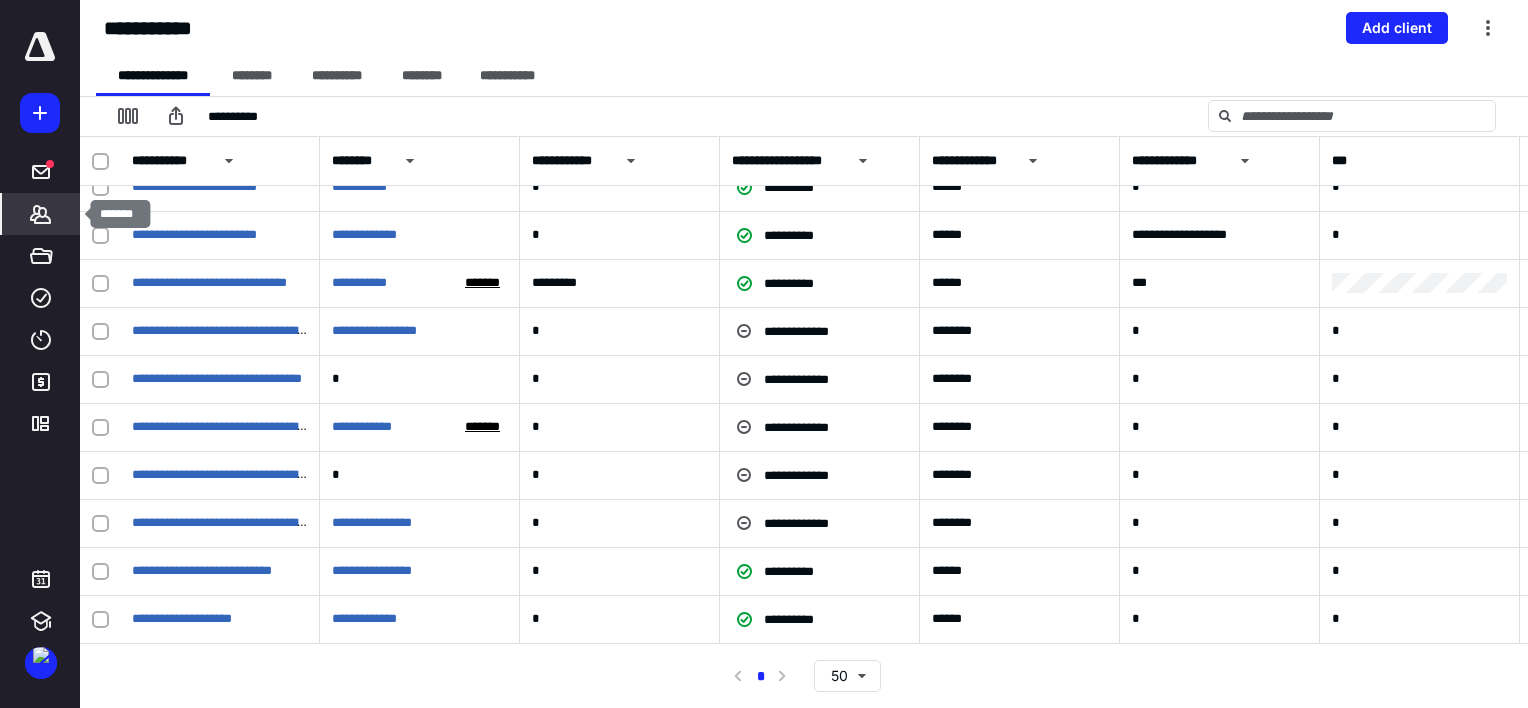 click 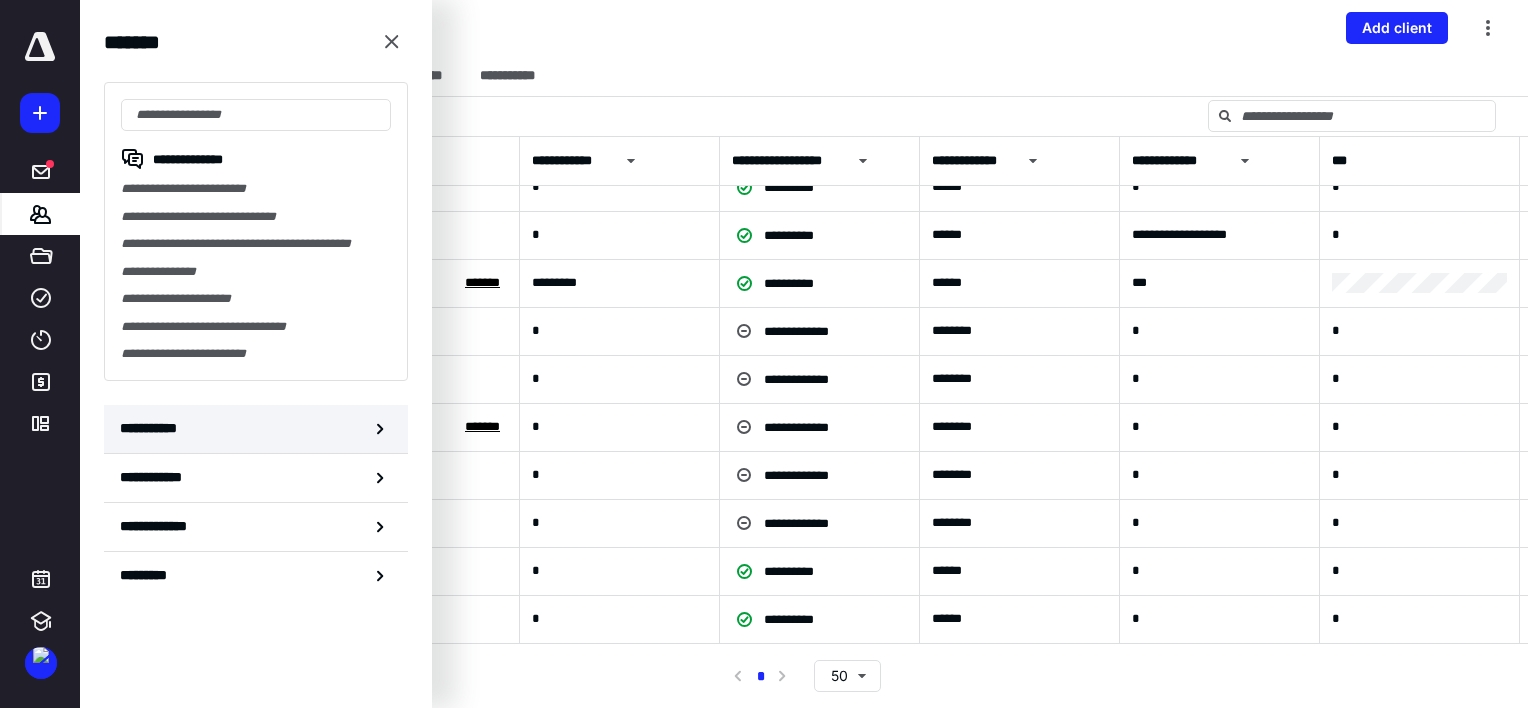 click on "**********" at bounding box center (153, 428) 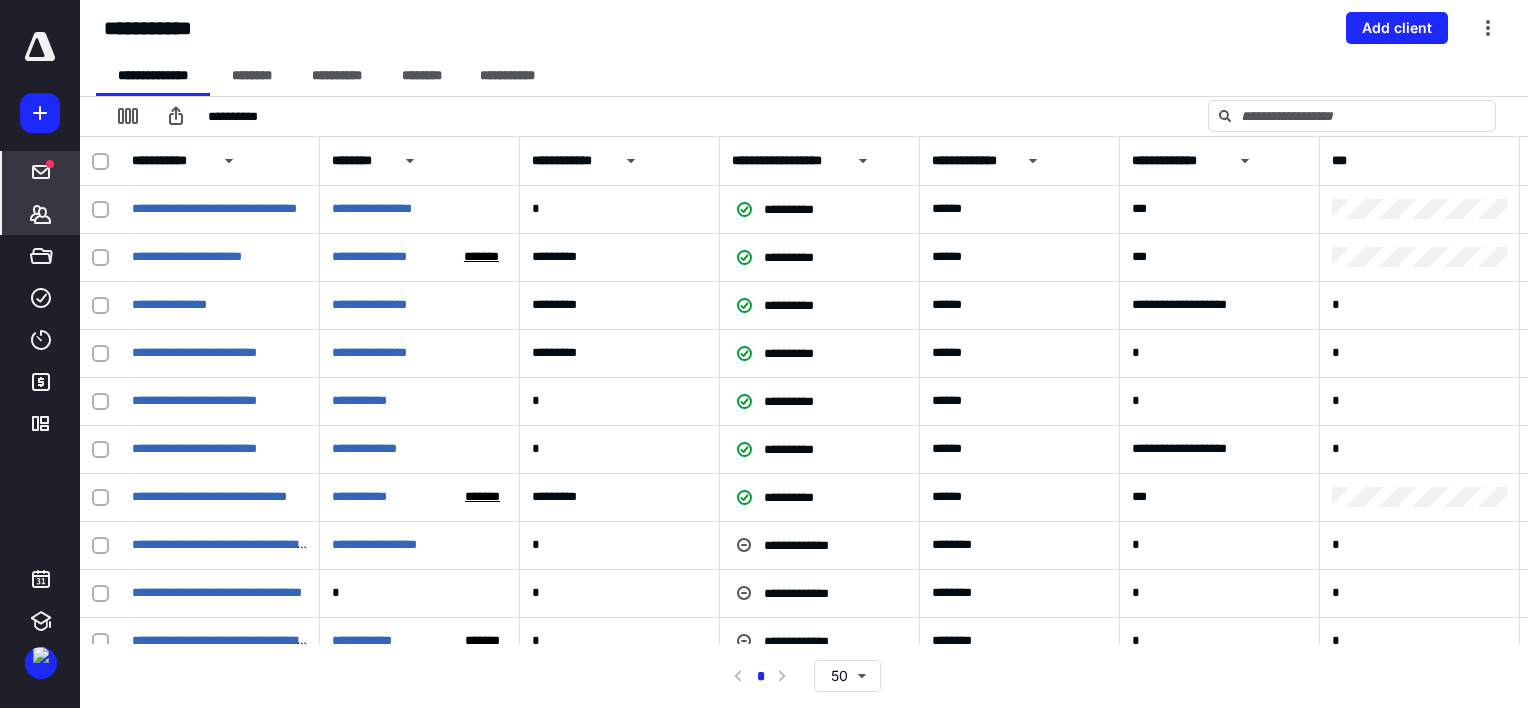 click 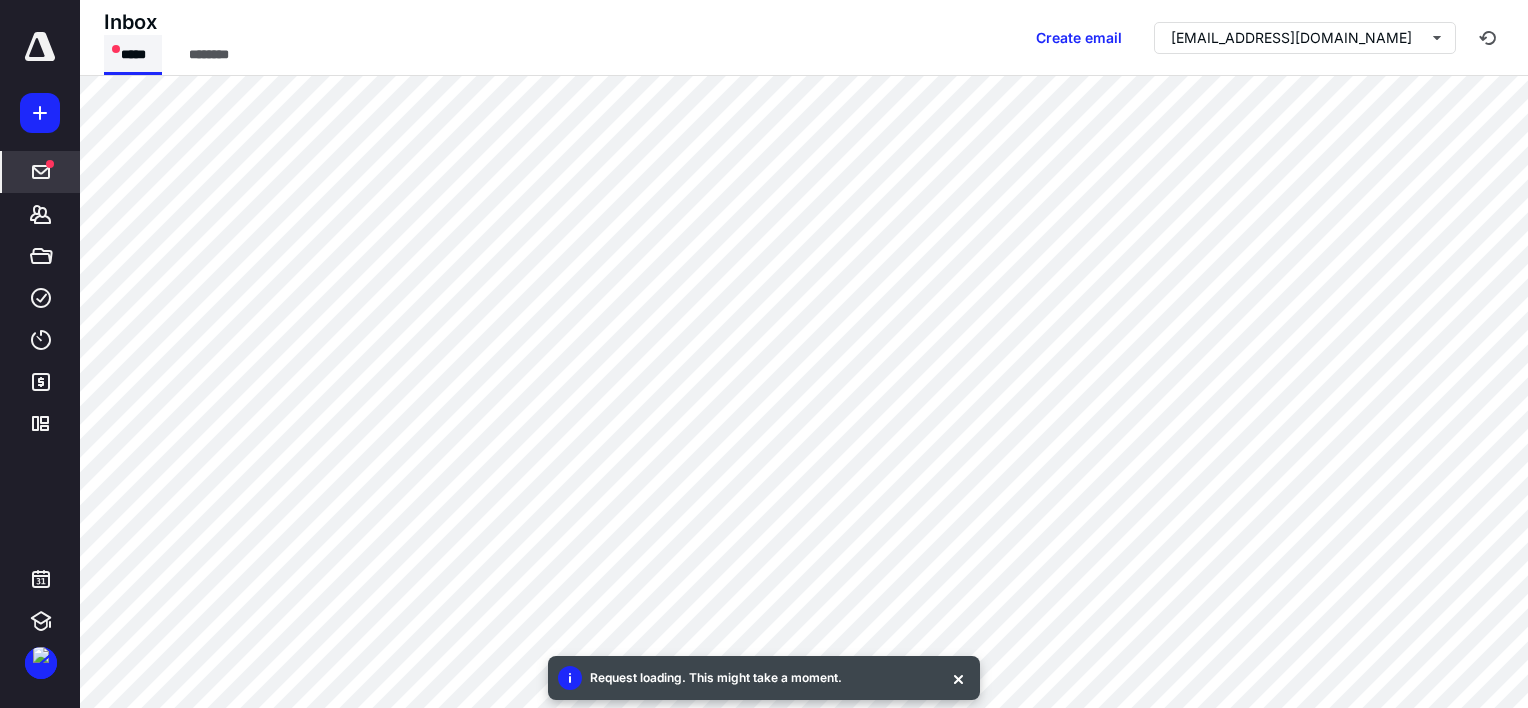 click on "*****" at bounding box center [133, 55] 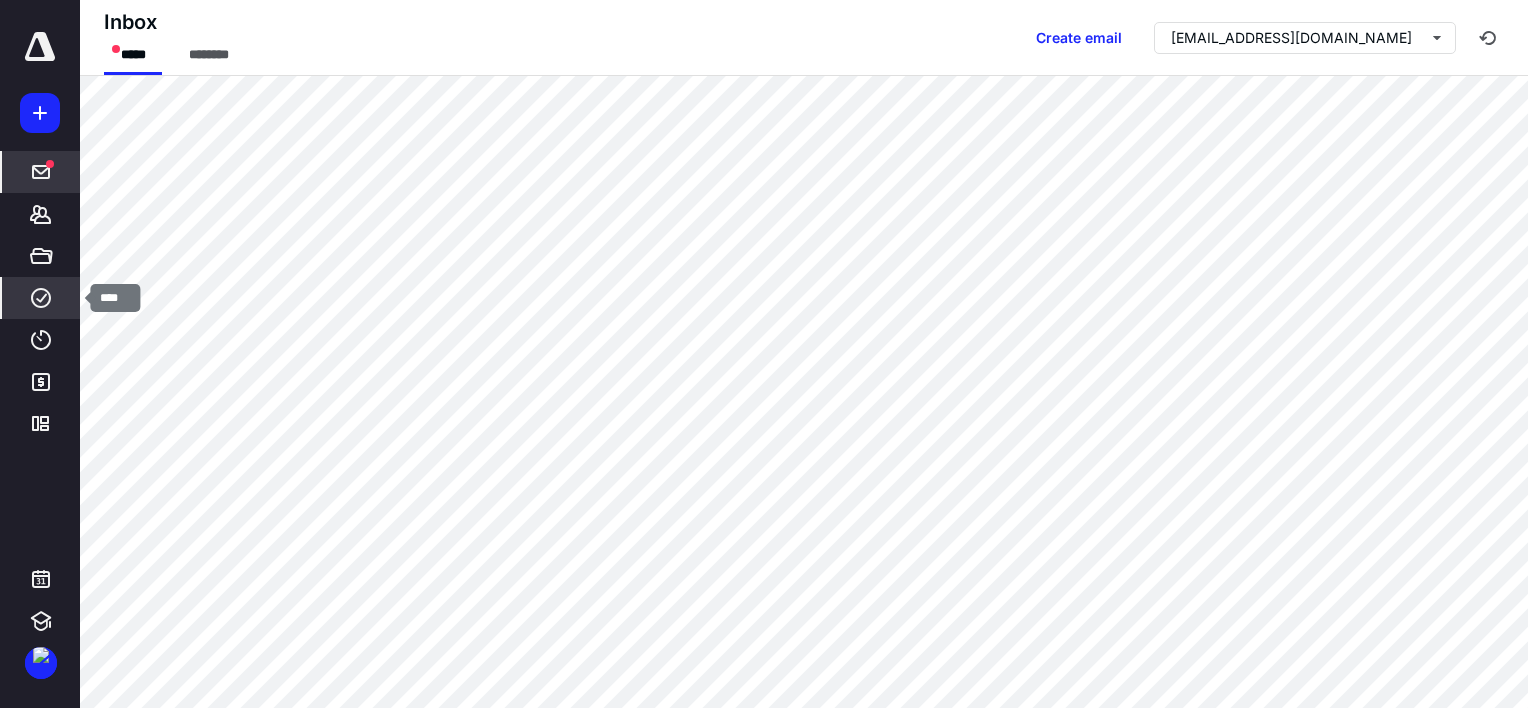 click 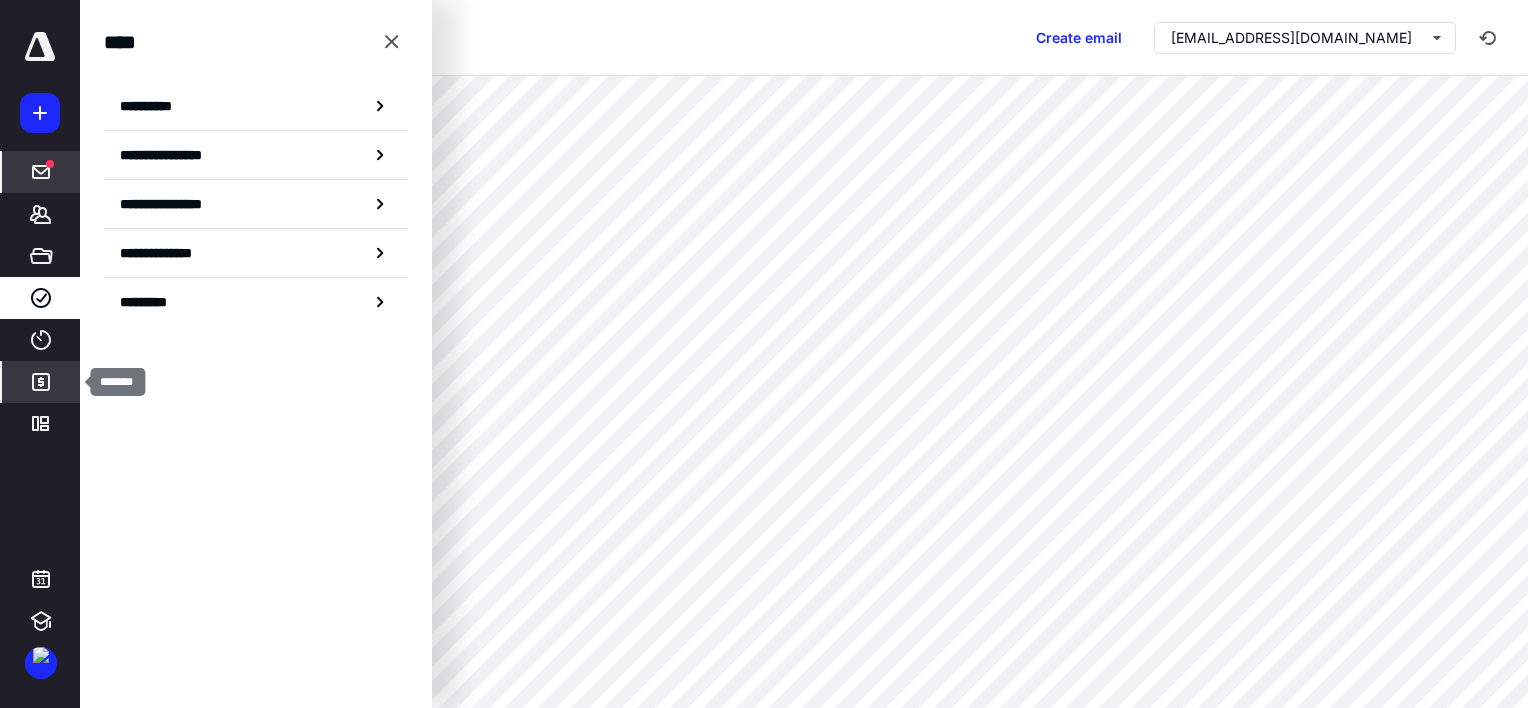 click 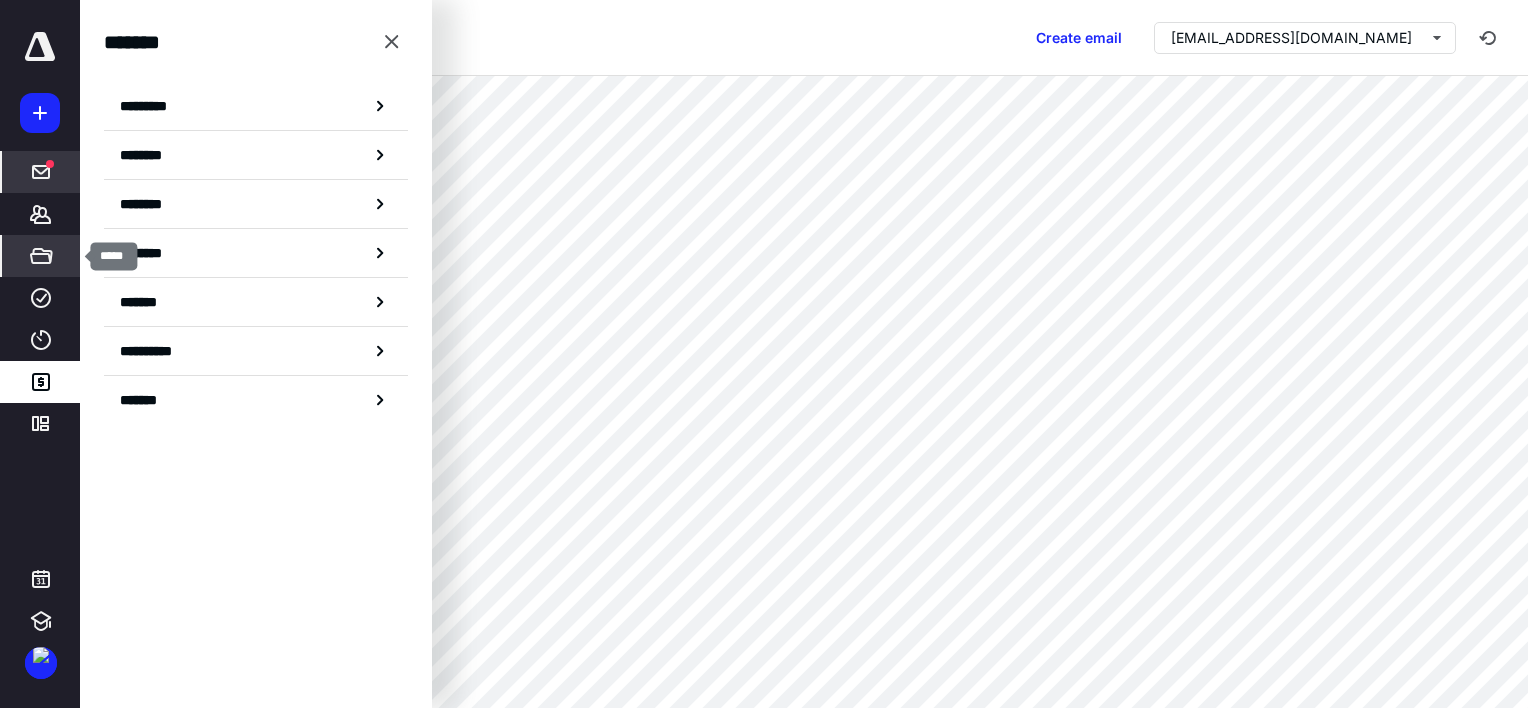 click 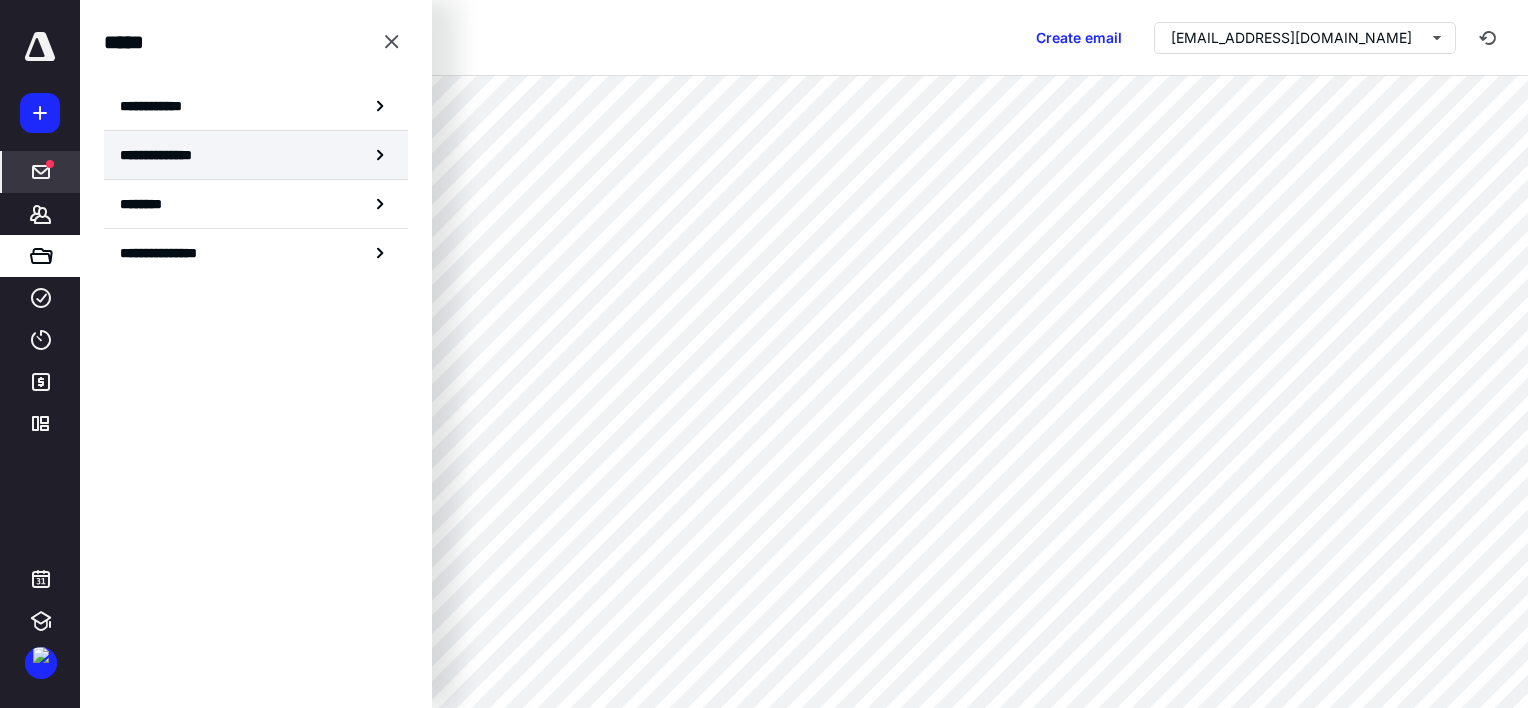 click on "**********" at bounding box center (163, 155) 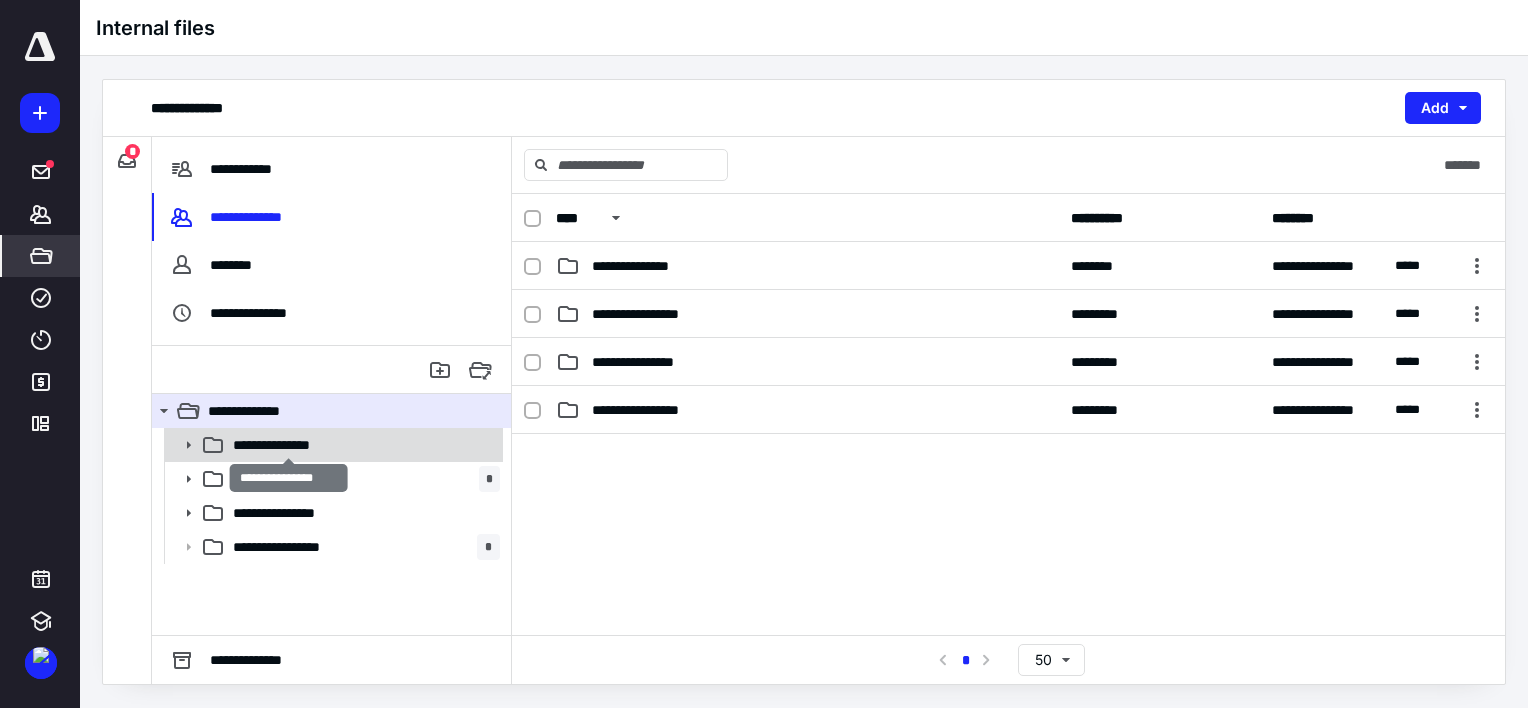 click on "**********" at bounding box center (289, 445) 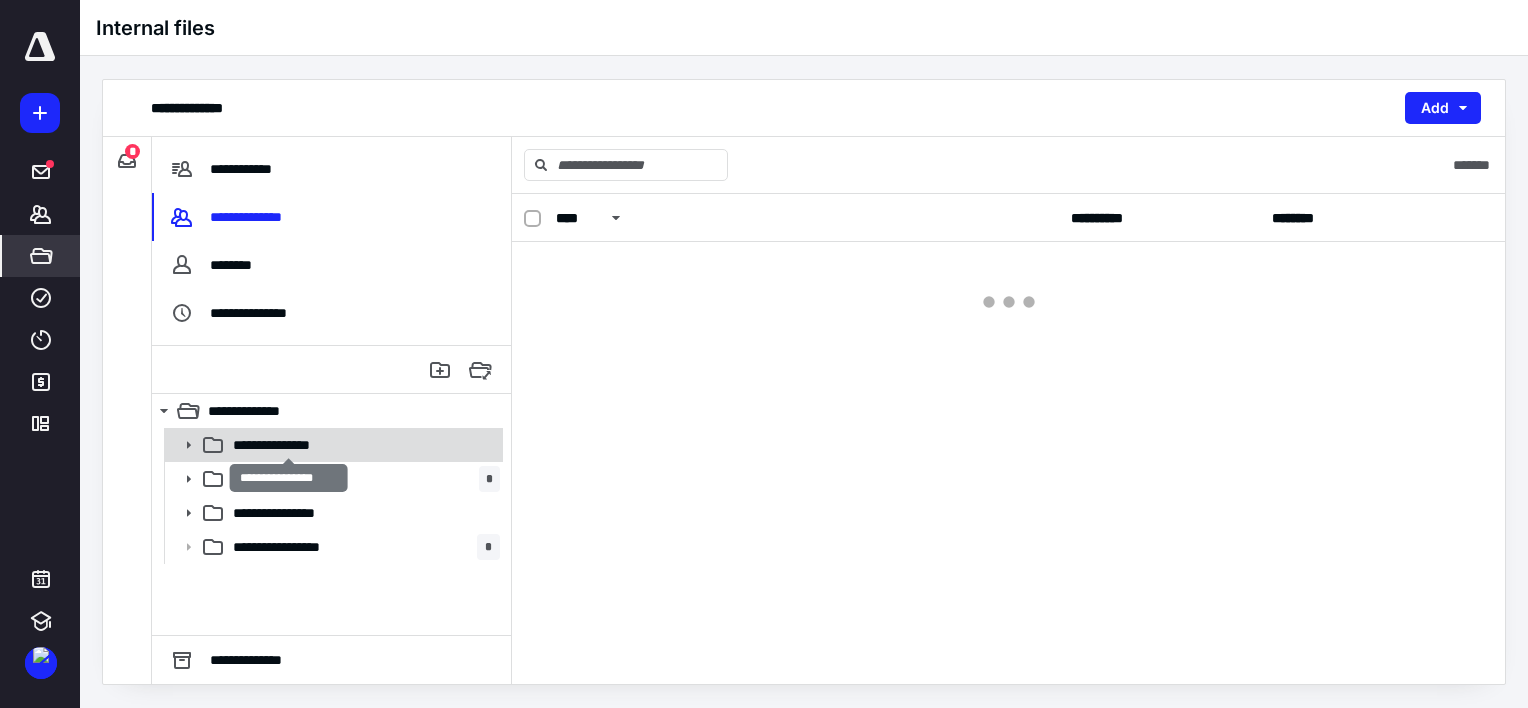 click on "**********" at bounding box center [289, 445] 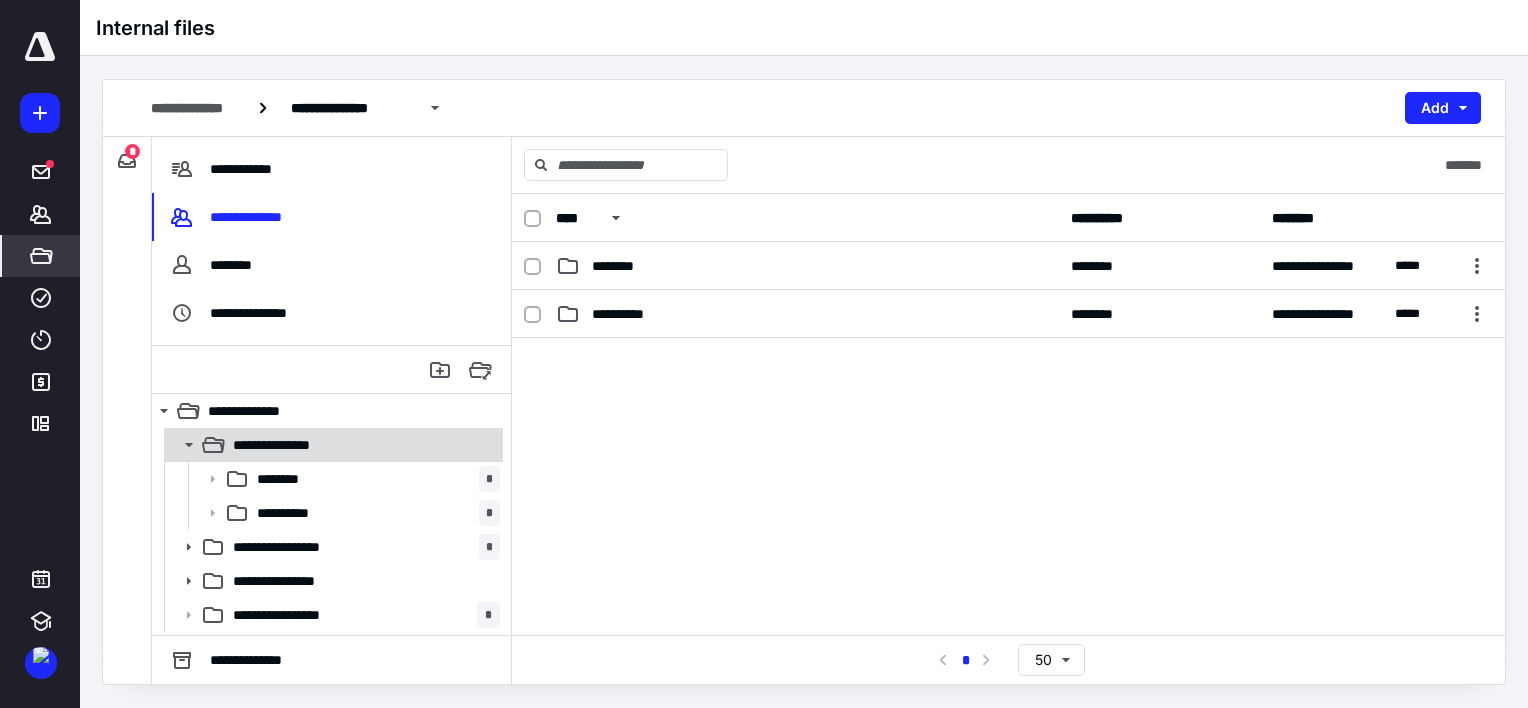 click 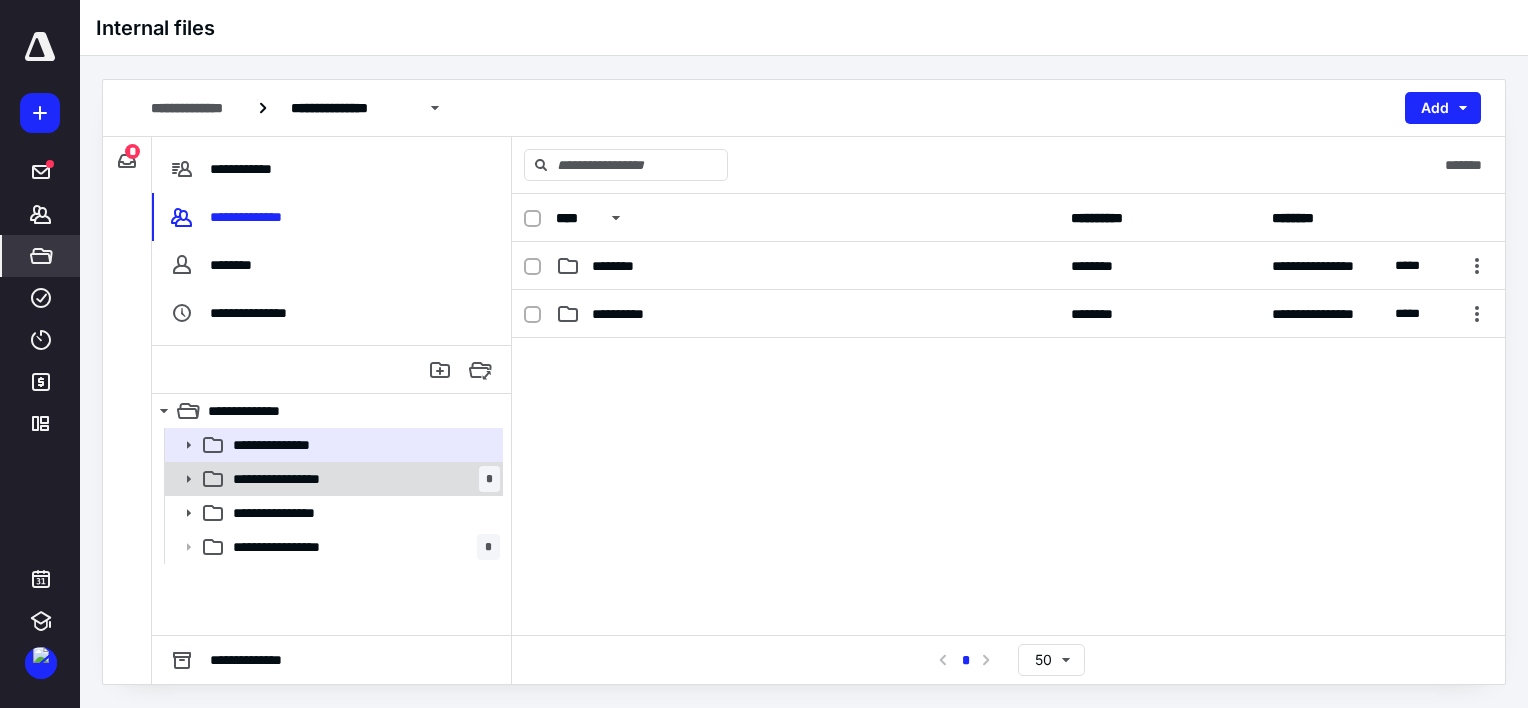 click 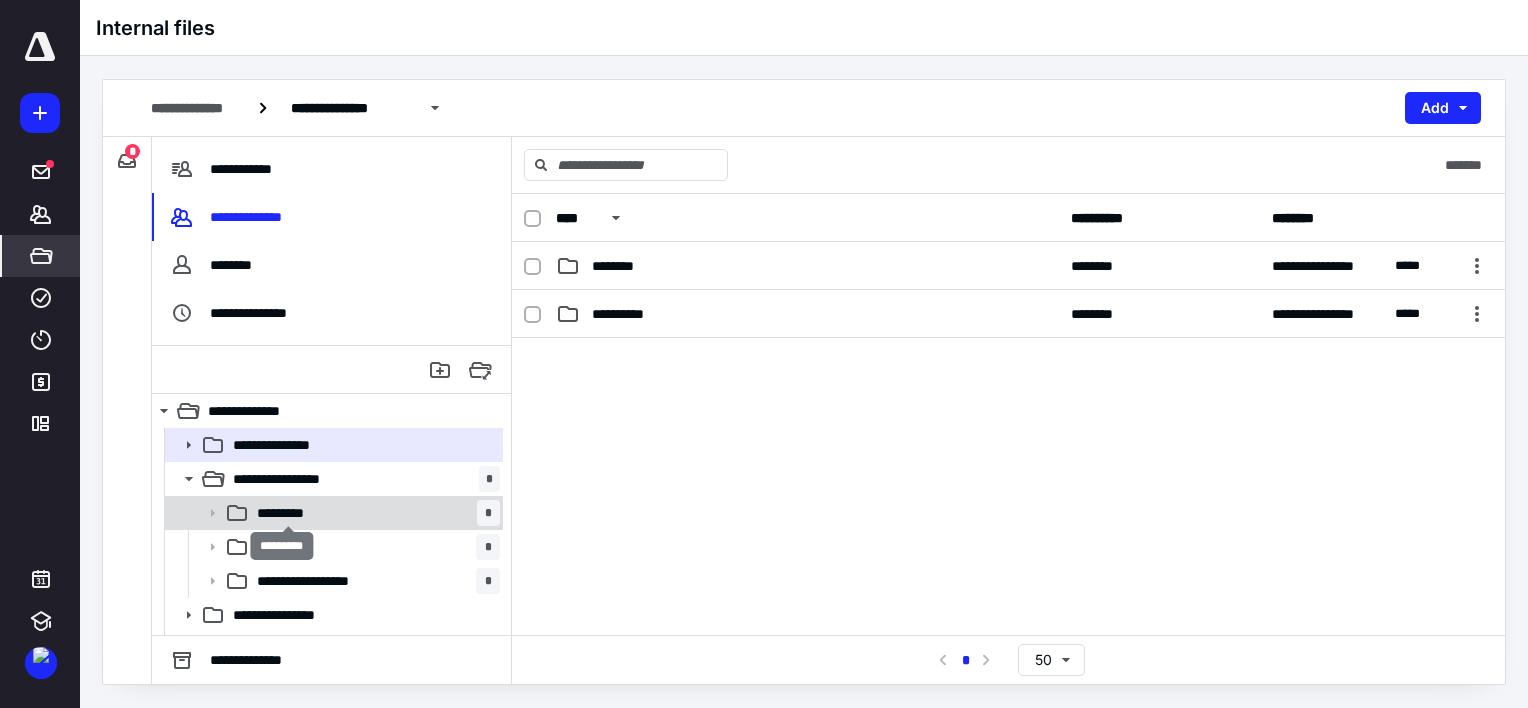 click on "*********" at bounding box center [289, 513] 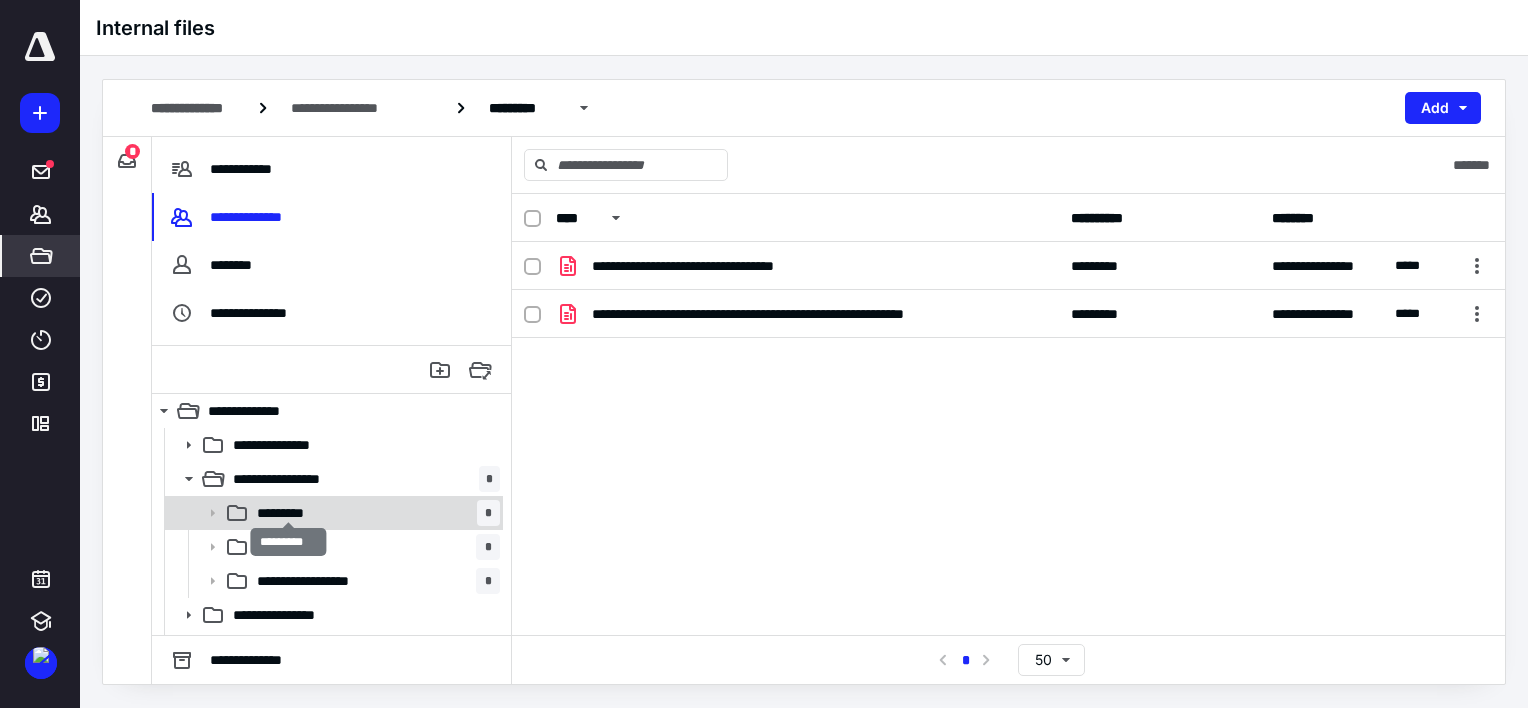 scroll, scrollTop: 30, scrollLeft: 0, axis: vertical 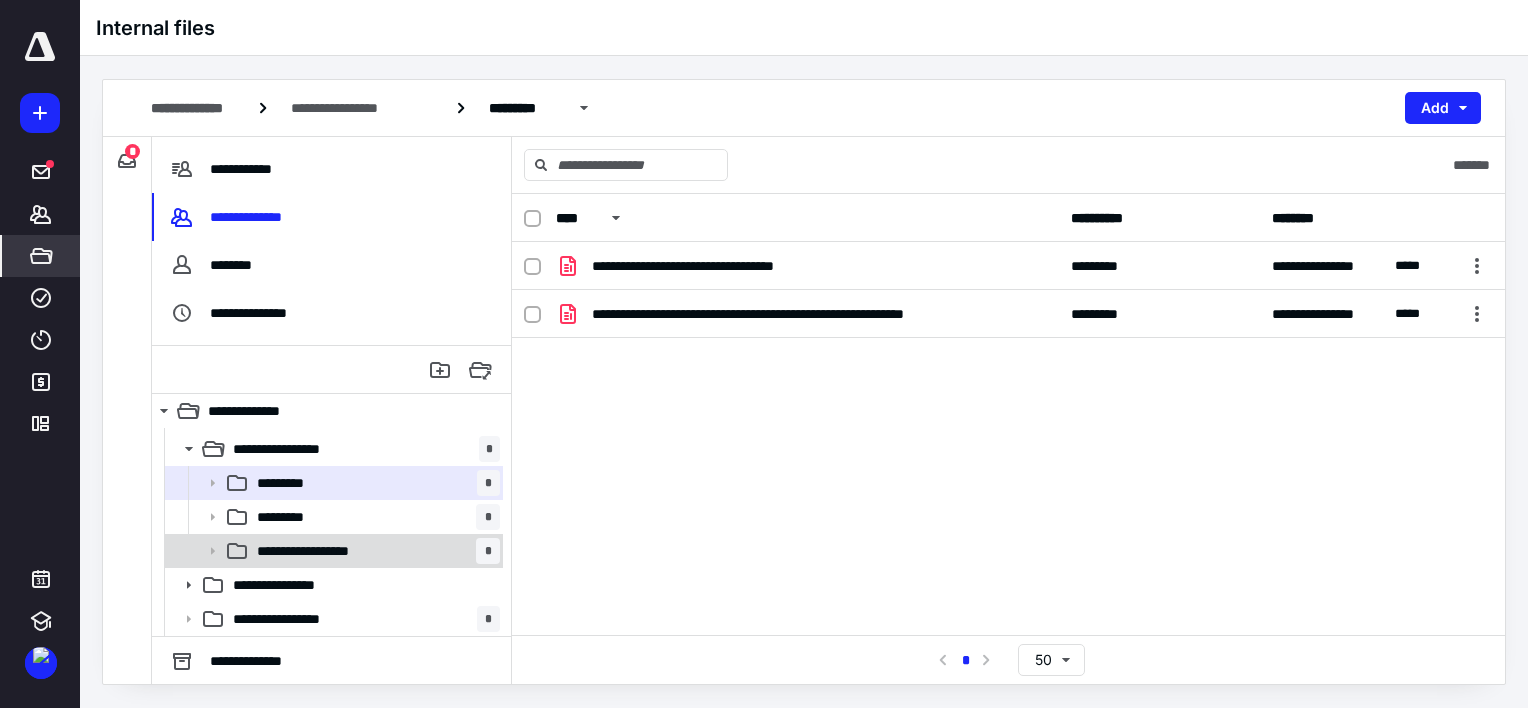click 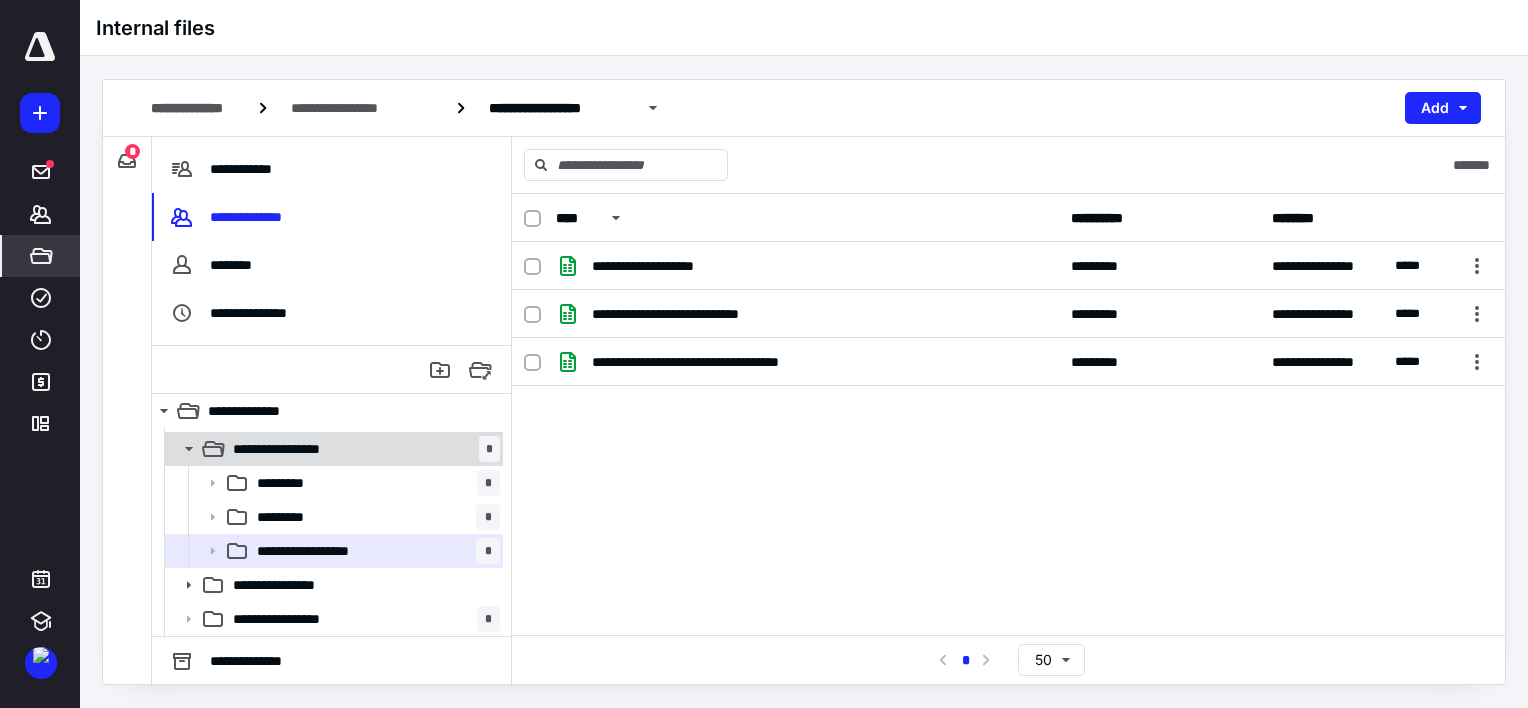 click 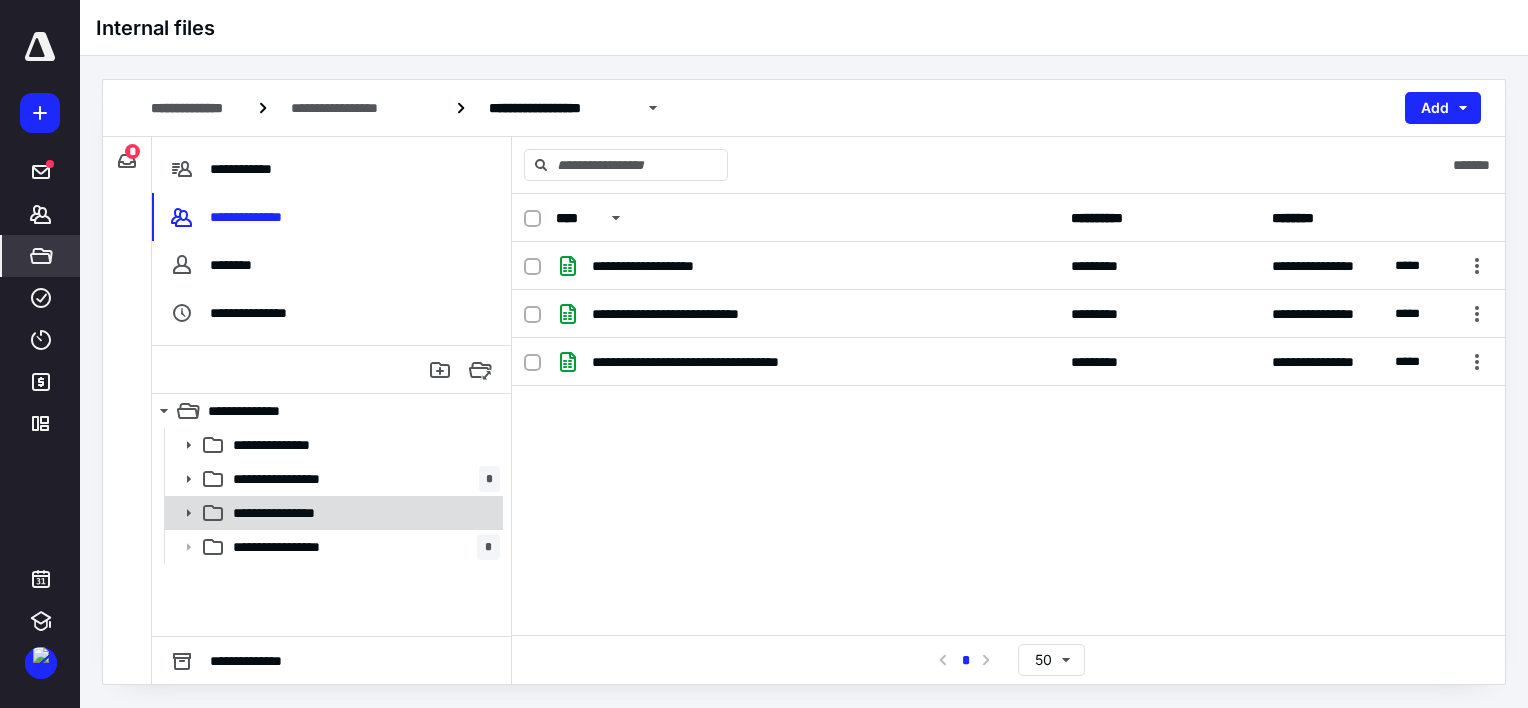 click 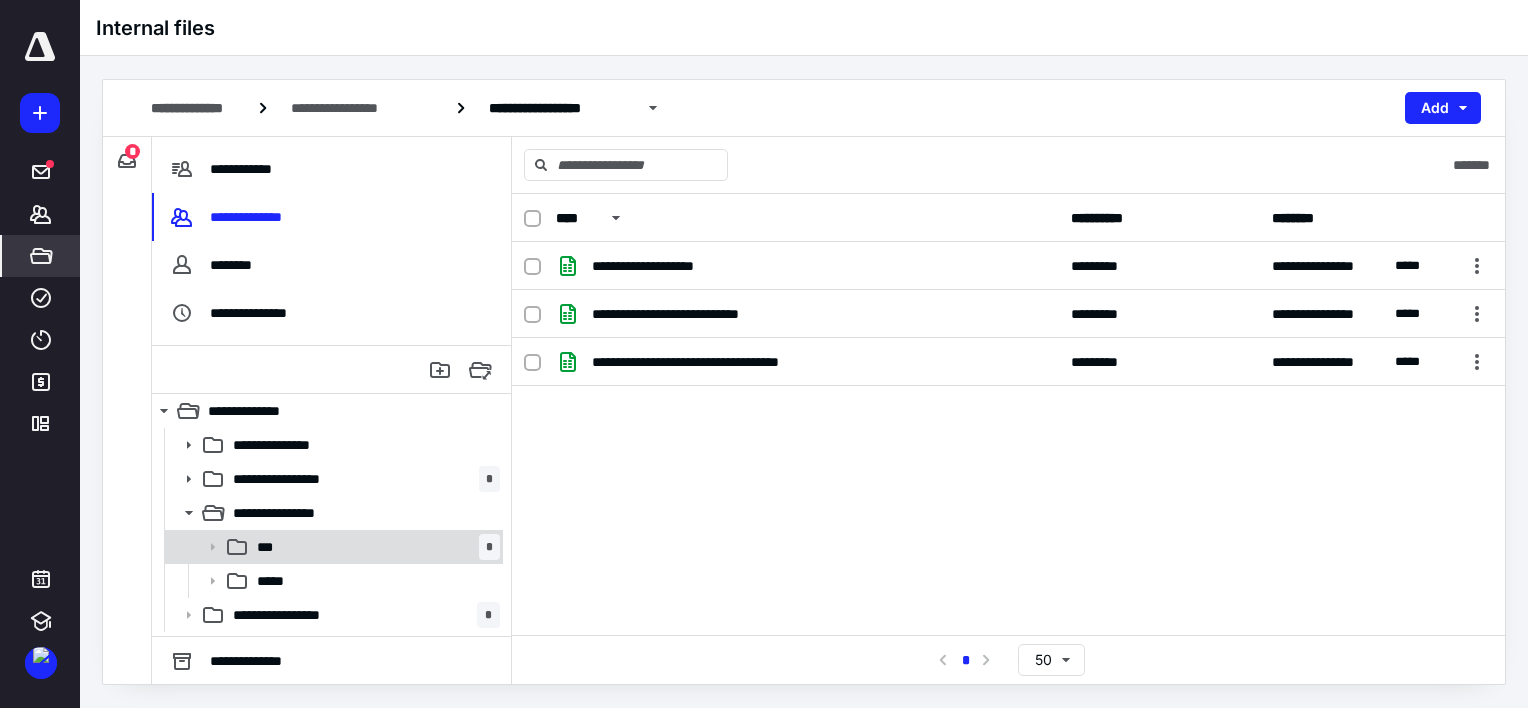 click 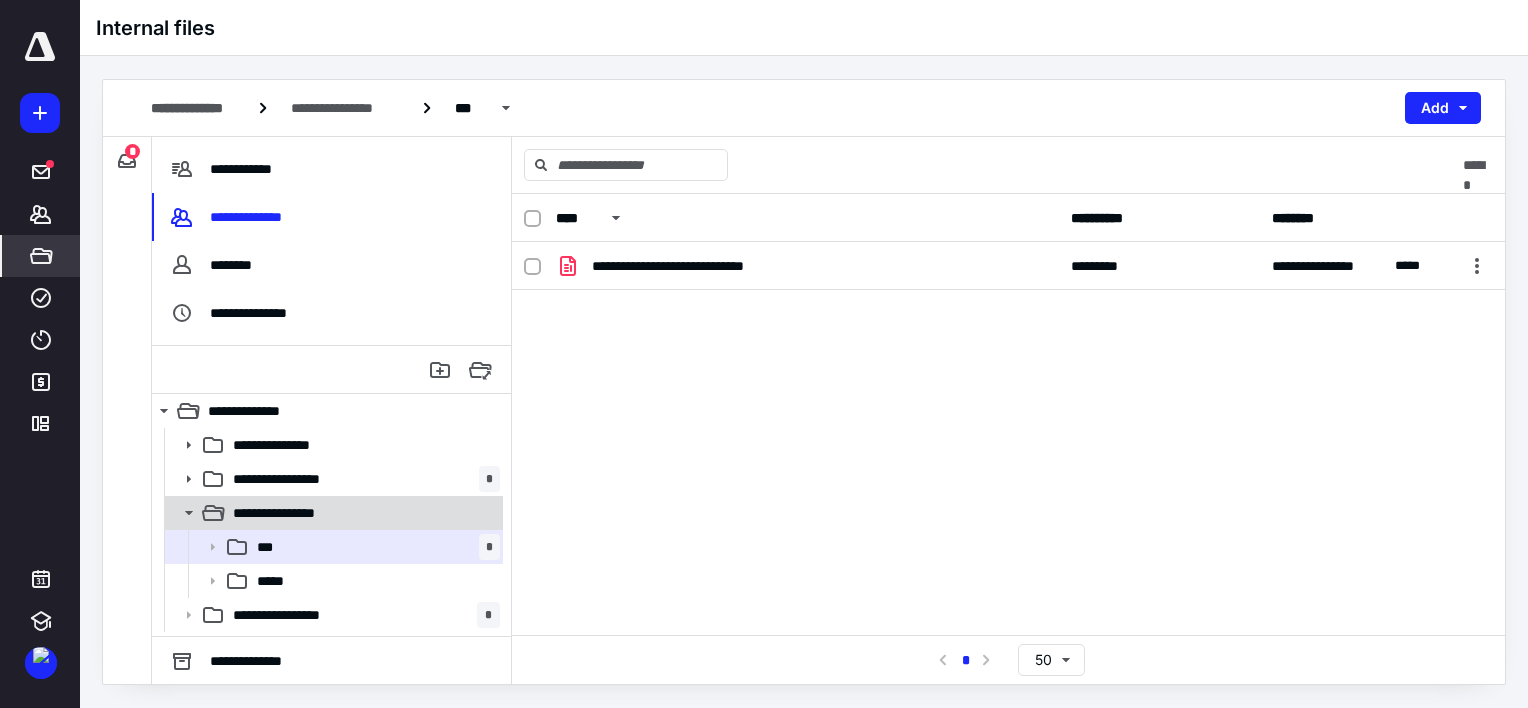 click 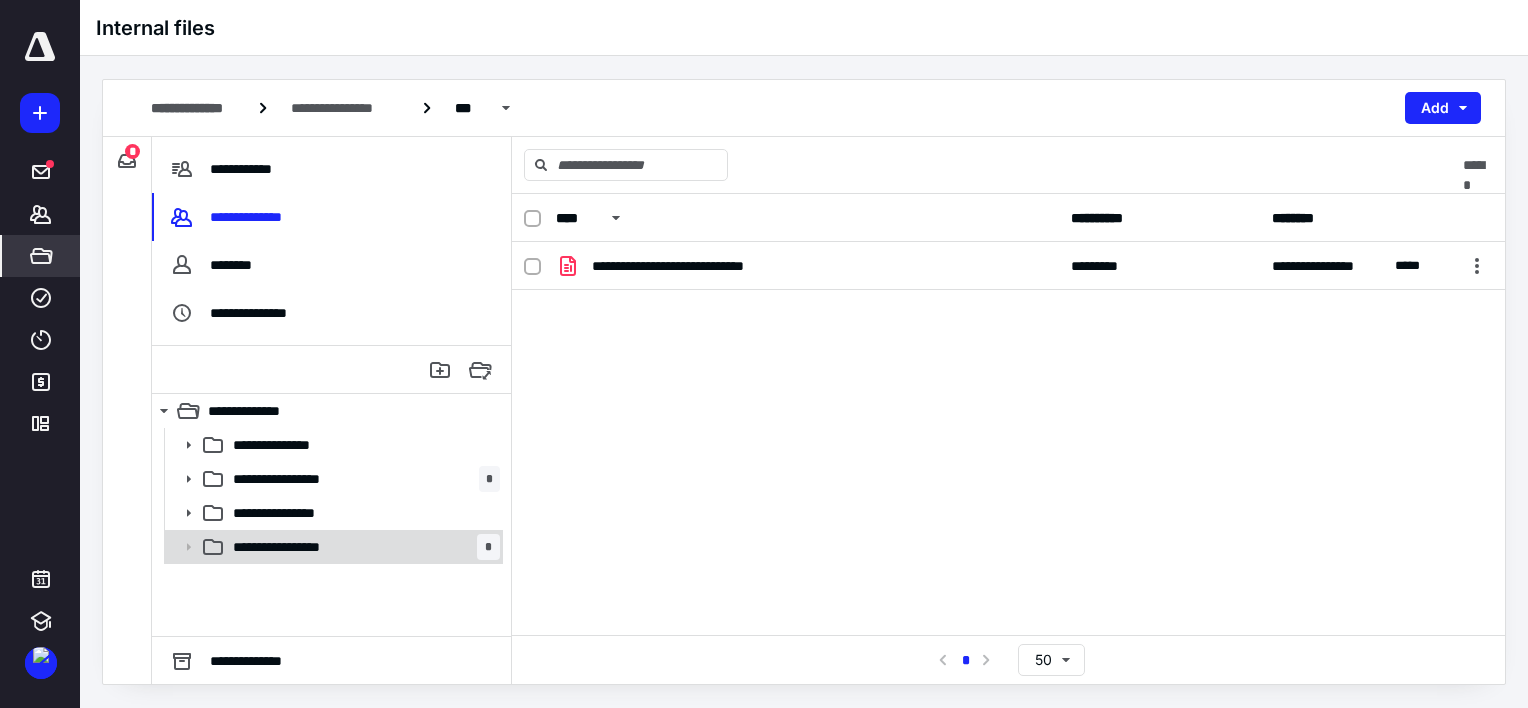 click 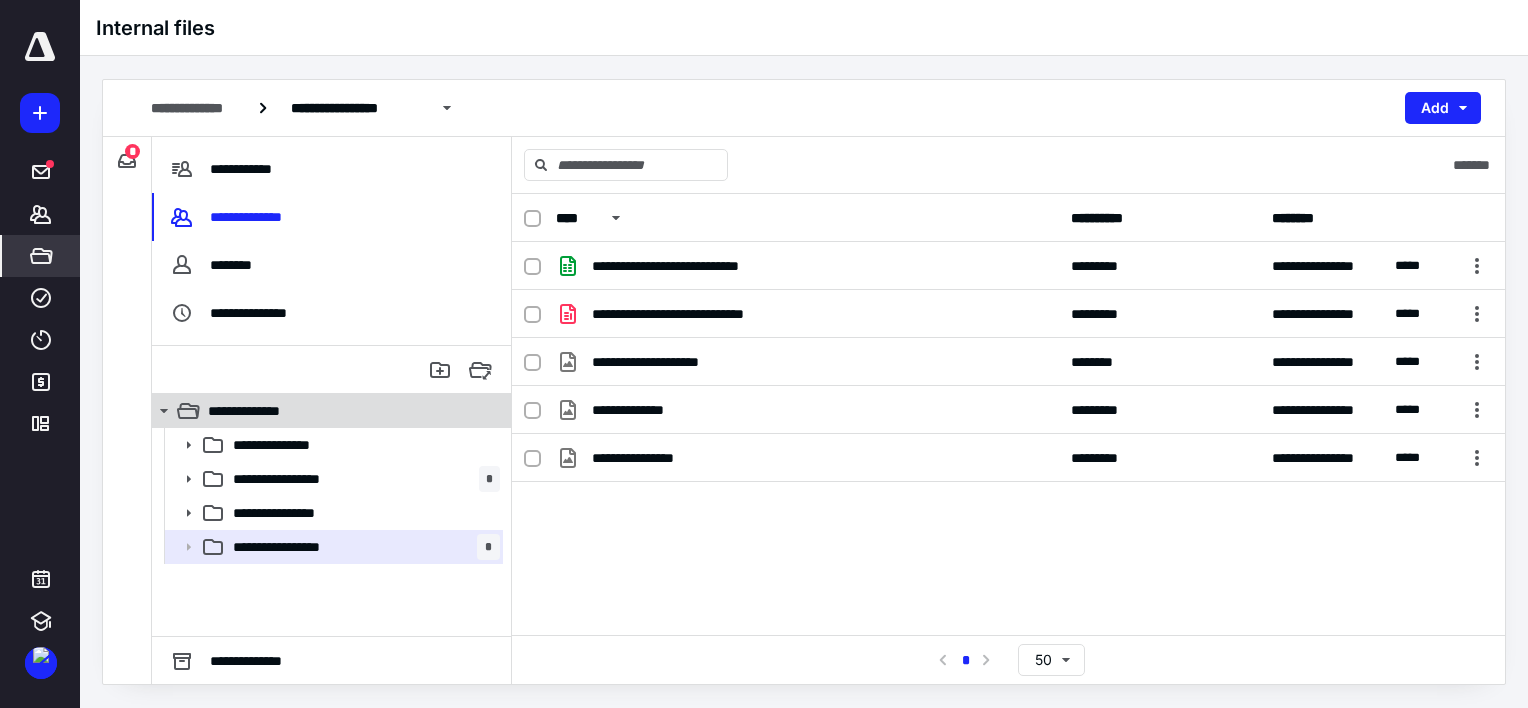 click on "**********" at bounding box center [248, 411] 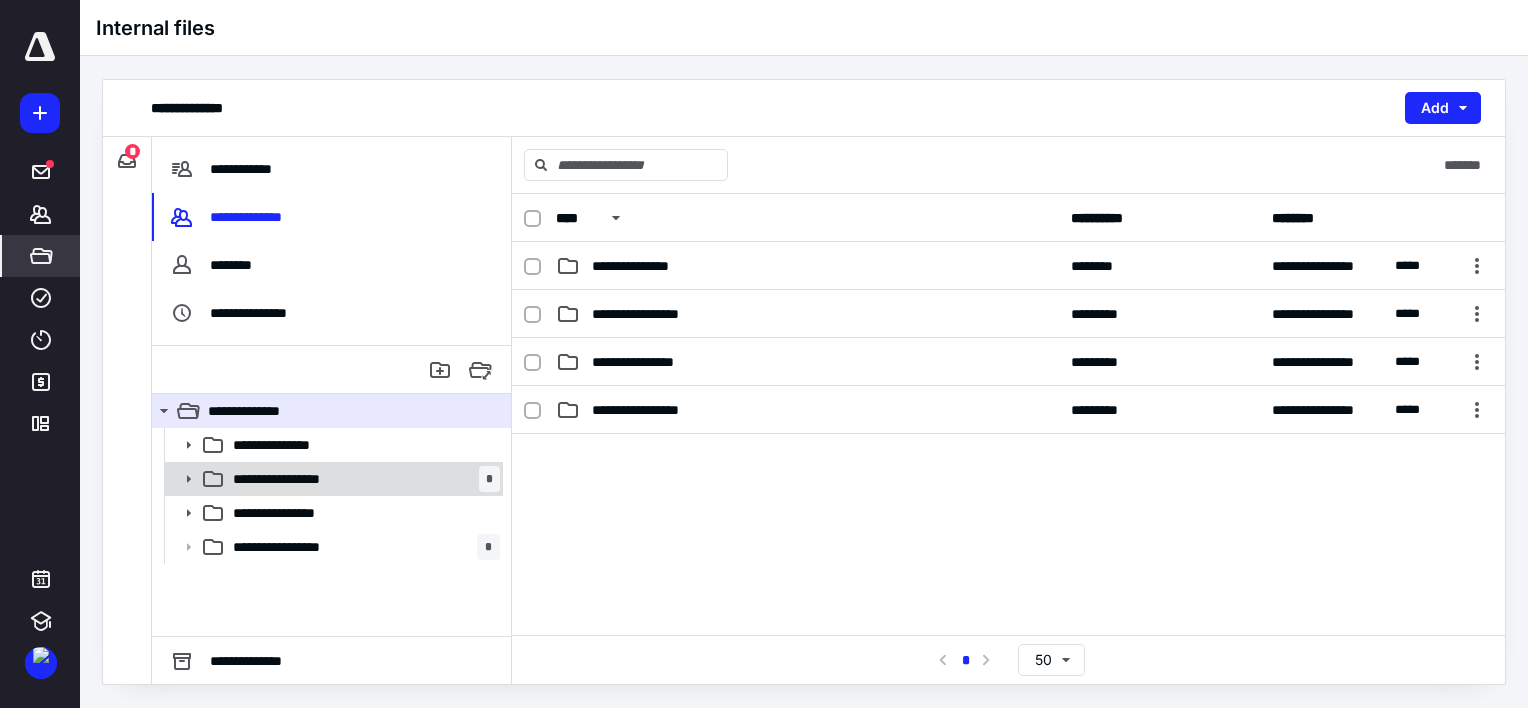 click 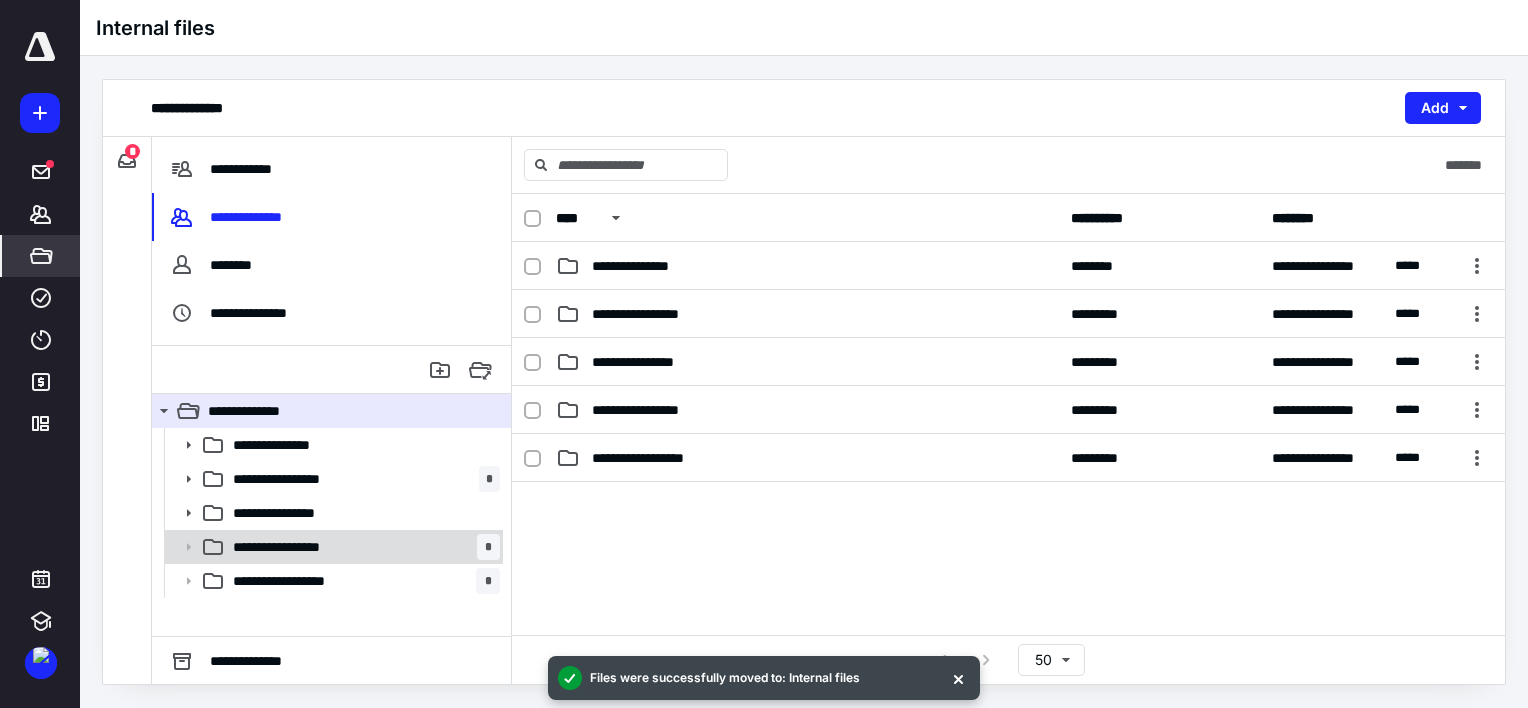 click 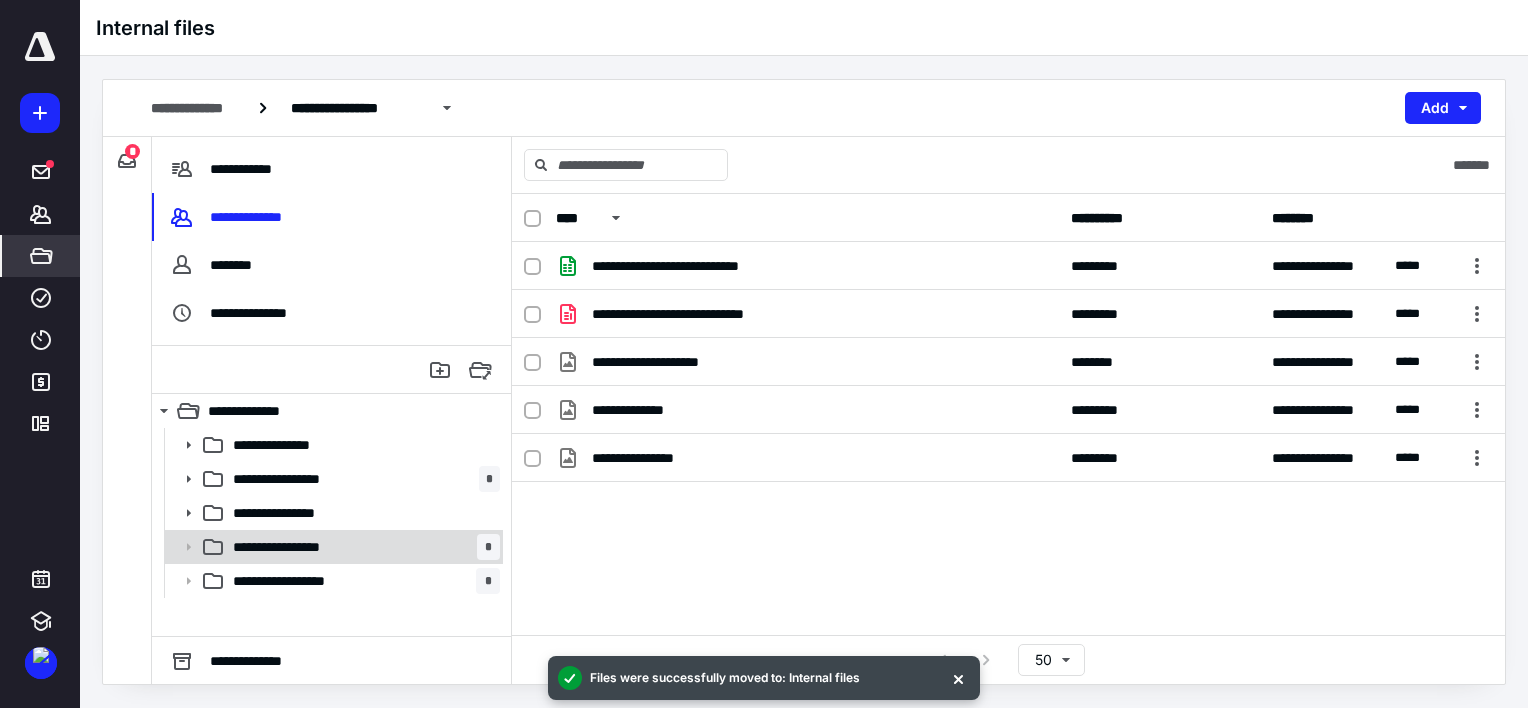 click on "**********" at bounding box center [295, 547] 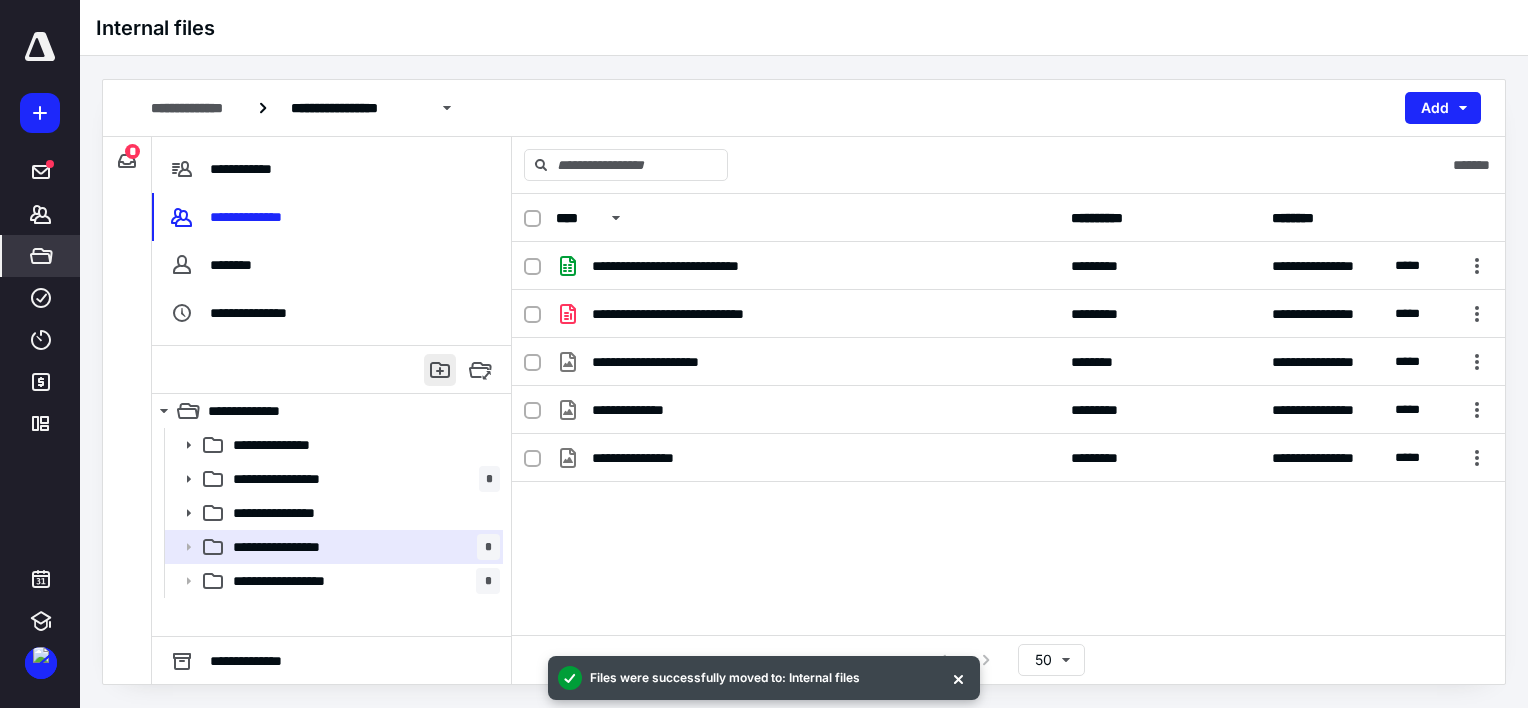 click at bounding box center [440, 370] 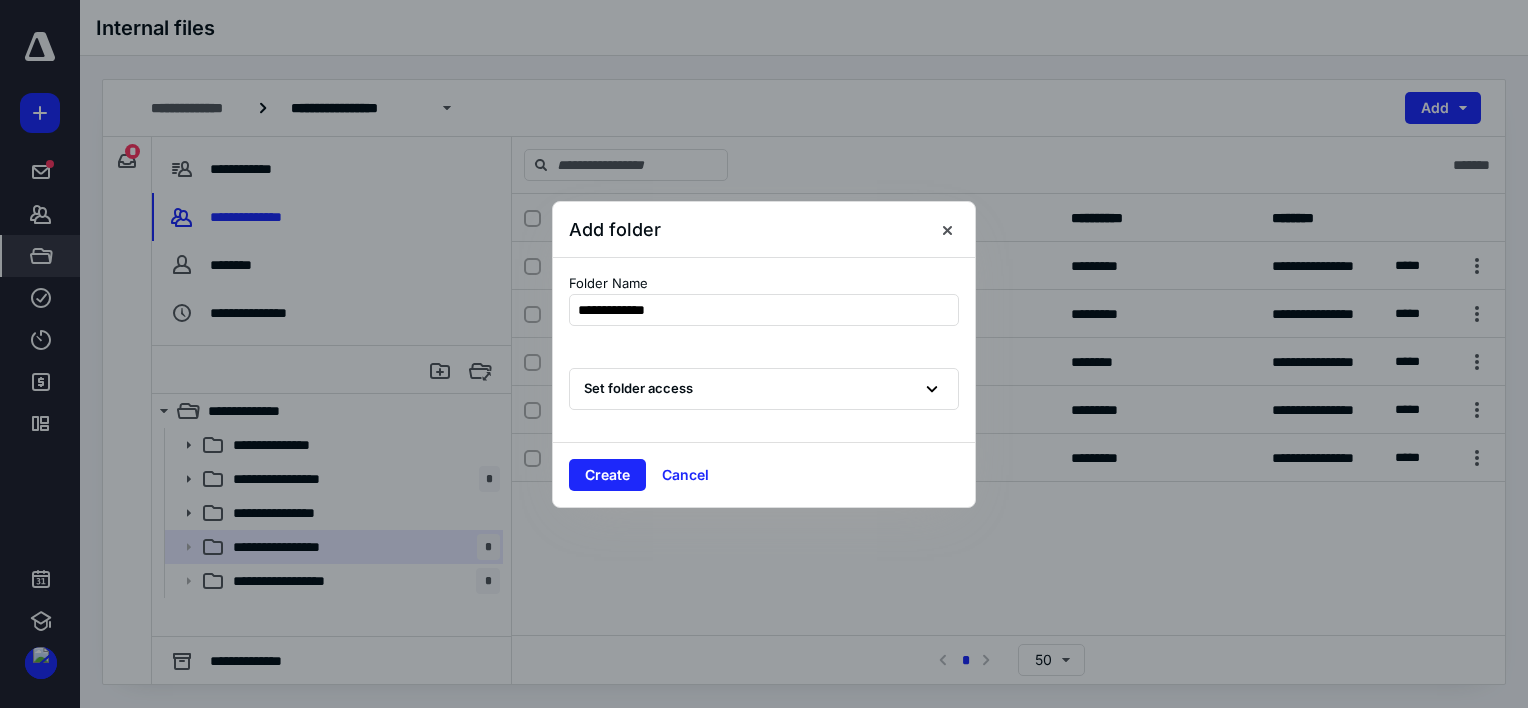 type on "**********" 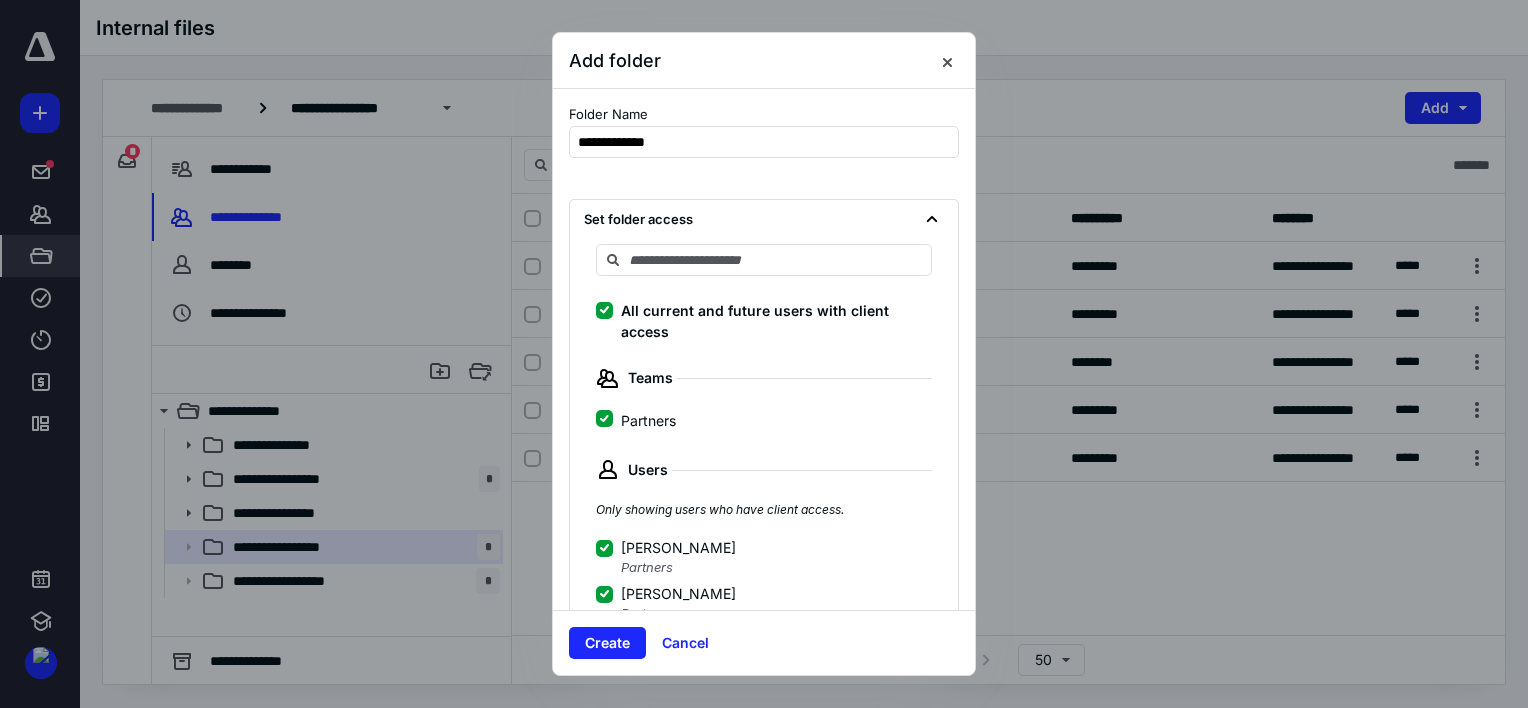 scroll, scrollTop: 60, scrollLeft: 0, axis: vertical 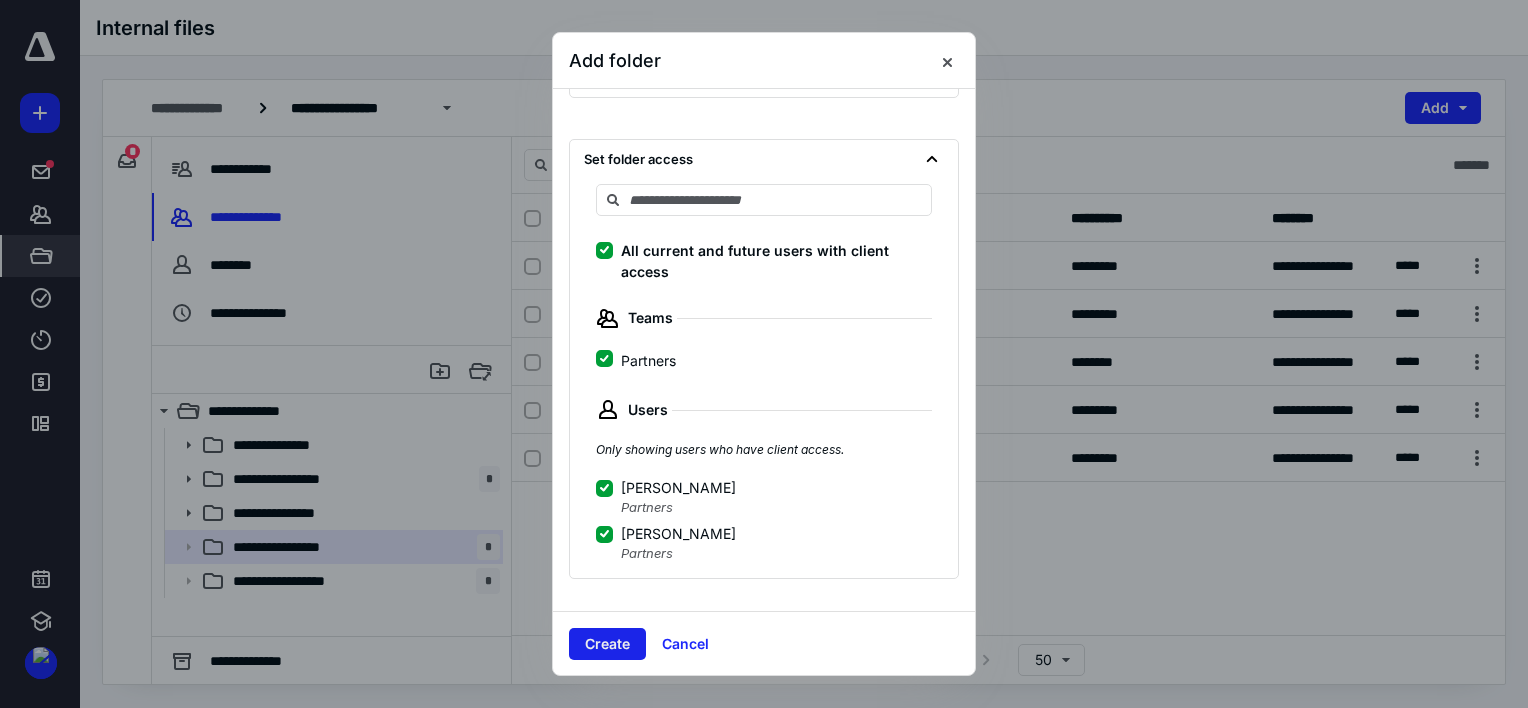 click on "Create" at bounding box center (607, 644) 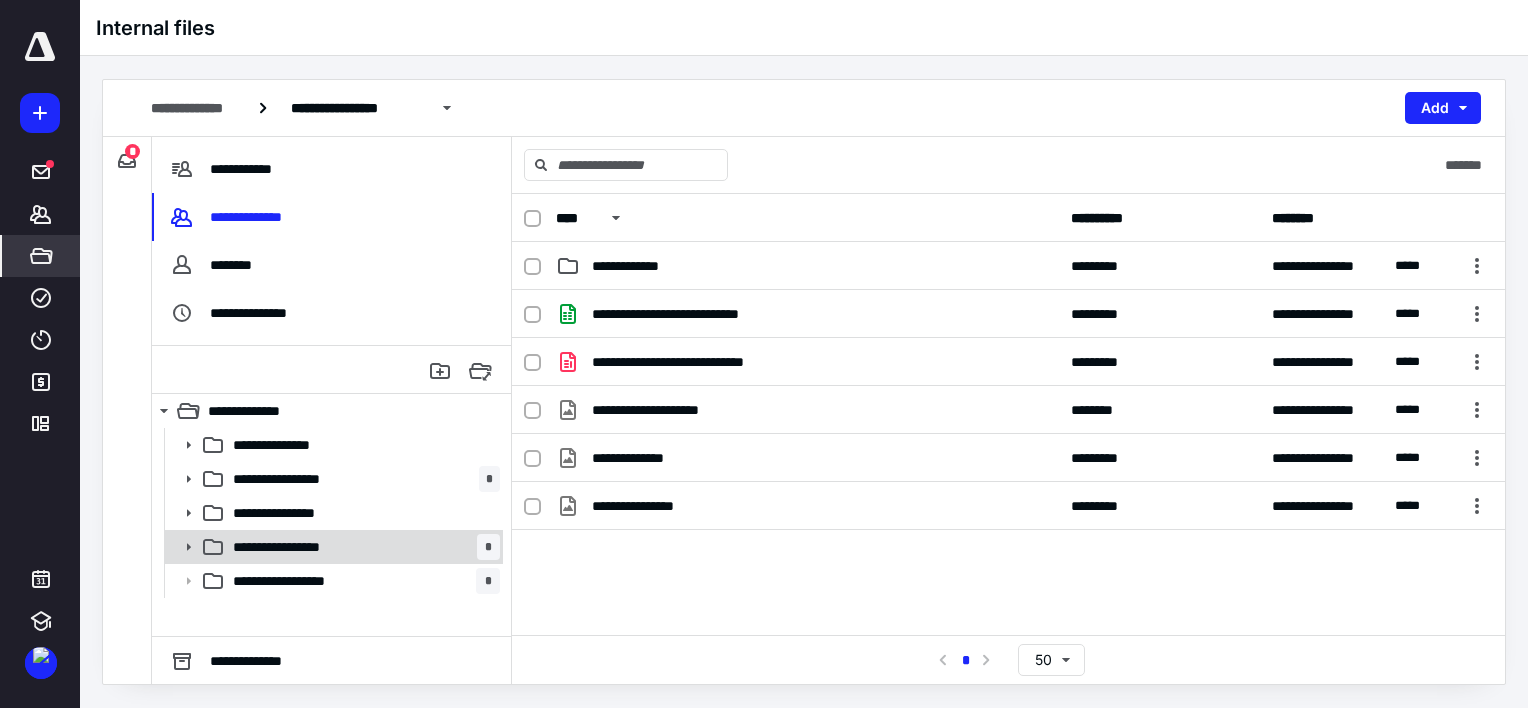 click 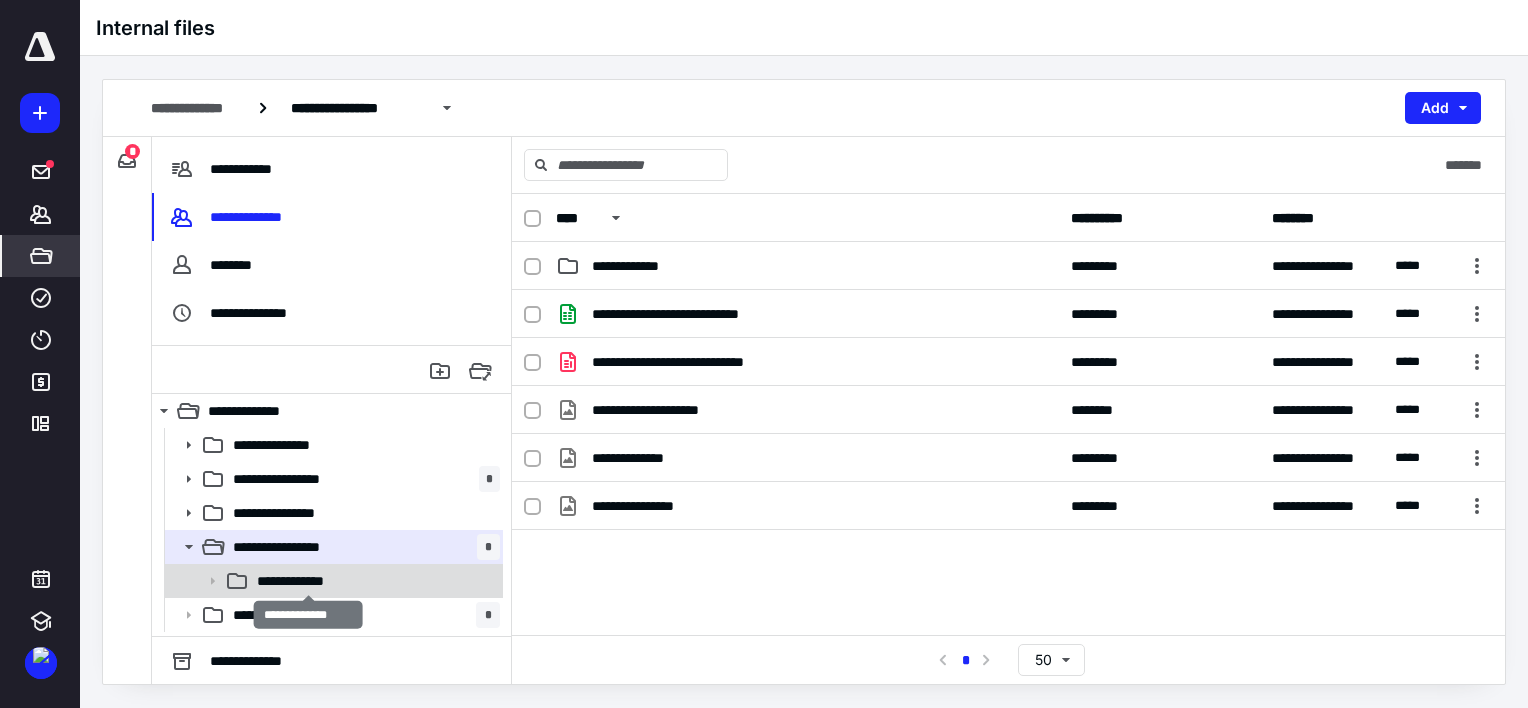 click on "**********" at bounding box center [308, 581] 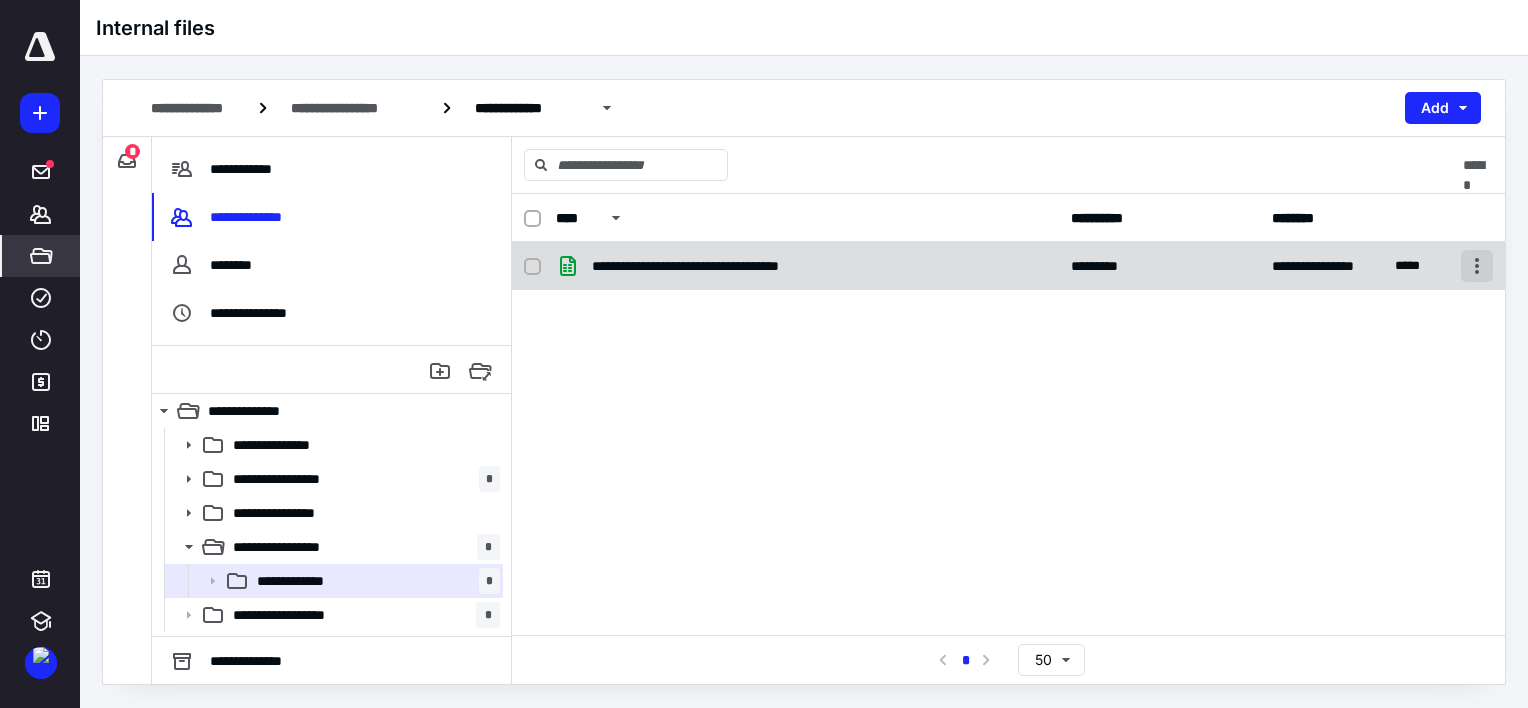 click at bounding box center [1477, 266] 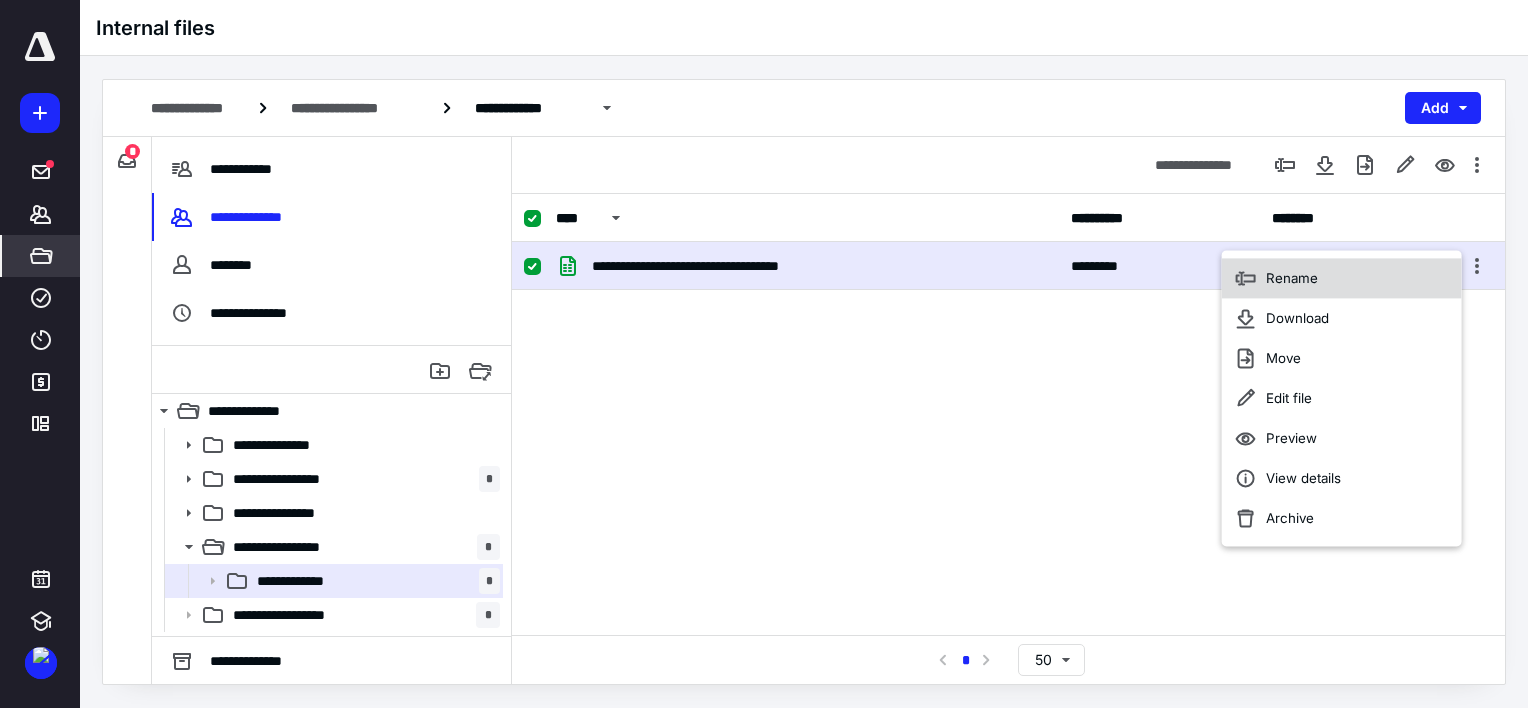 click on "Rename" at bounding box center [1342, 278] 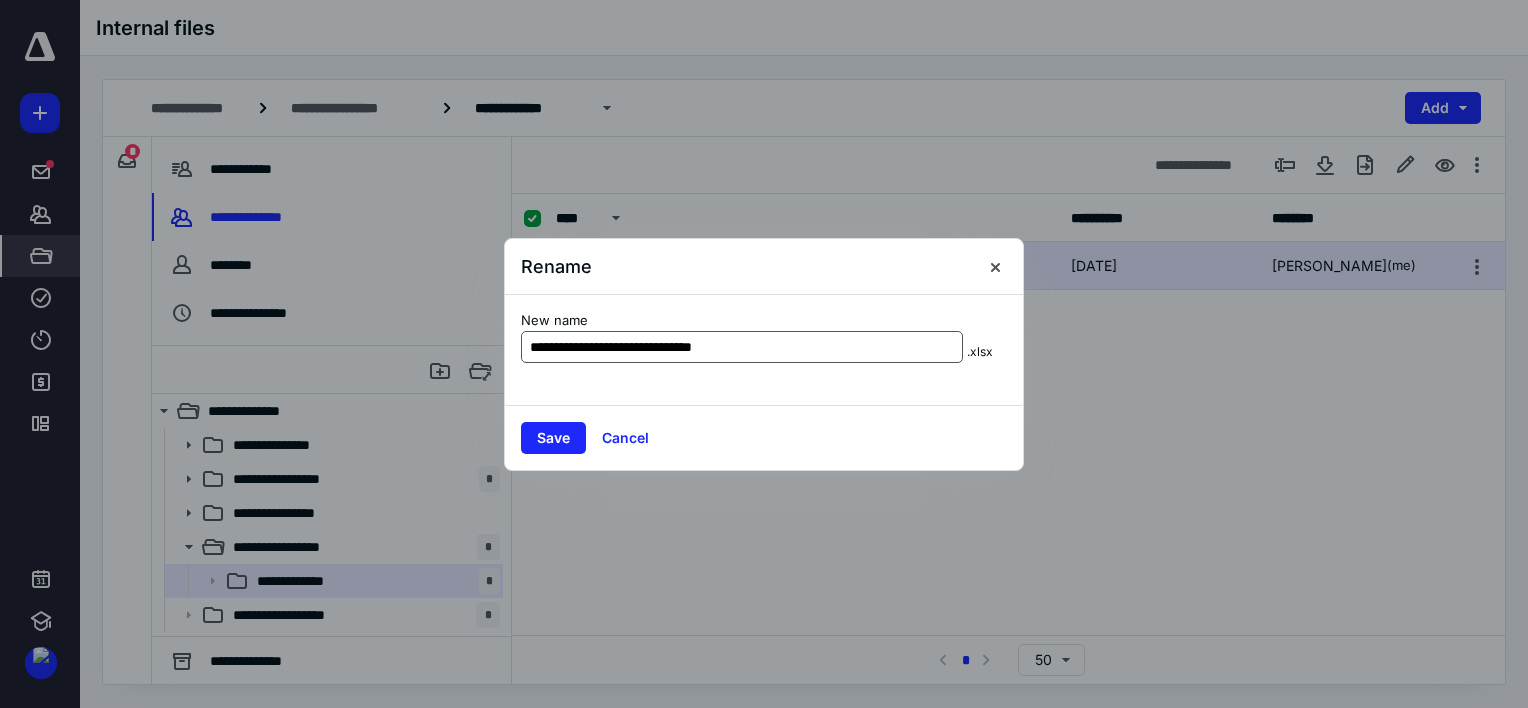 click on "**********" at bounding box center (742, 347) 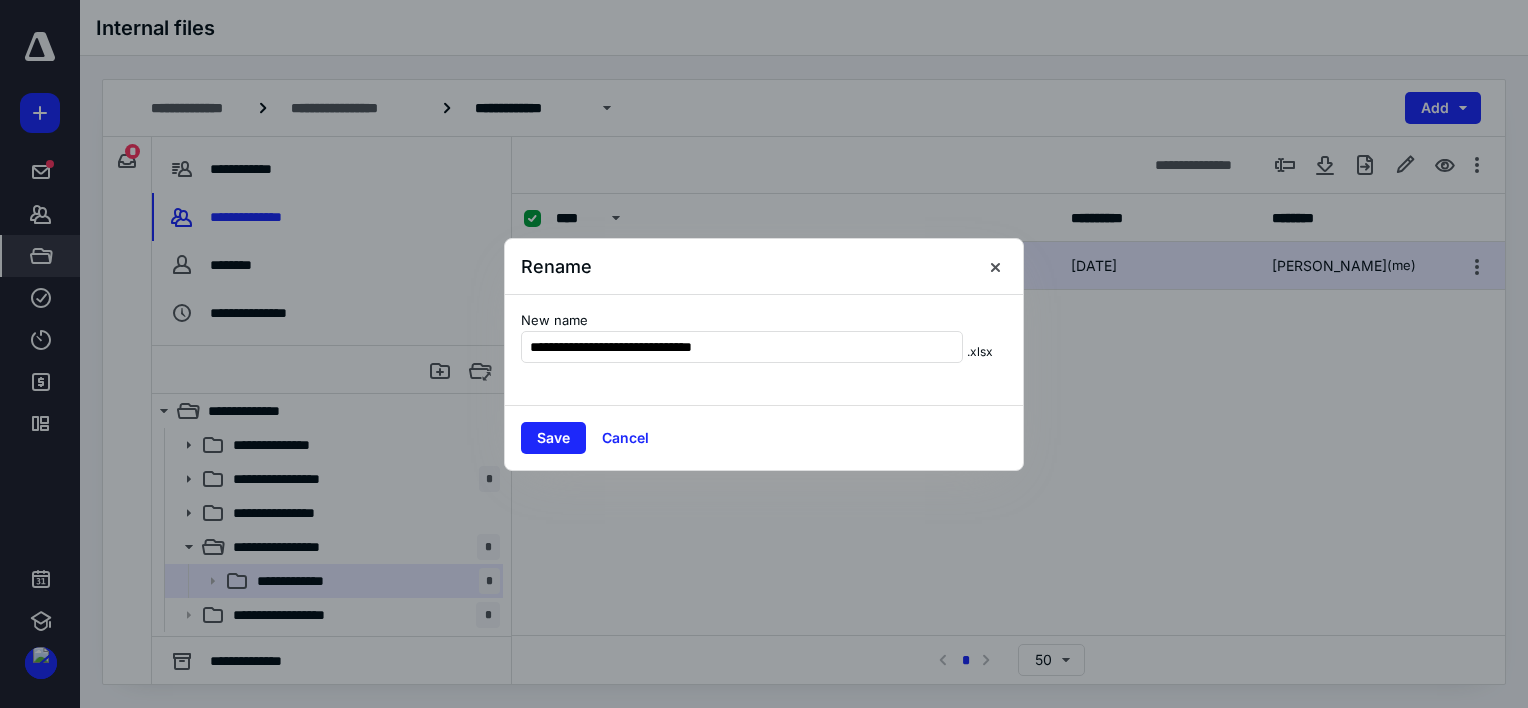 drag, startPoint x: 669, startPoint y: 346, endPoint x: 492, endPoint y: 343, distance: 177.02542 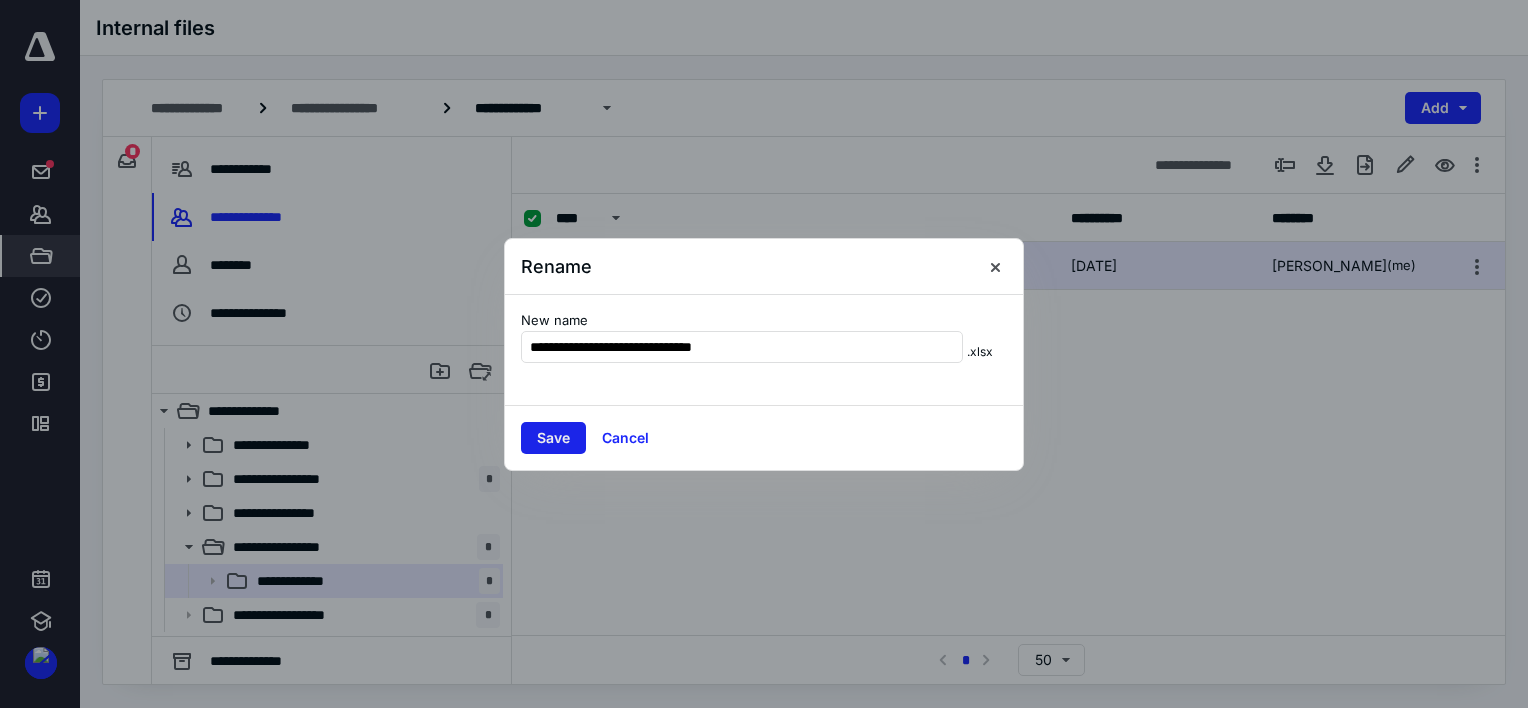 type on "**********" 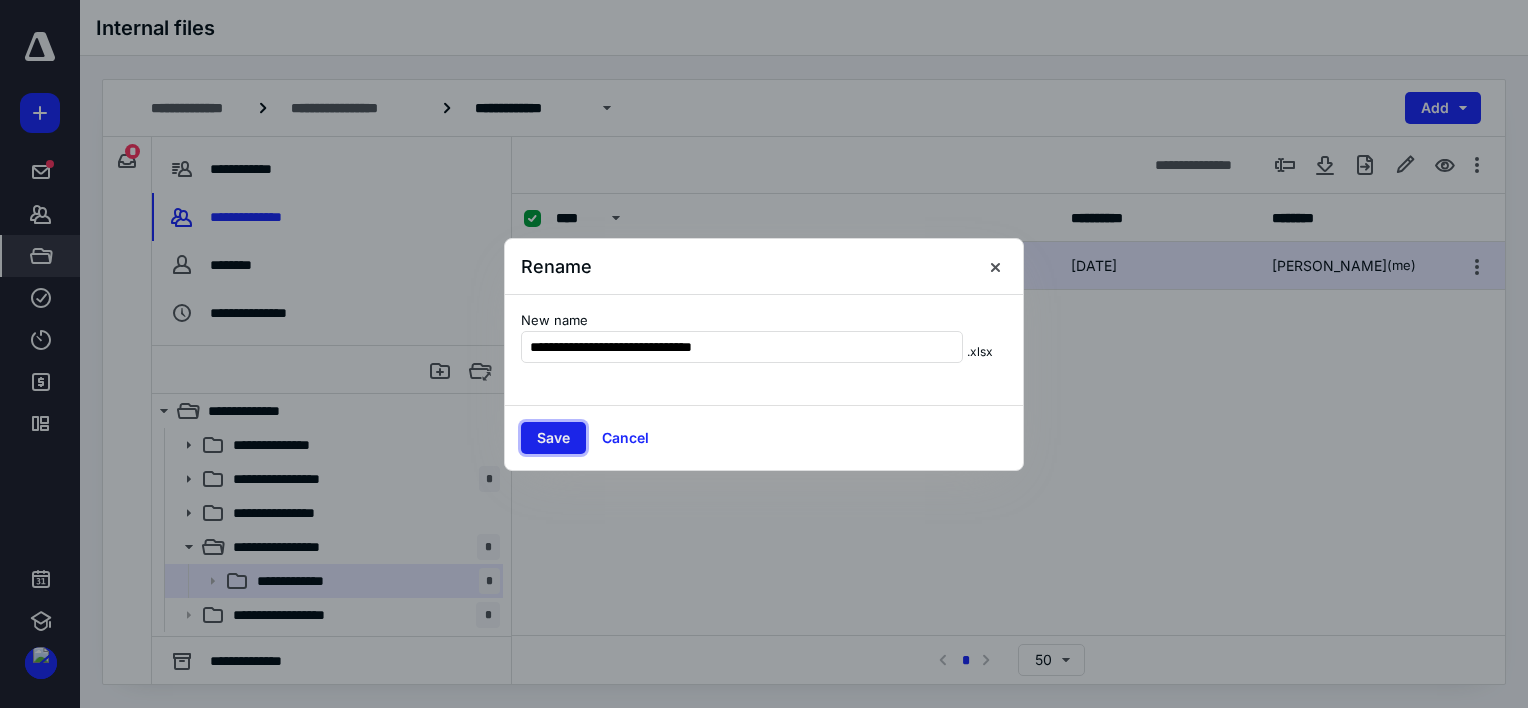 click on "Save" at bounding box center [553, 438] 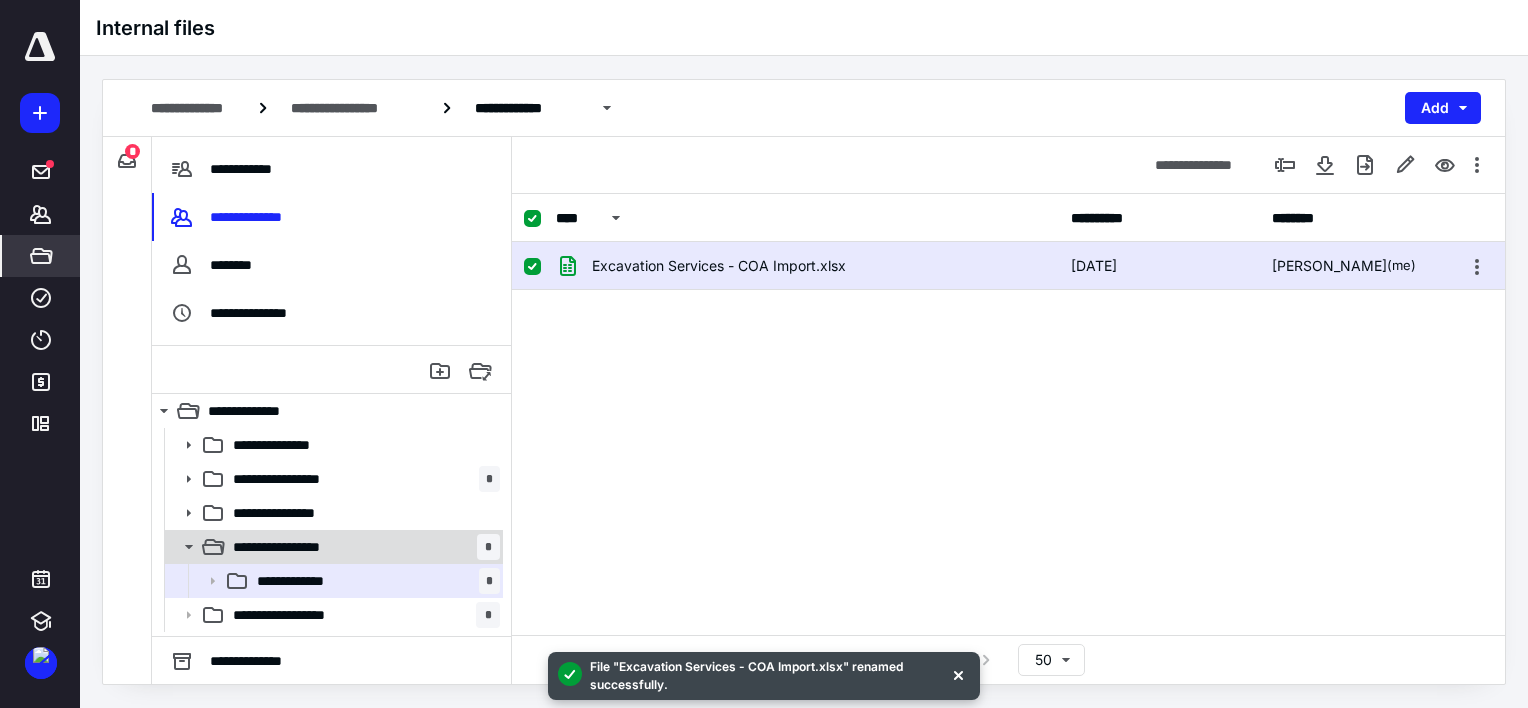 click 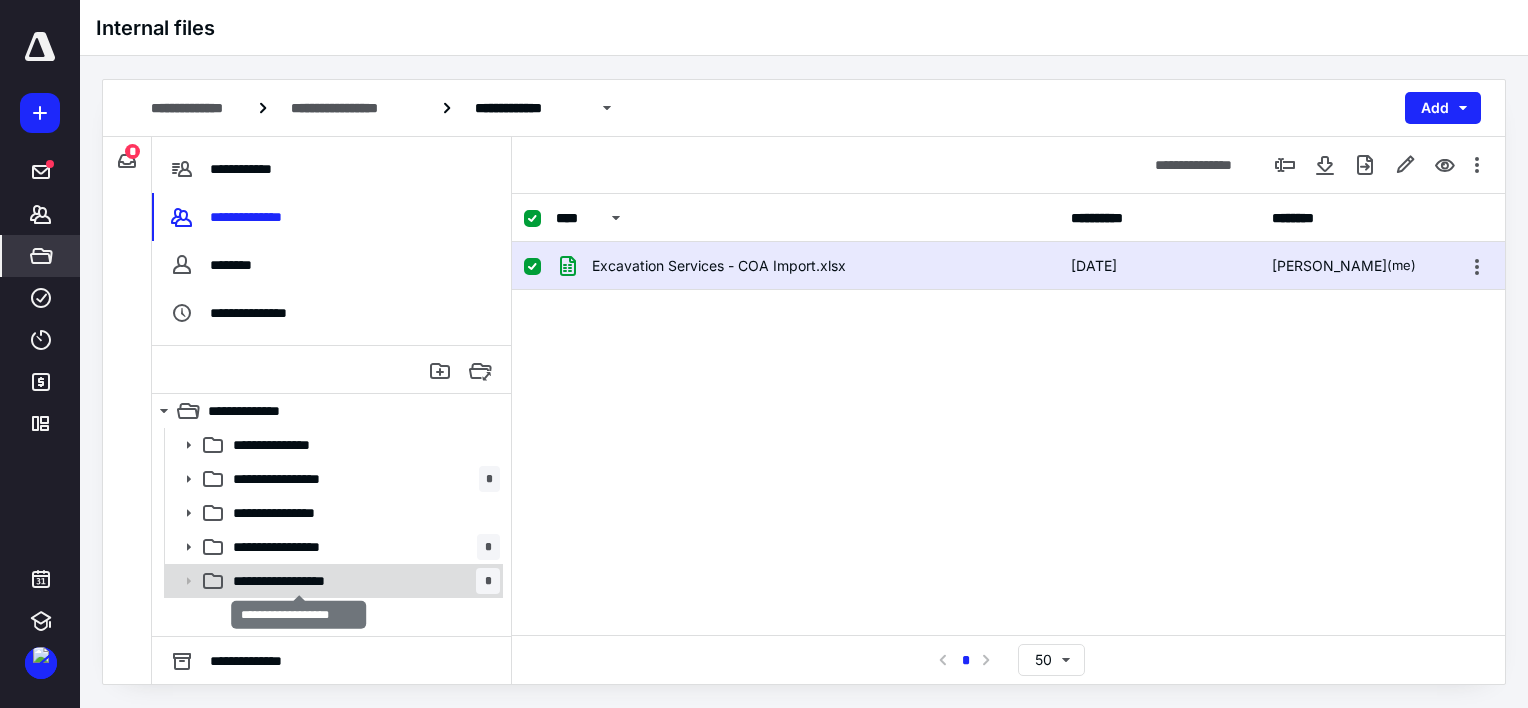 click on "**********" at bounding box center [299, 581] 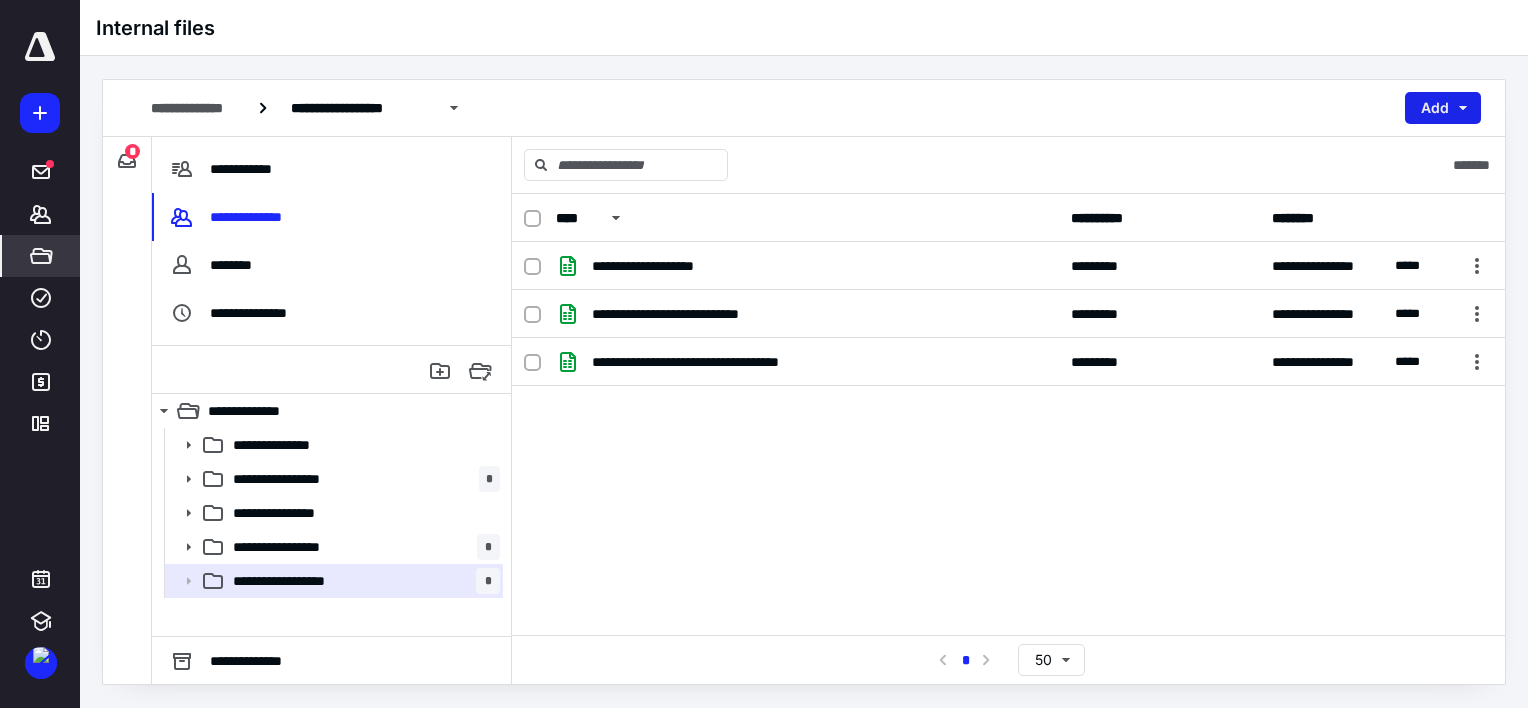 click on "Add" at bounding box center [1443, 108] 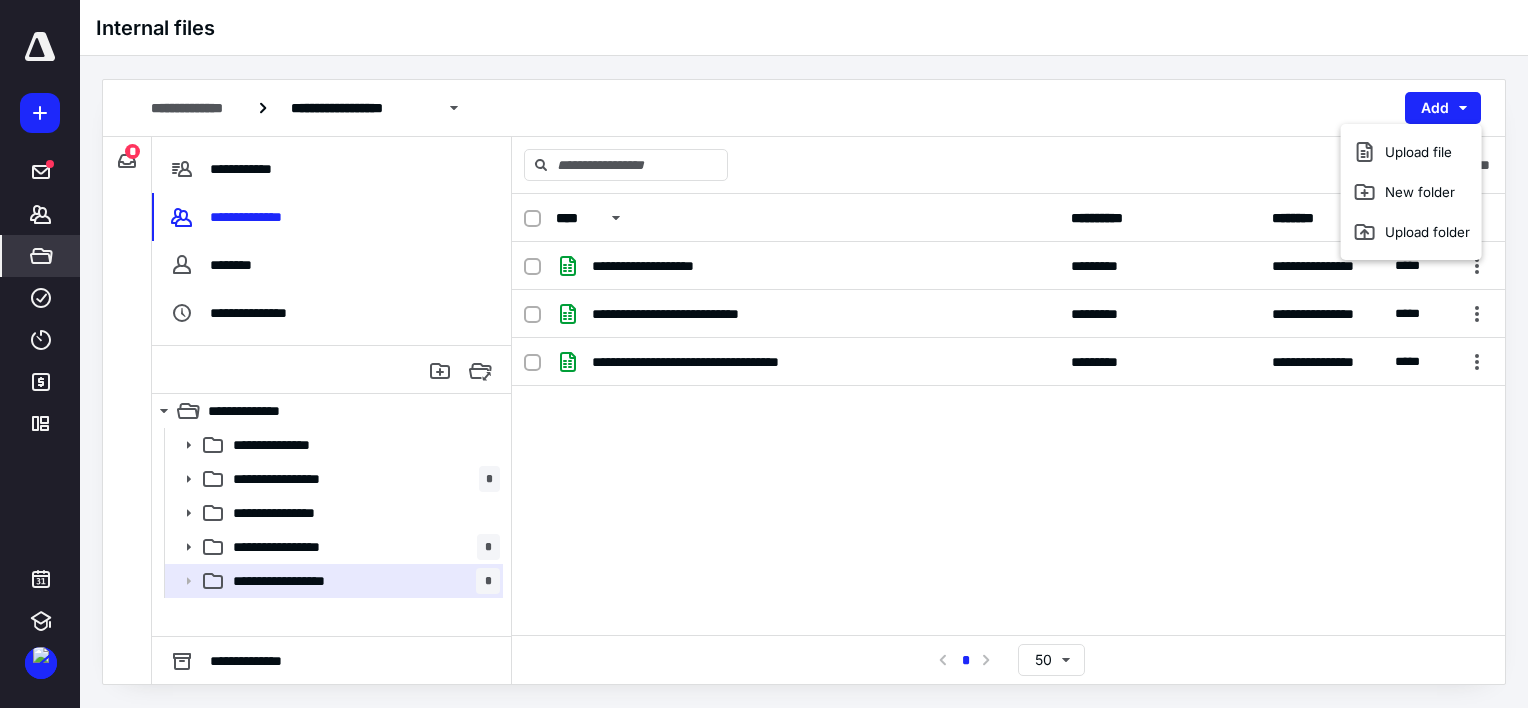click on "**********" at bounding box center (1008, 392) 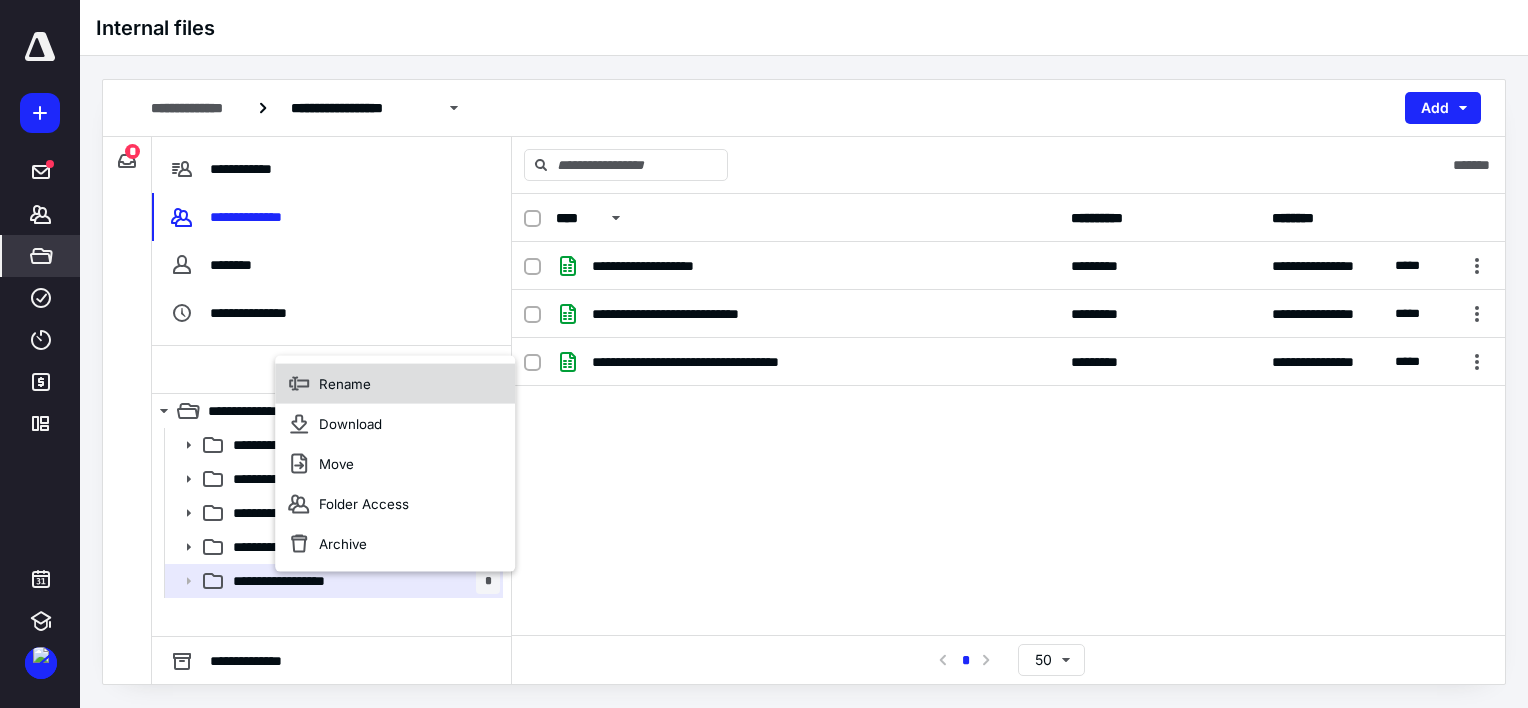 click on "Rename" at bounding box center [395, 384] 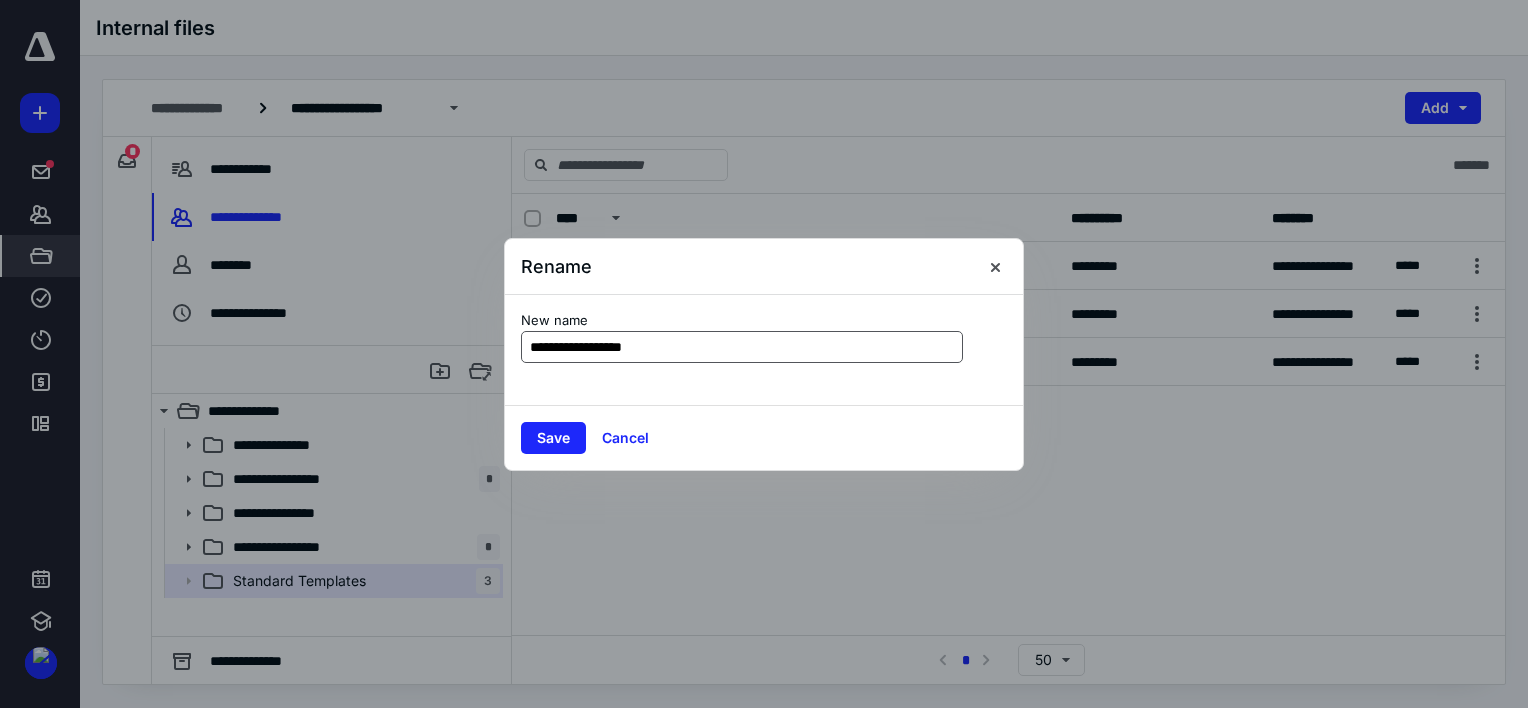click on "**********" at bounding box center [742, 347] 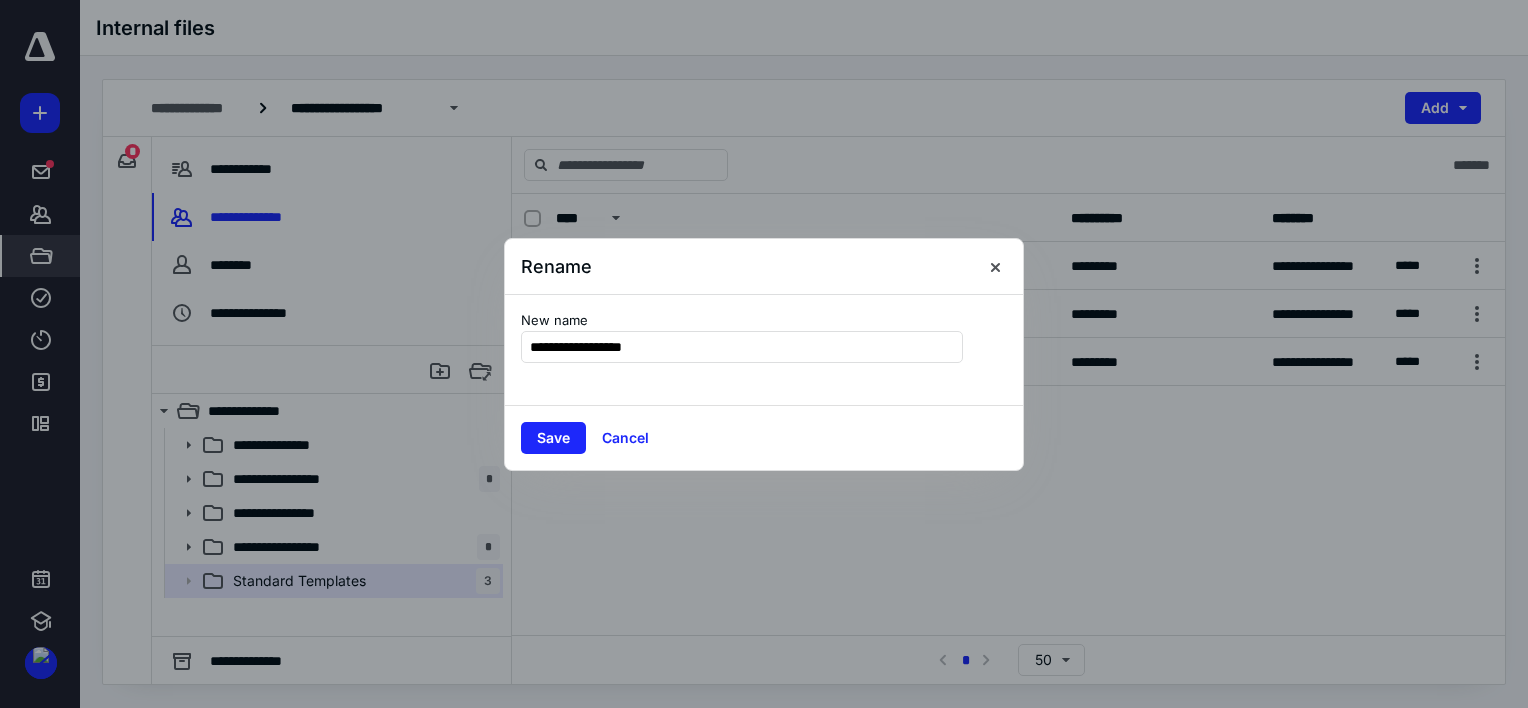 drag, startPoint x: 594, startPoint y: 348, endPoint x: 512, endPoint y: 346, distance: 82.02438 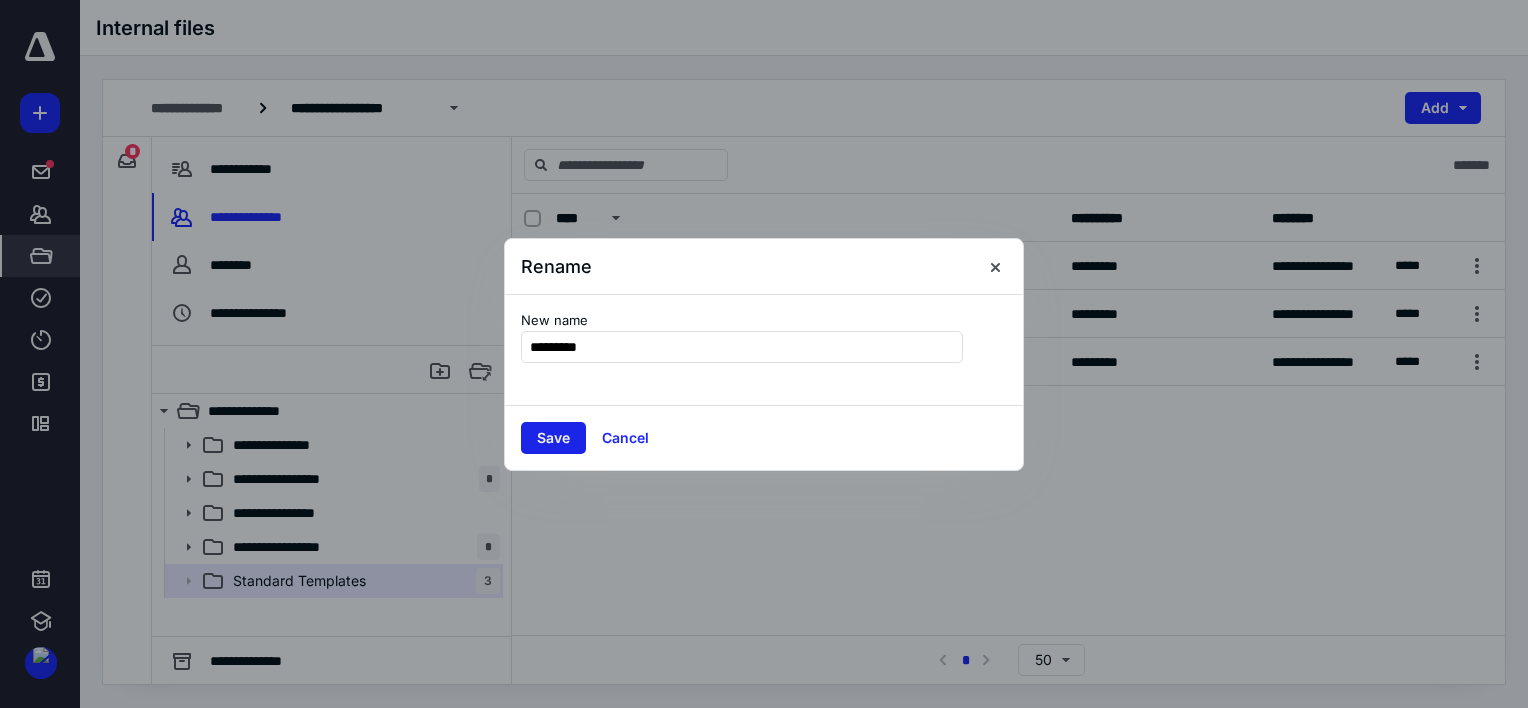 type on "*********" 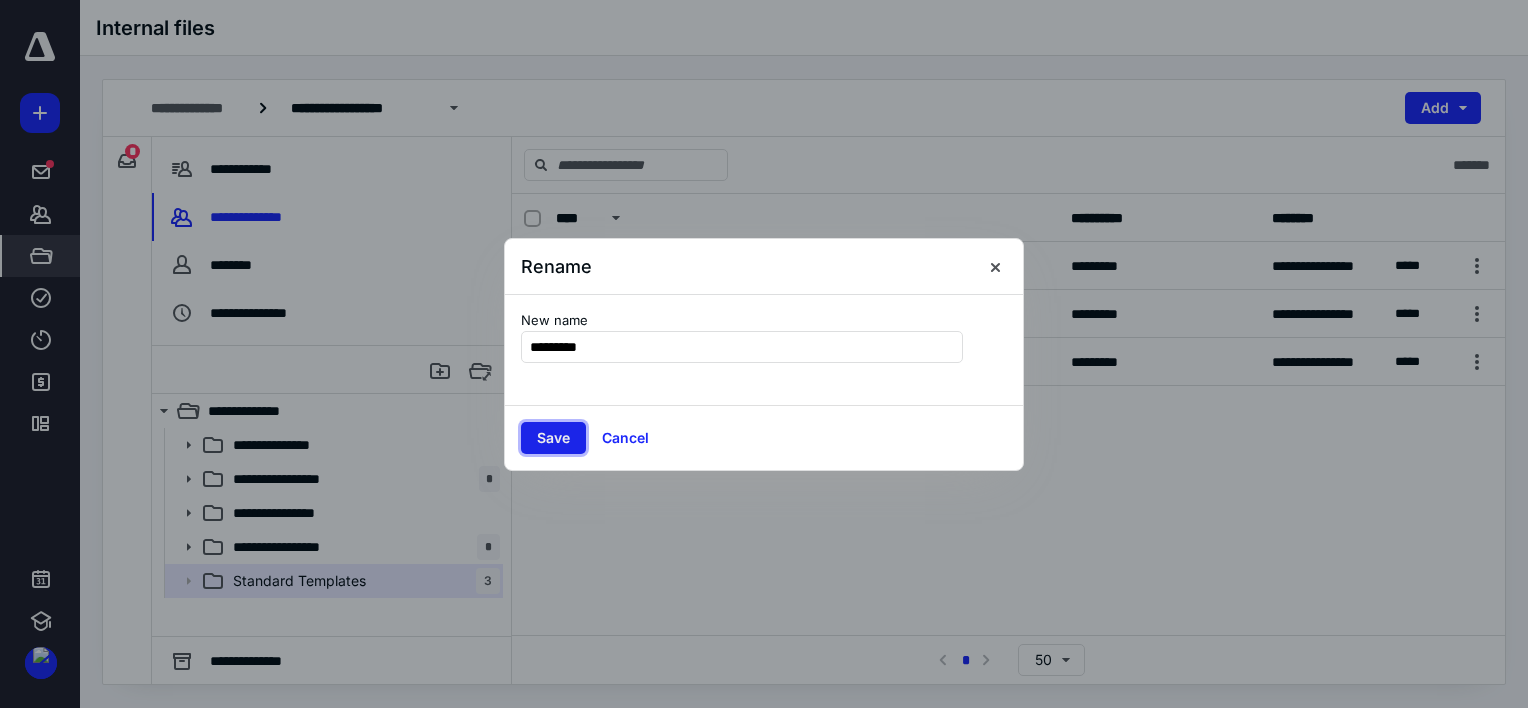 click on "Save" at bounding box center [553, 438] 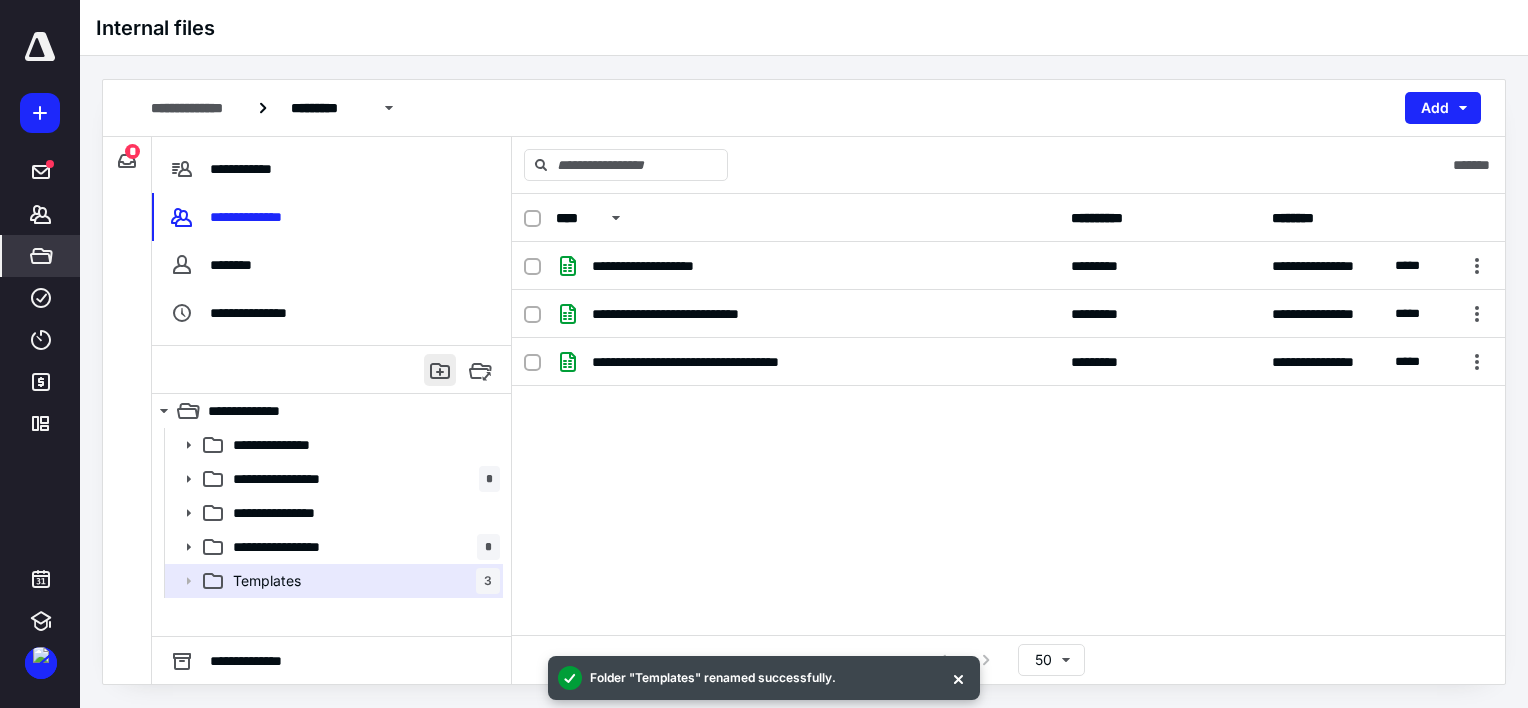 click at bounding box center [440, 370] 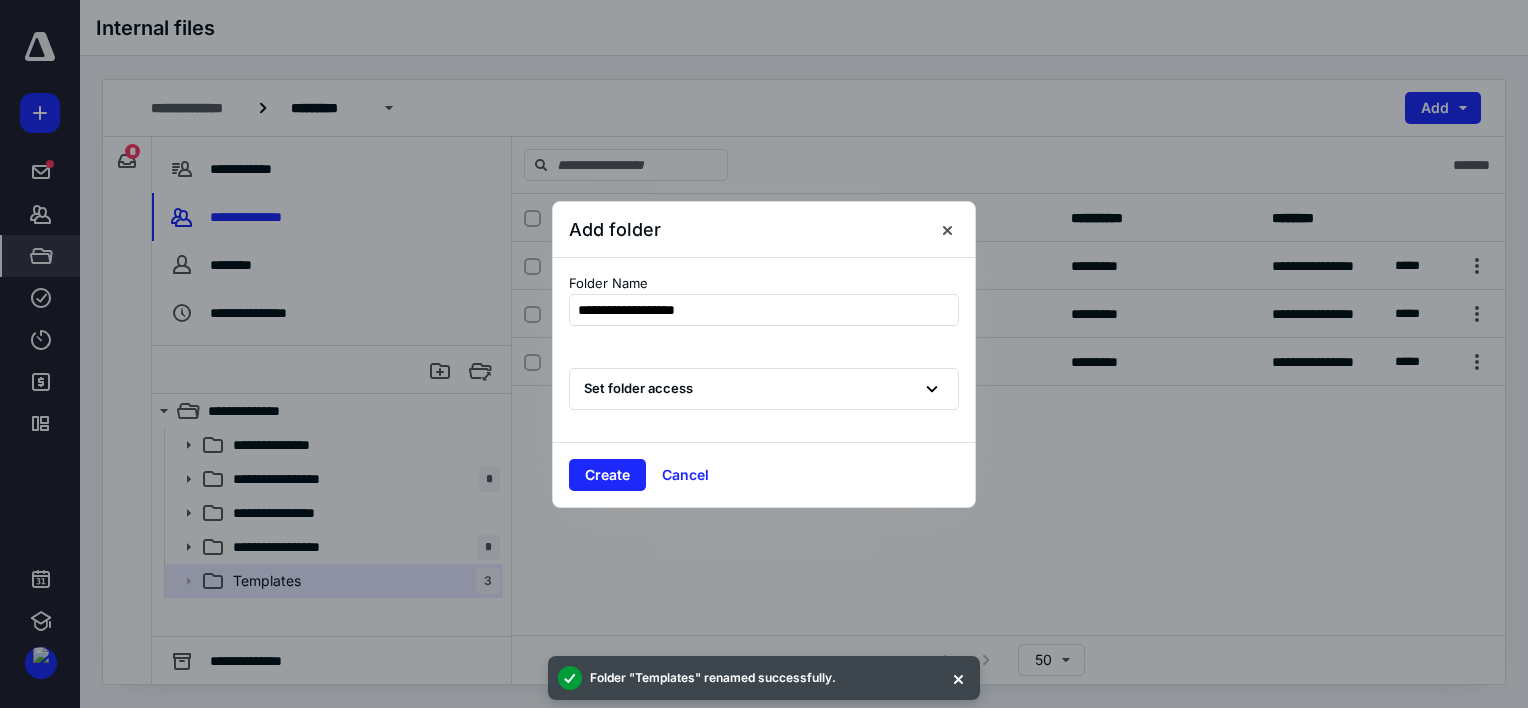 type on "**********" 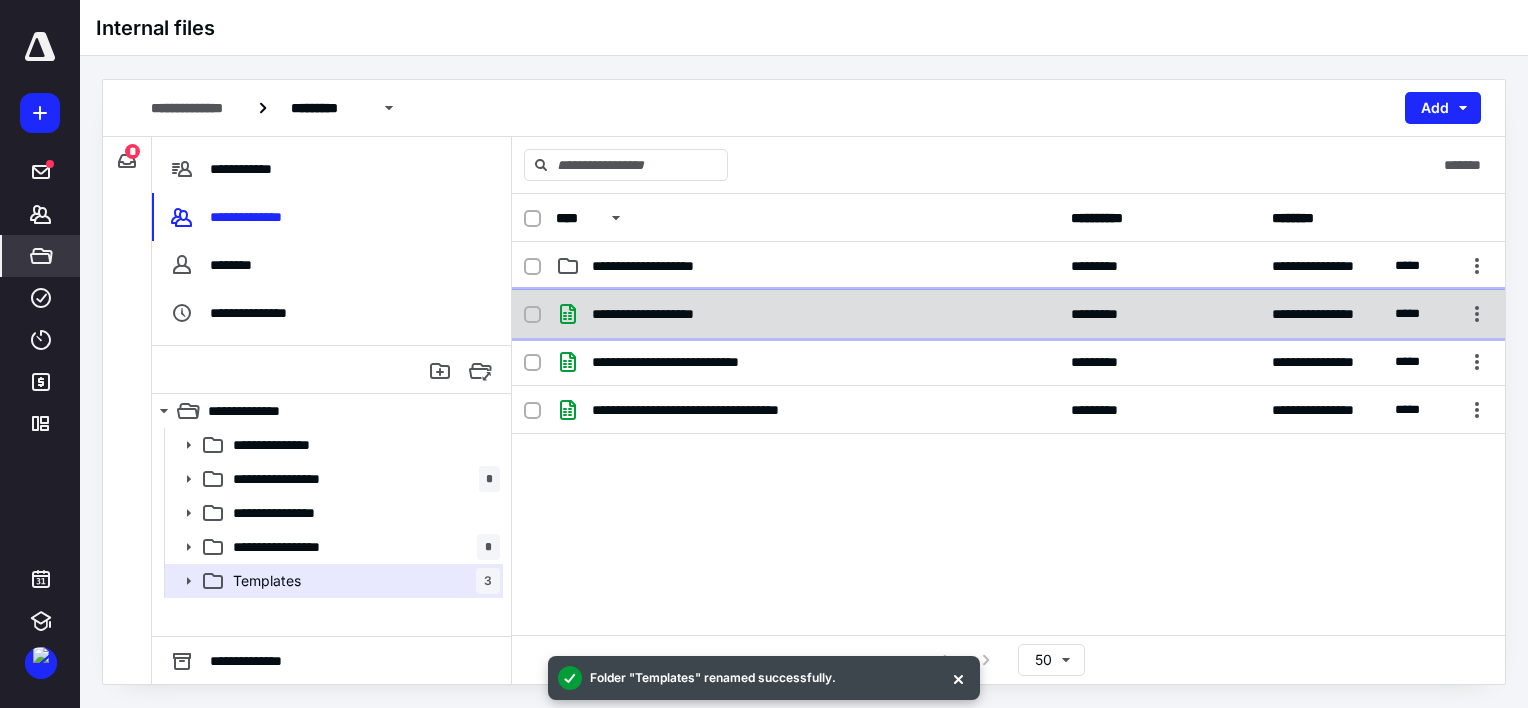 click on "**********" at bounding box center [656, 314] 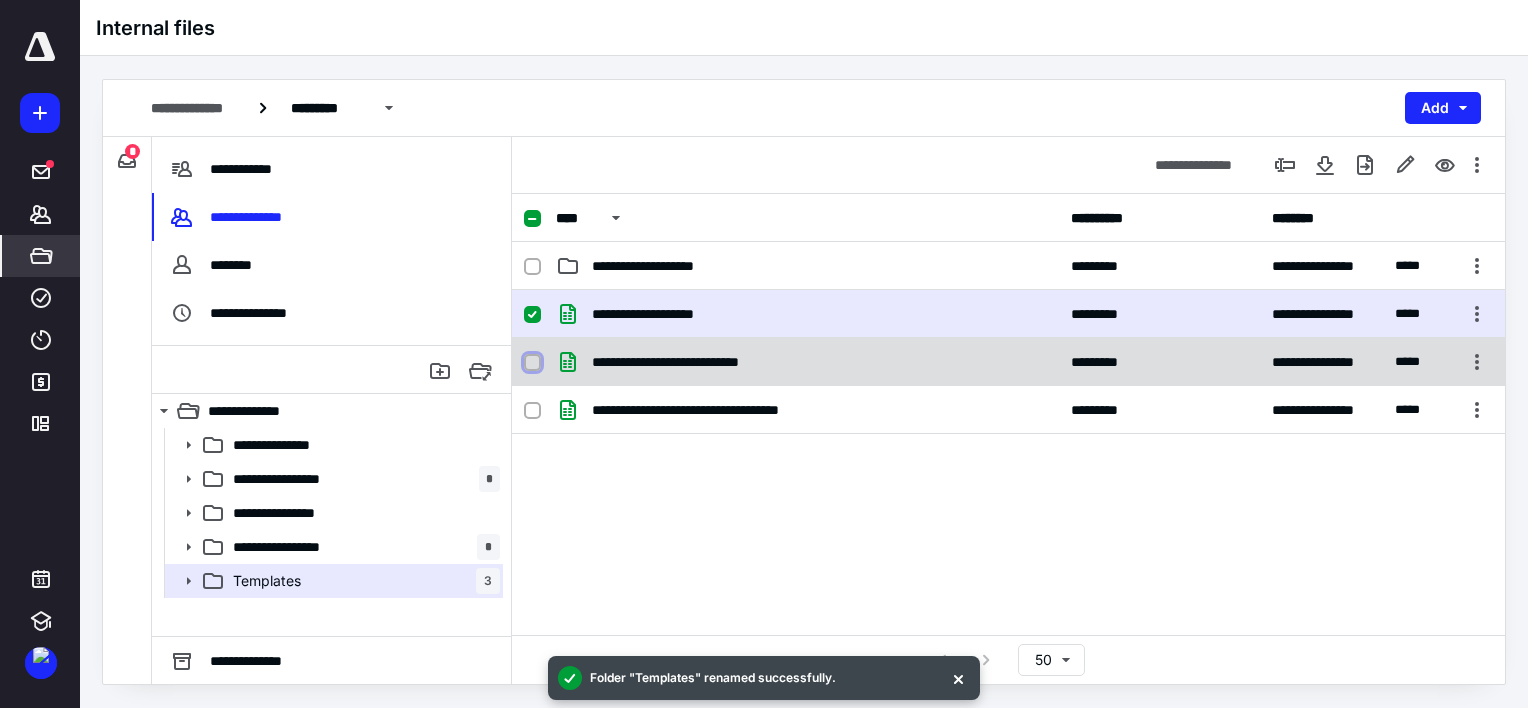 click at bounding box center (532, 363) 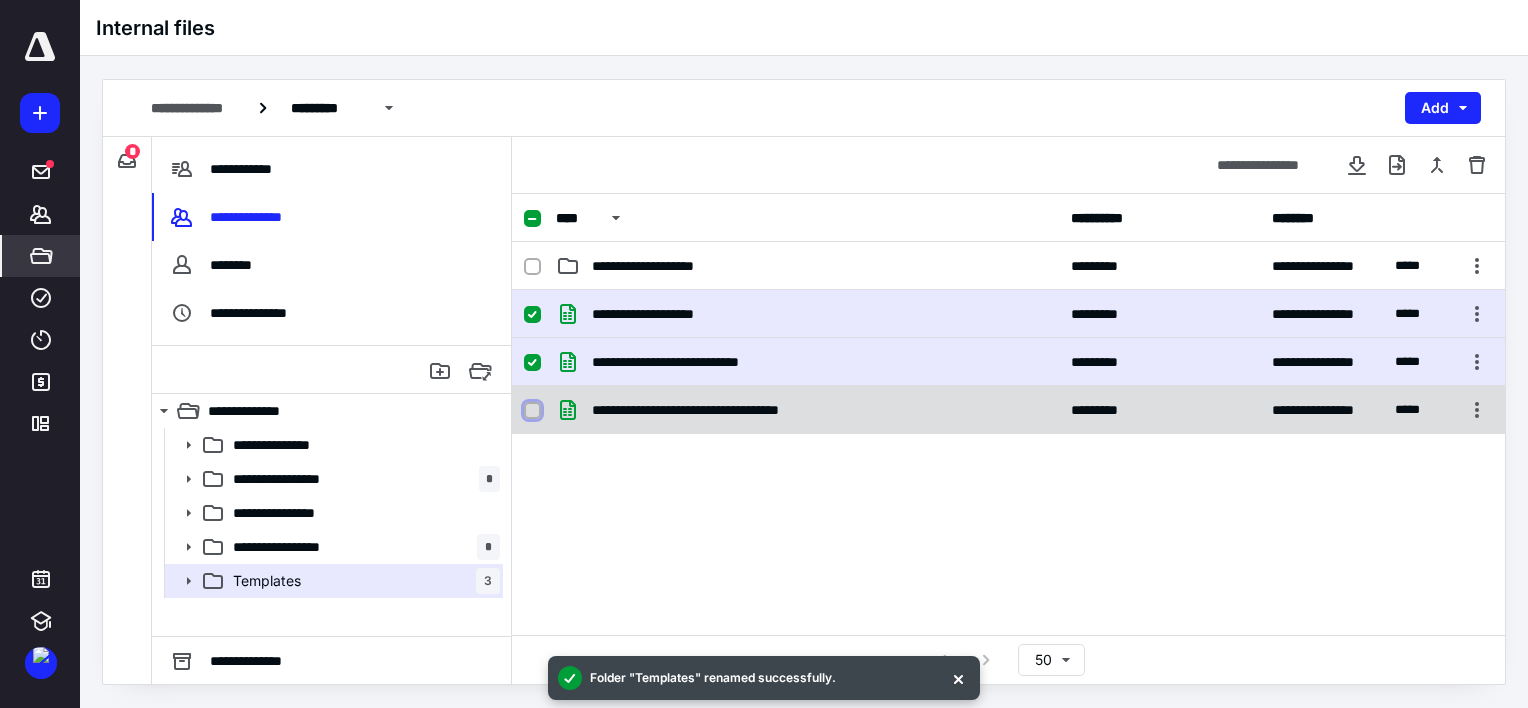 click at bounding box center (532, 411) 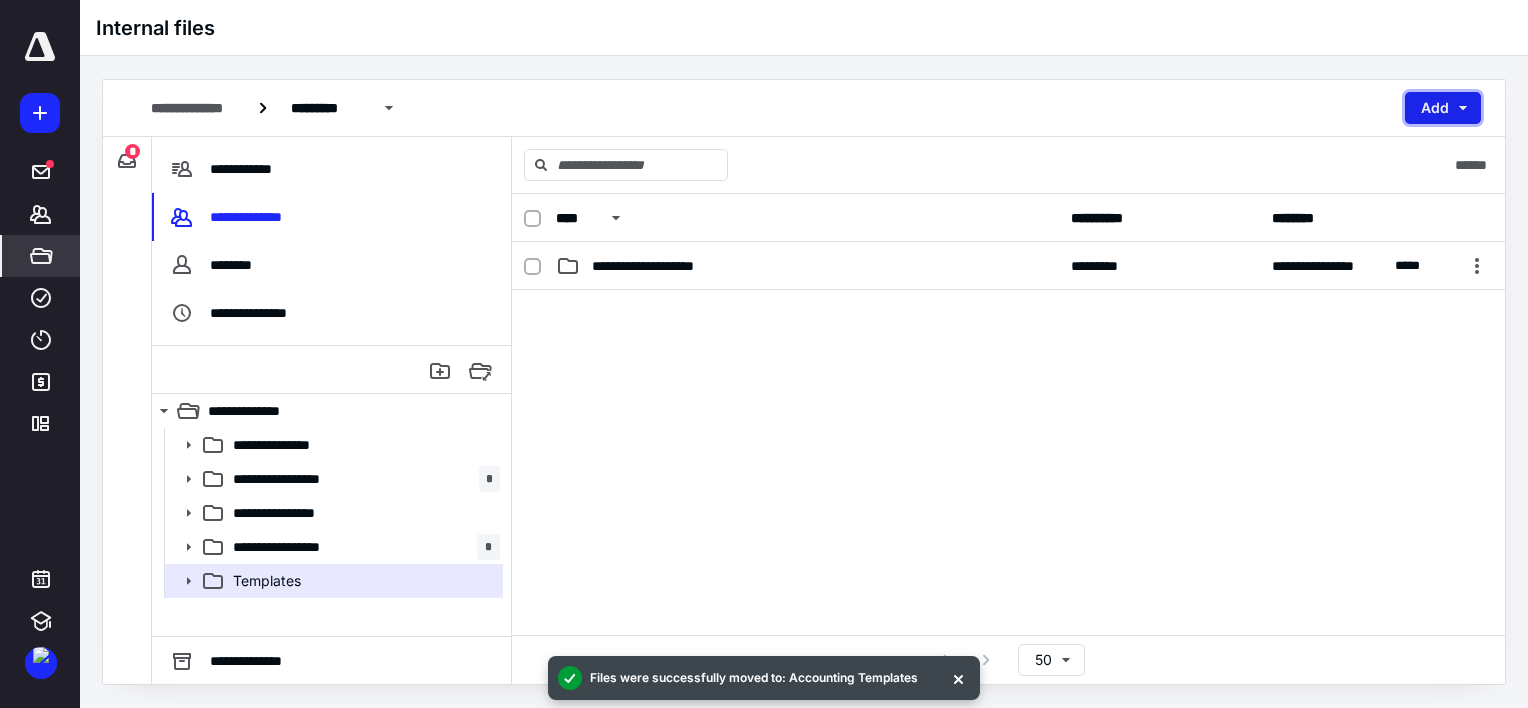 click on "Add" at bounding box center [1443, 108] 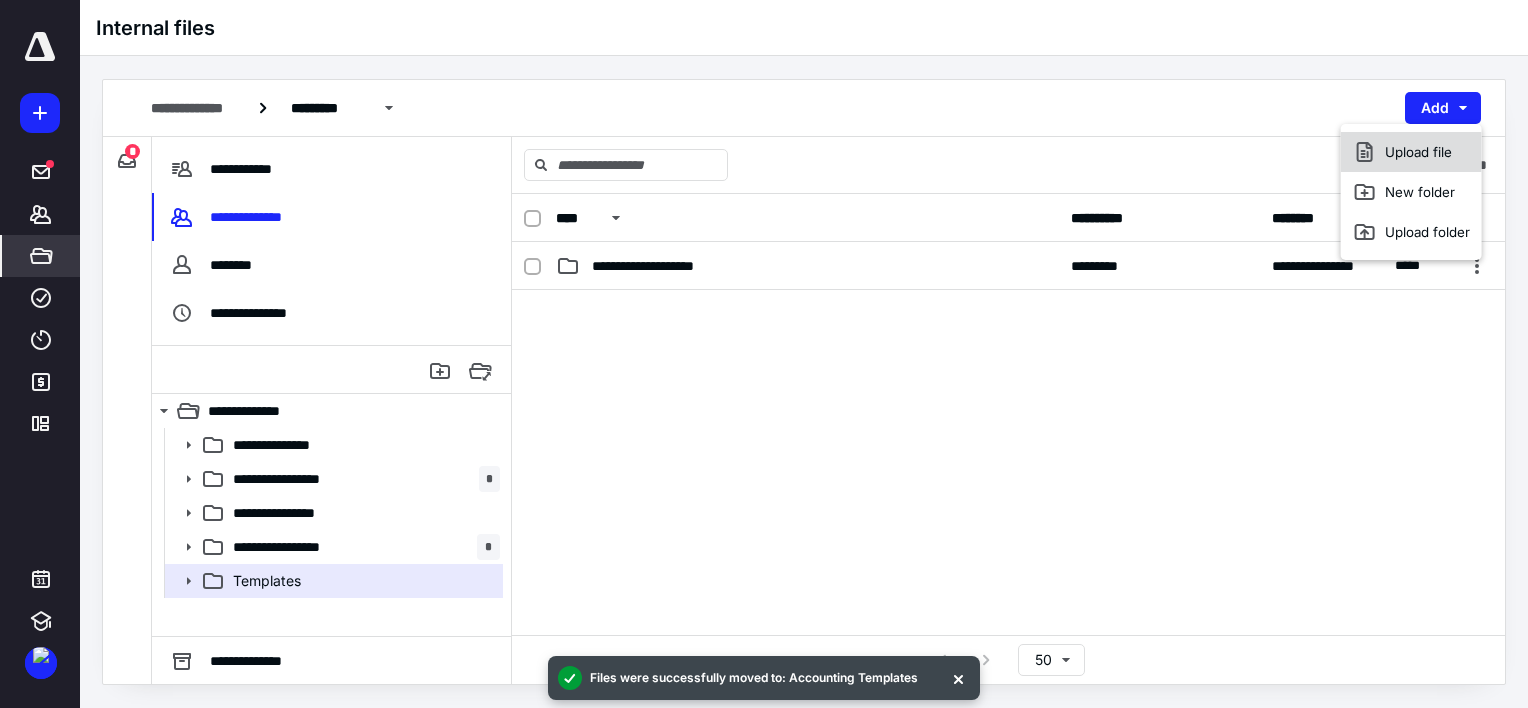 click on "Upload file" at bounding box center (1411, 152) 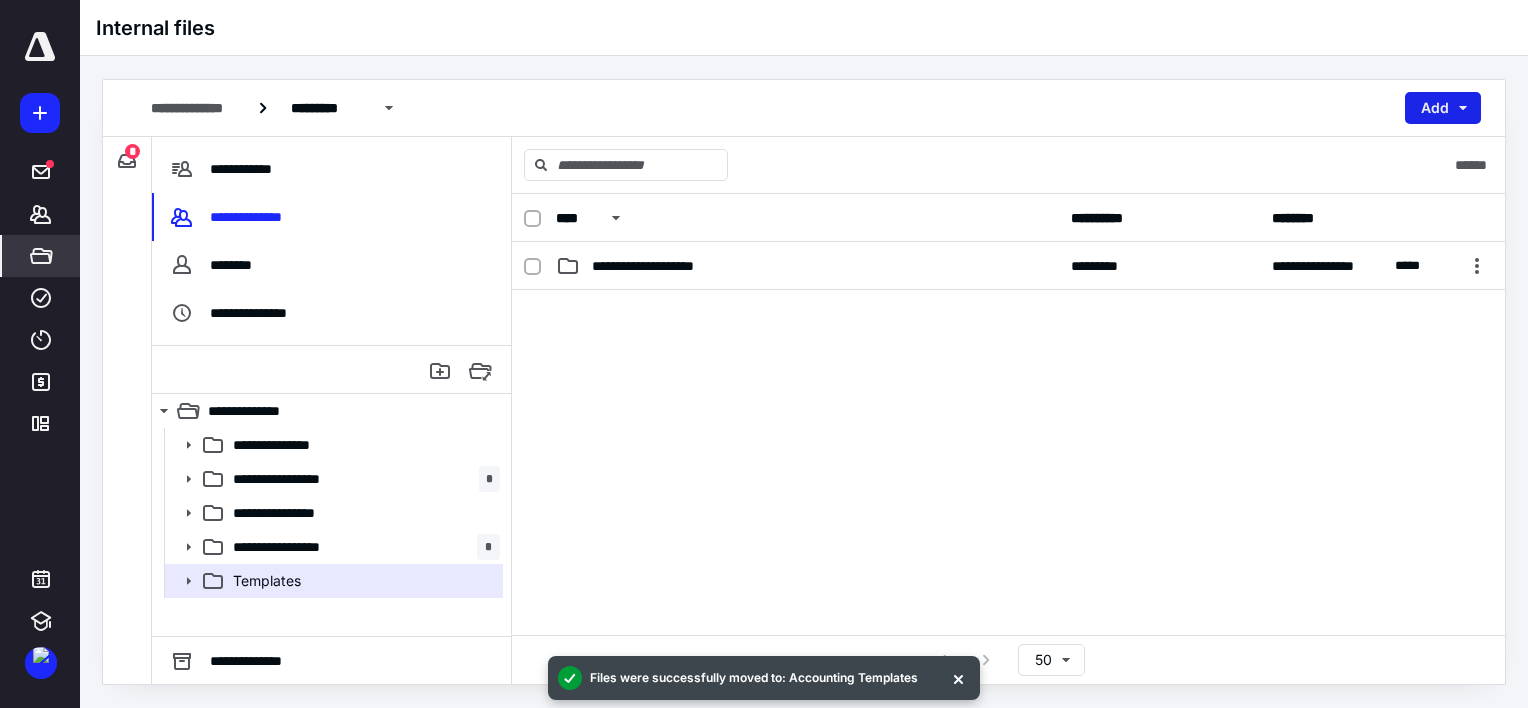 click on "Add" at bounding box center (1443, 108) 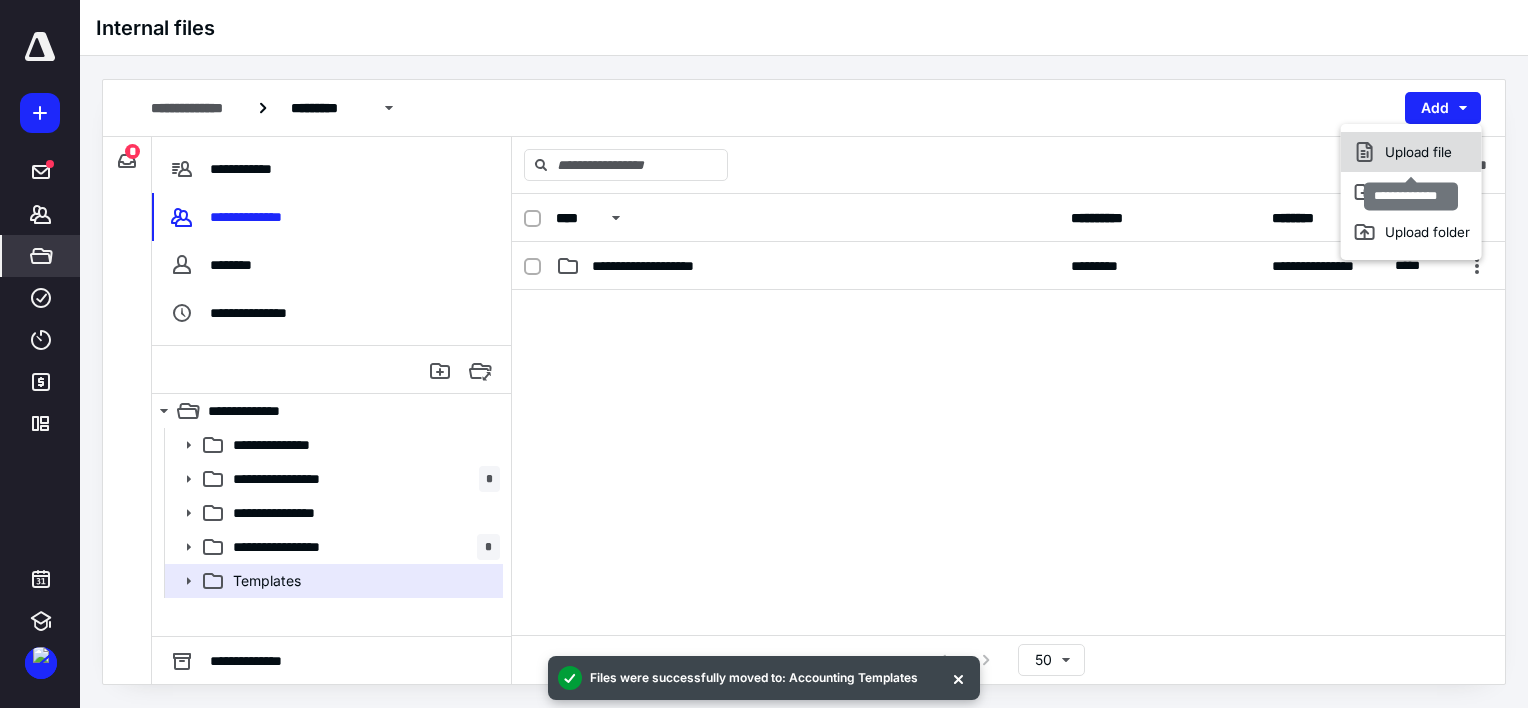 click on "Upload file" at bounding box center [1411, 152] 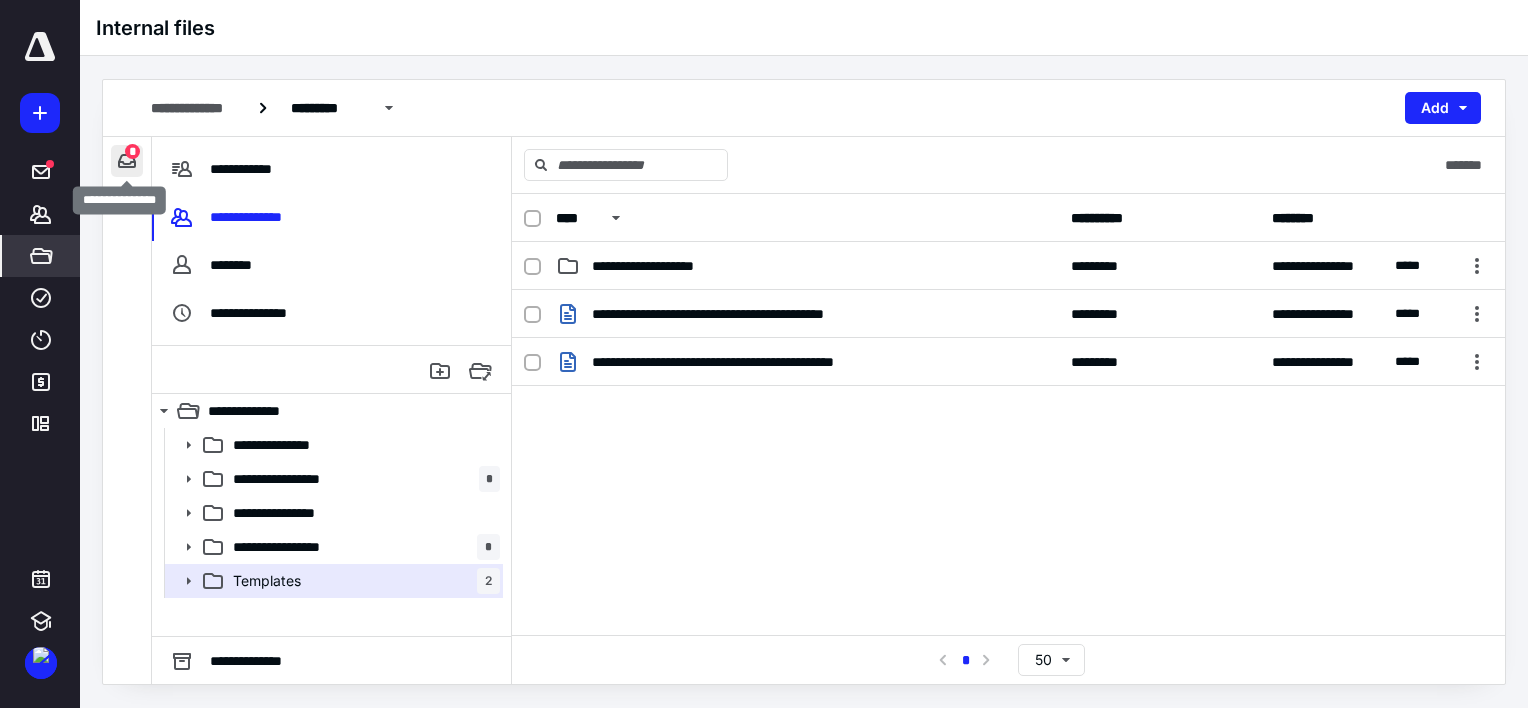 click at bounding box center [127, 161] 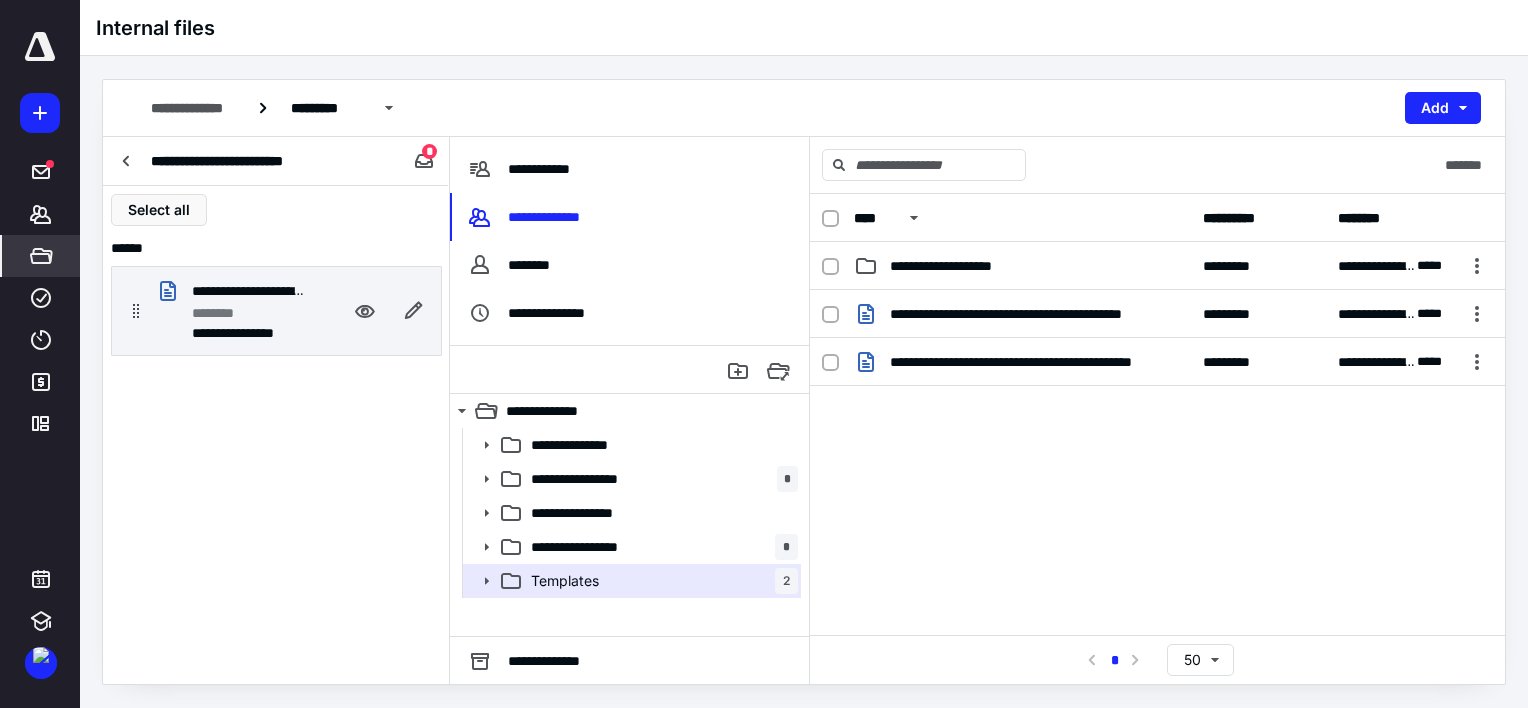 click 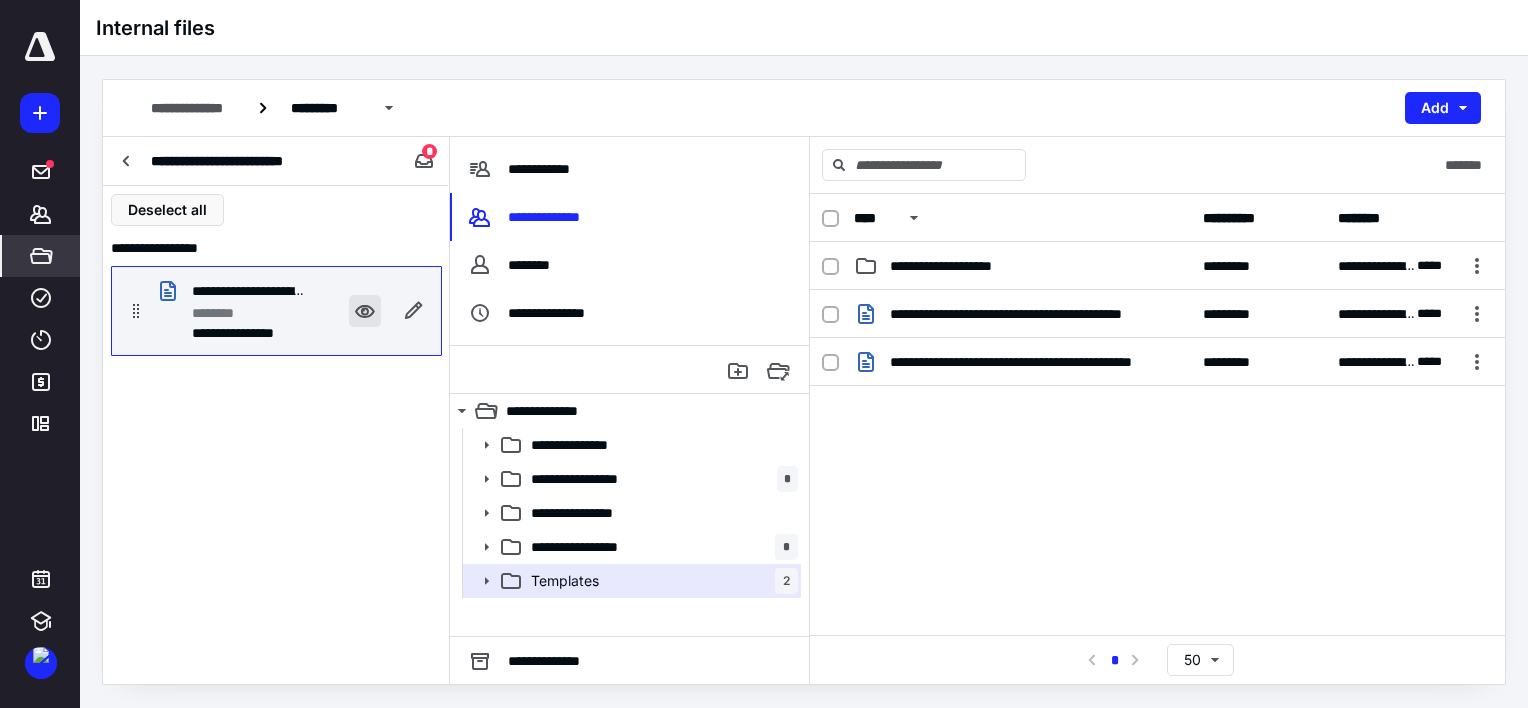 click at bounding box center [365, 311] 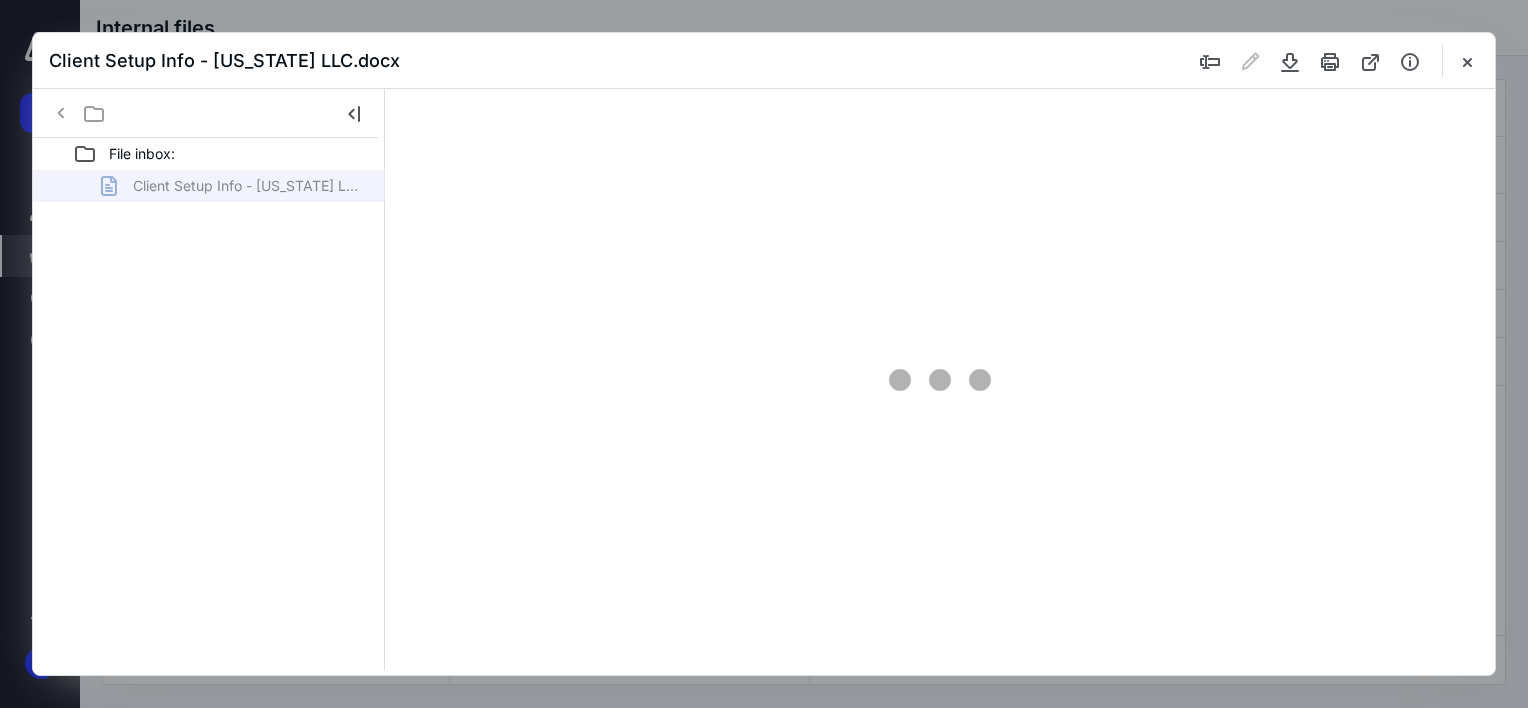 scroll, scrollTop: 0, scrollLeft: 0, axis: both 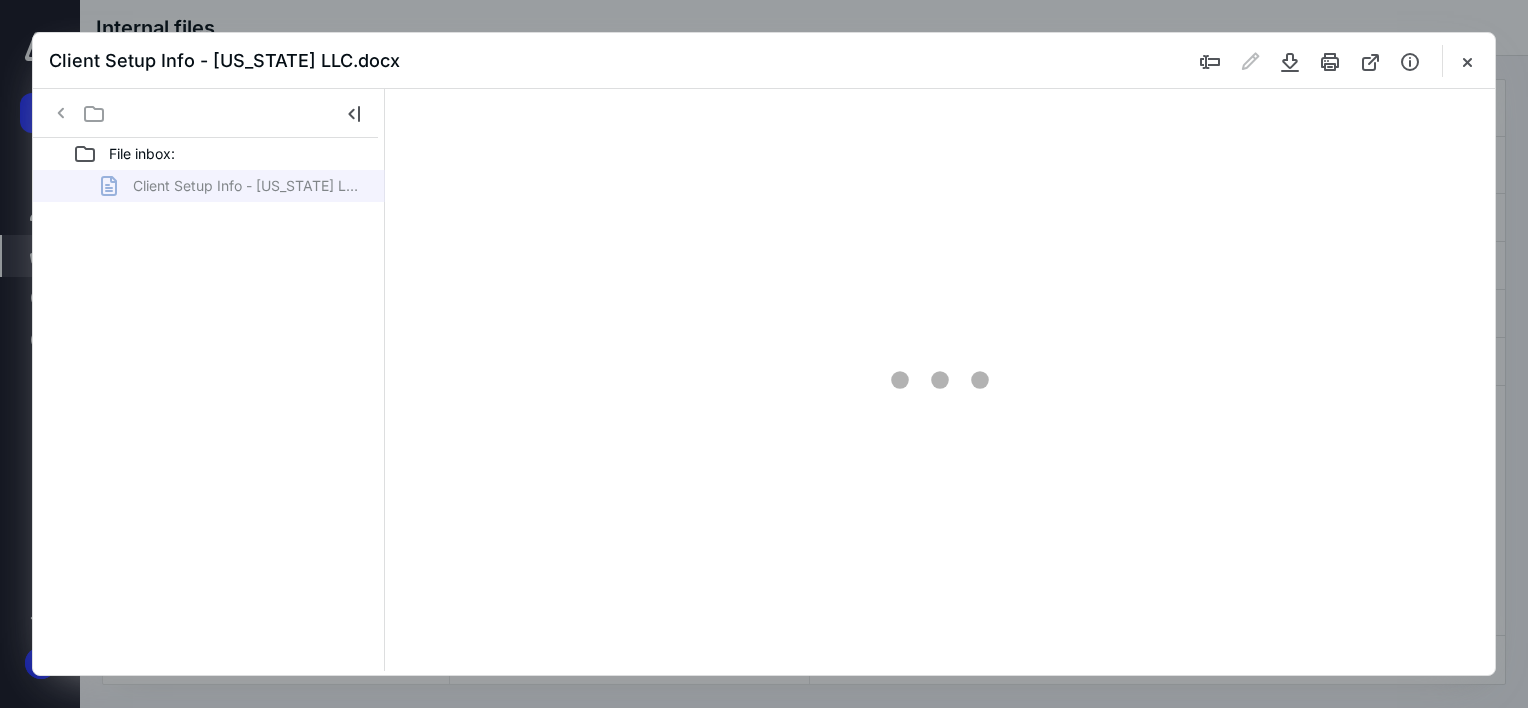 type on "64" 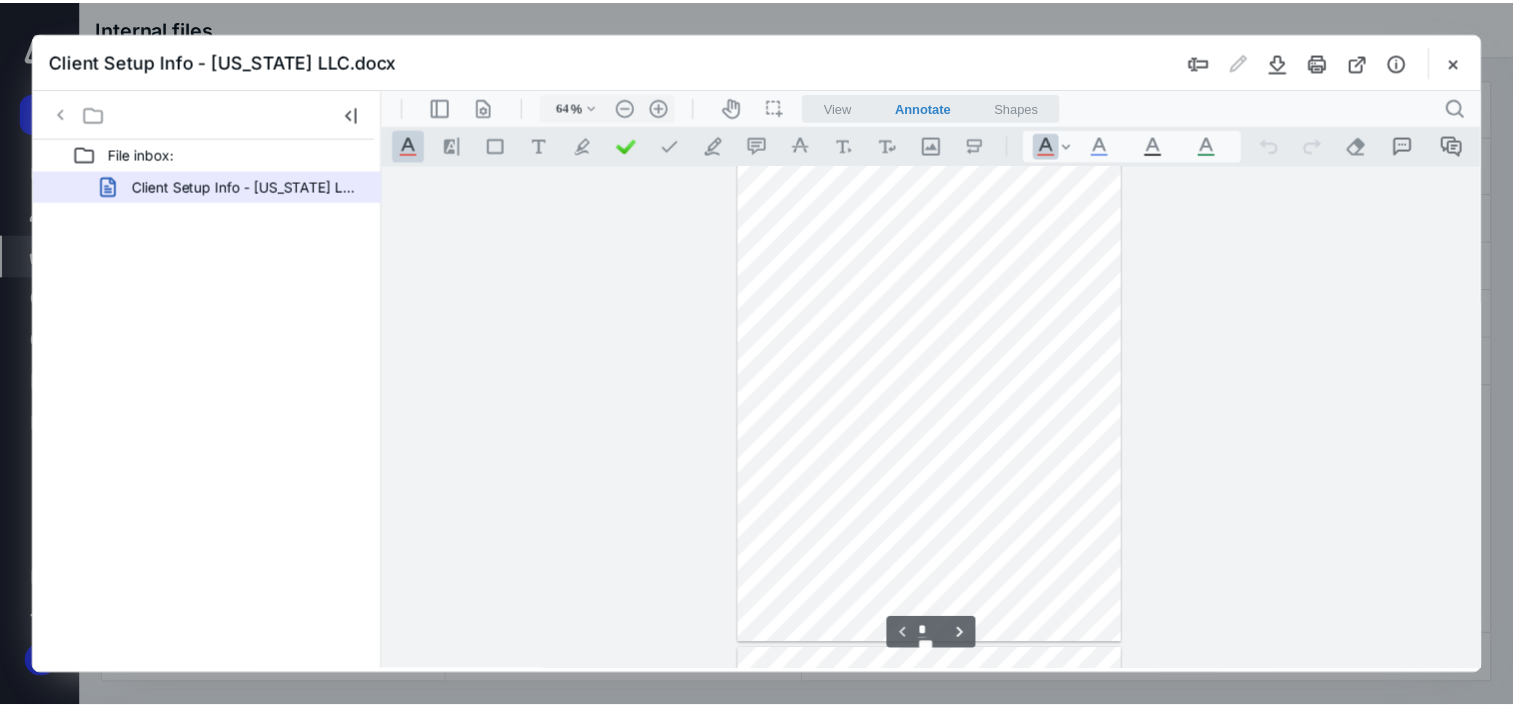 scroll, scrollTop: 0, scrollLeft: 0, axis: both 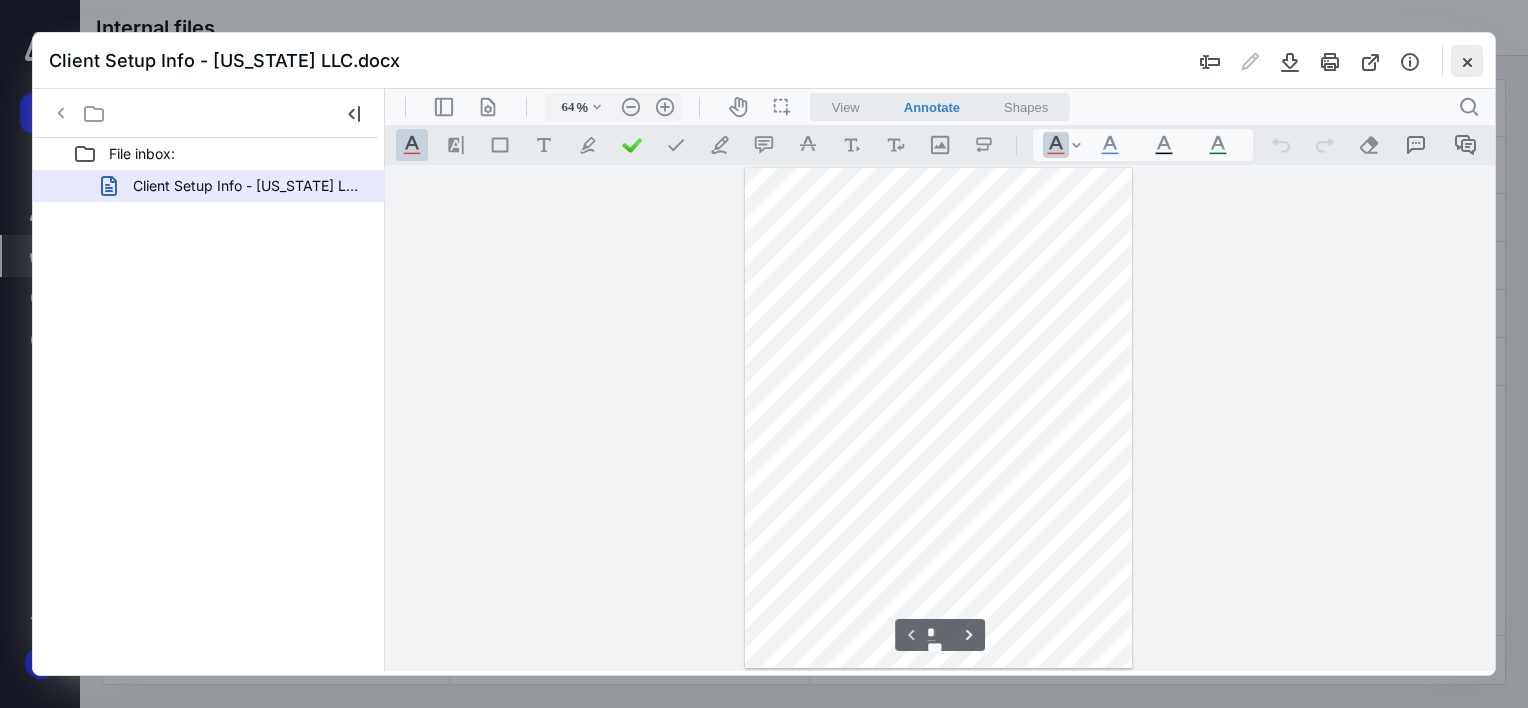 click at bounding box center (1467, 61) 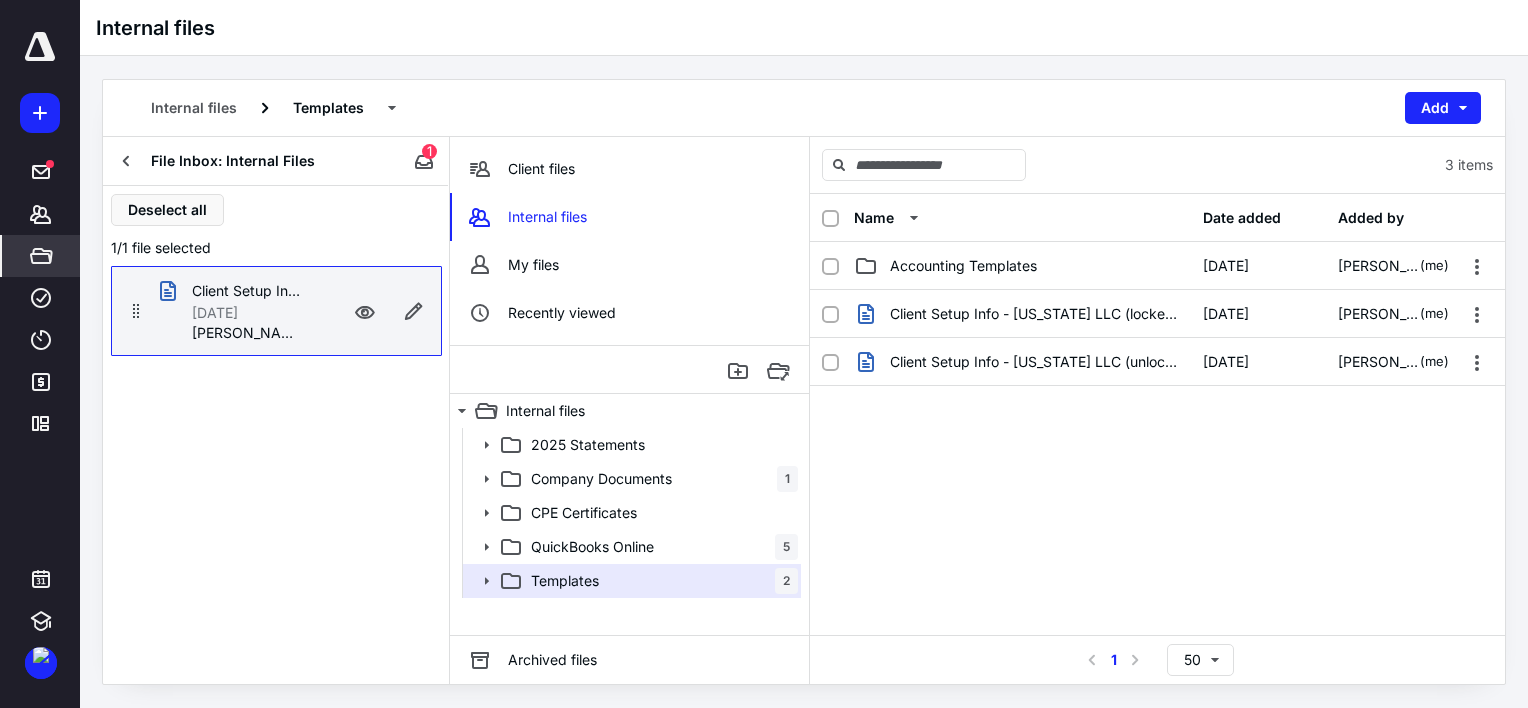 click on "1" at bounding box center [429, 151] 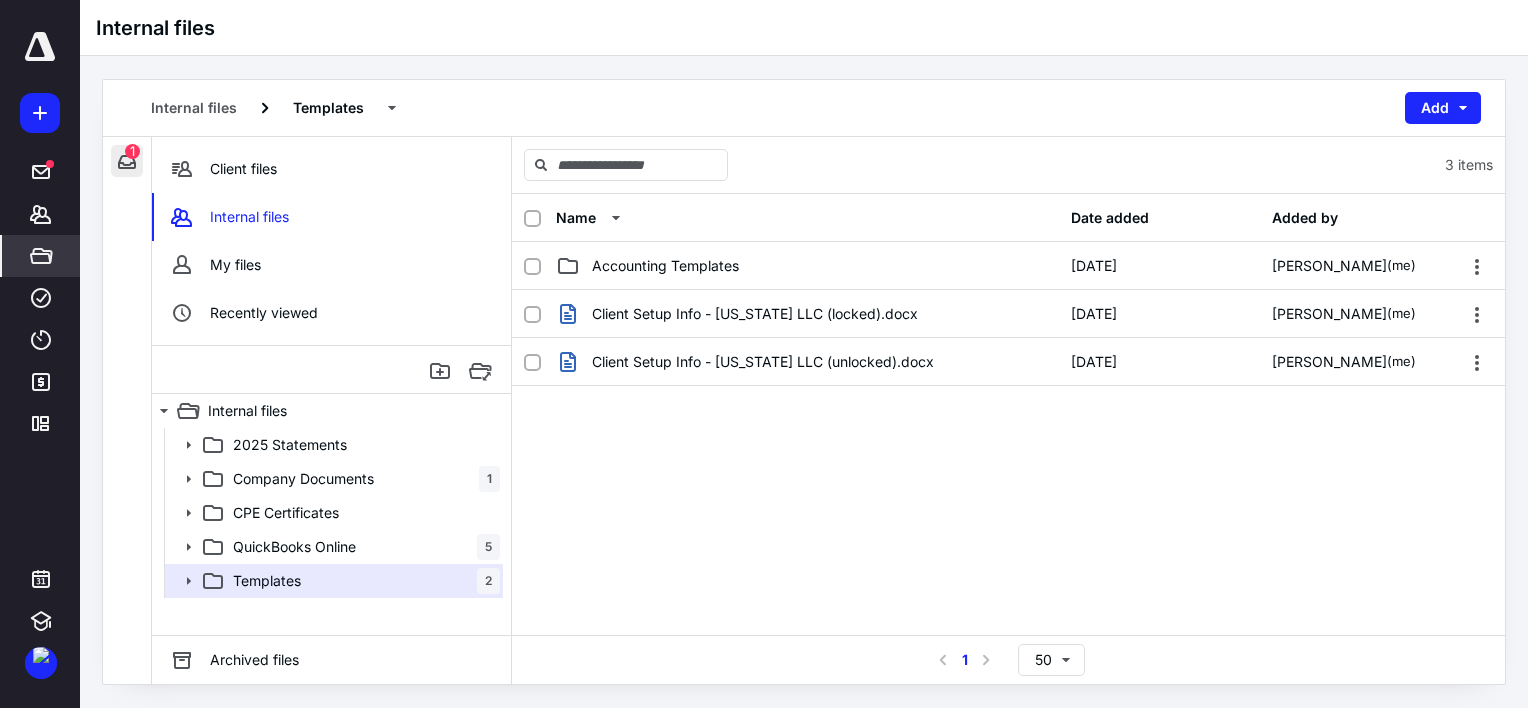 click at bounding box center (127, 161) 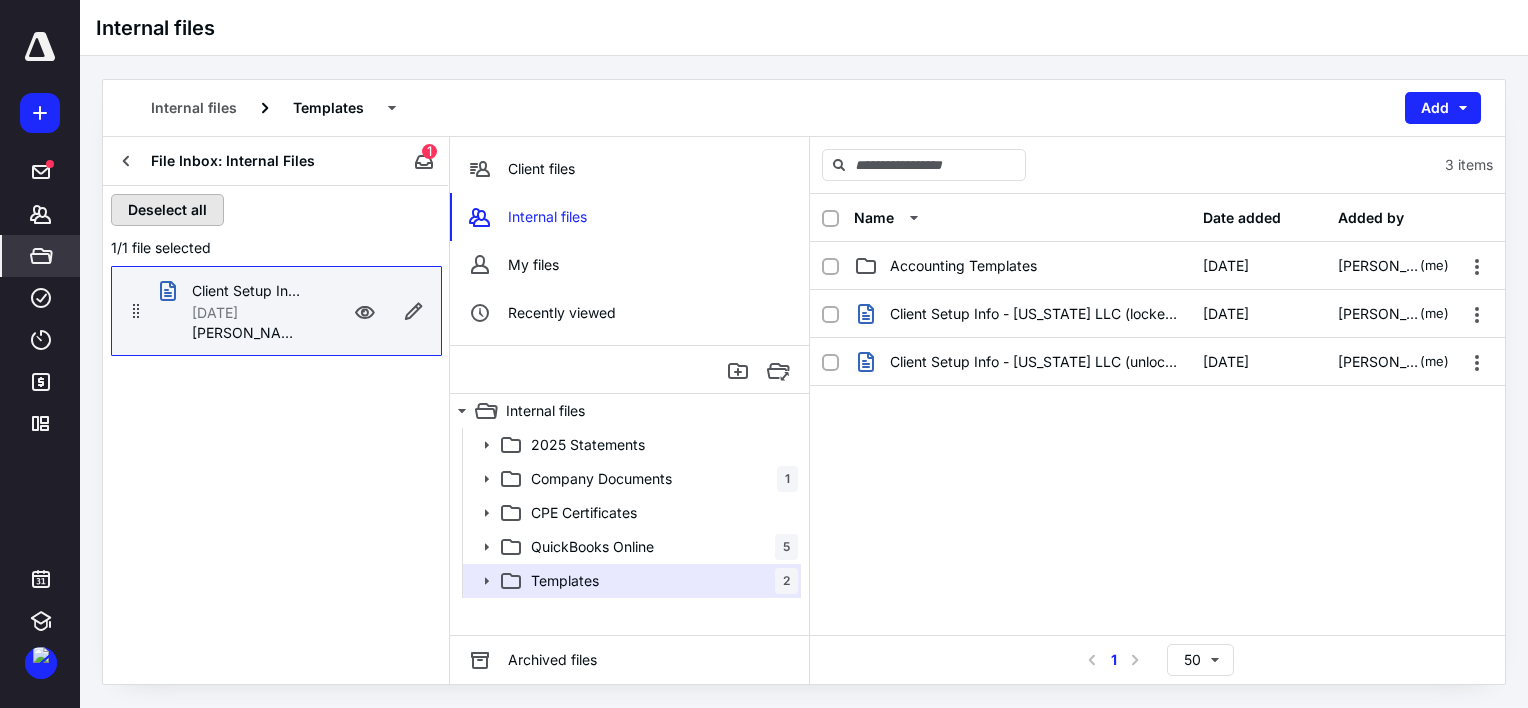 click on "Deselect all" at bounding box center (167, 210) 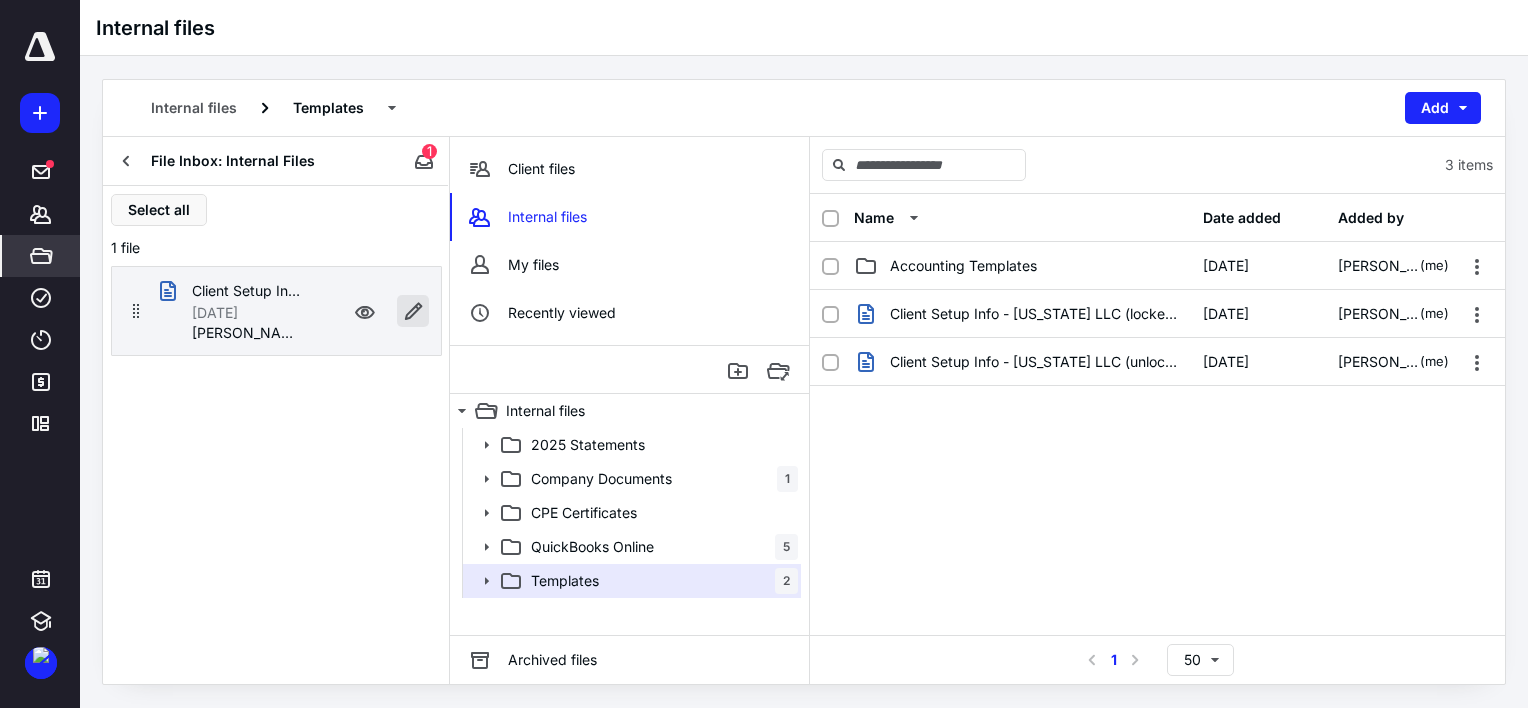 click at bounding box center (413, 311) 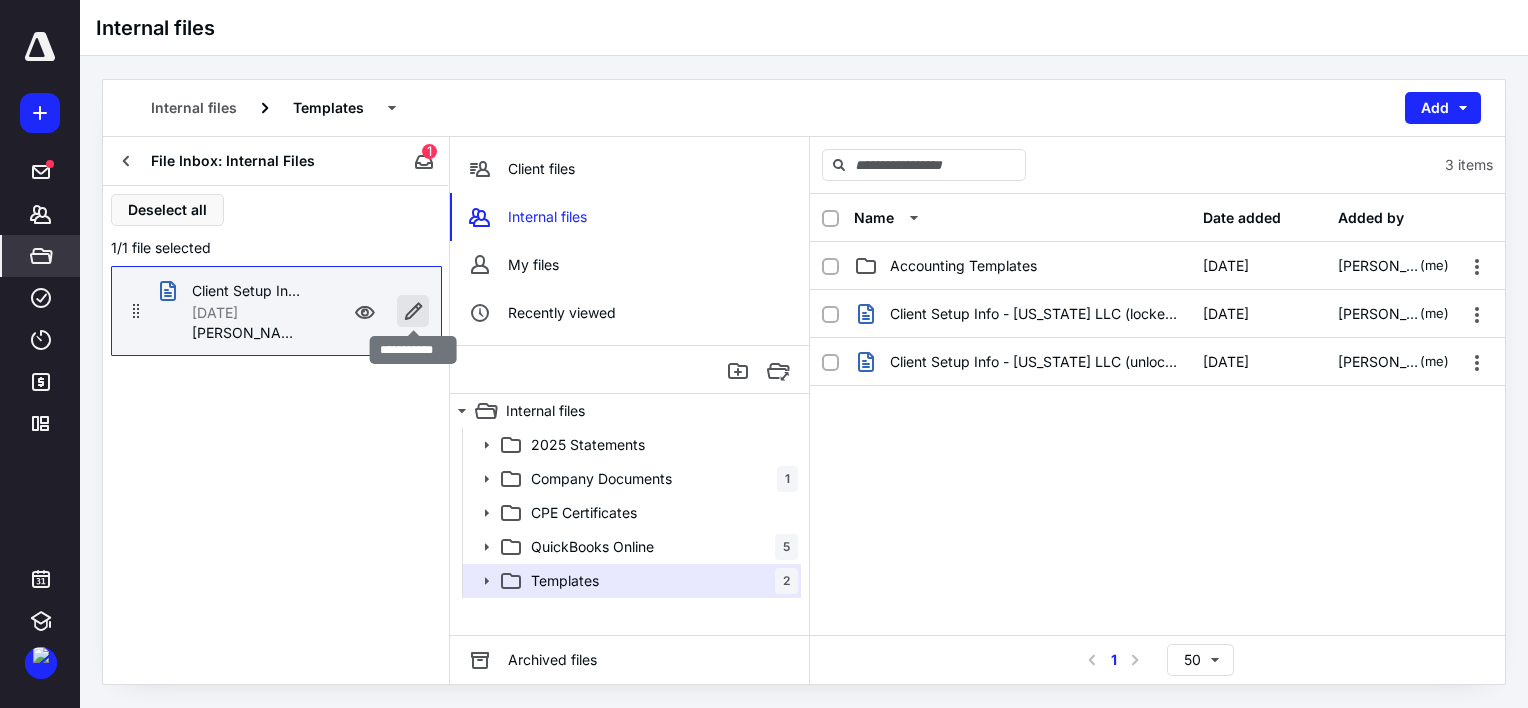 click at bounding box center [413, 311] 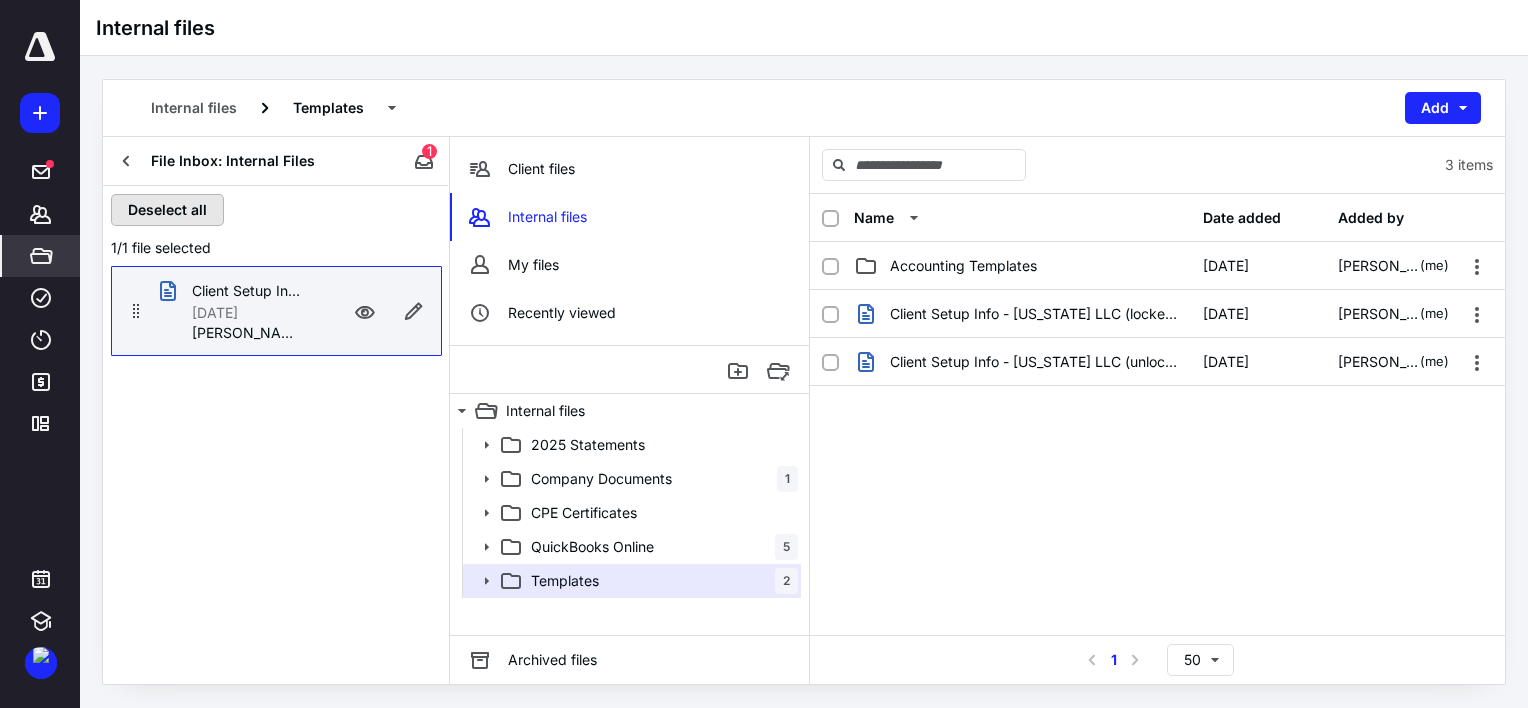 click on "Deselect all" at bounding box center (167, 210) 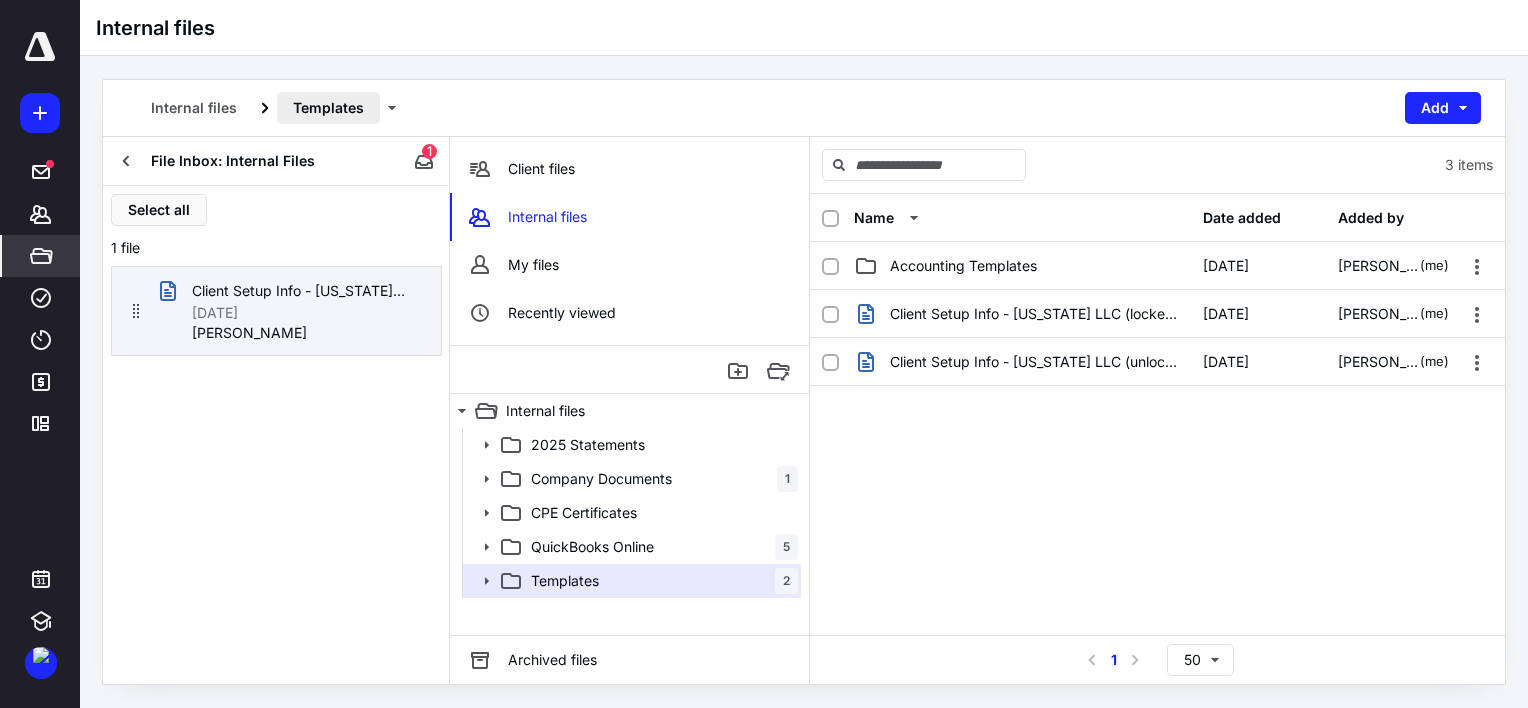 click on "Templates" at bounding box center (328, 108) 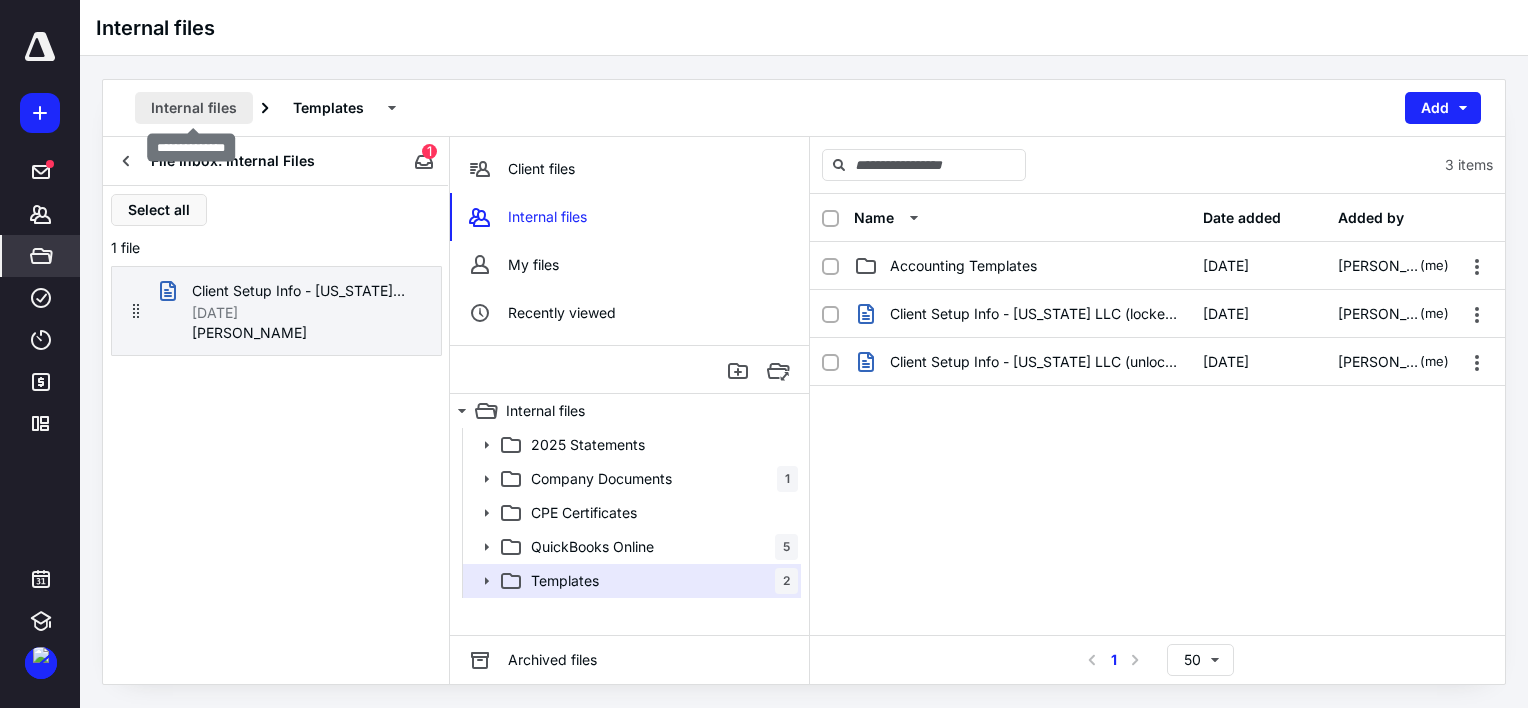 click on "Internal files" at bounding box center (194, 108) 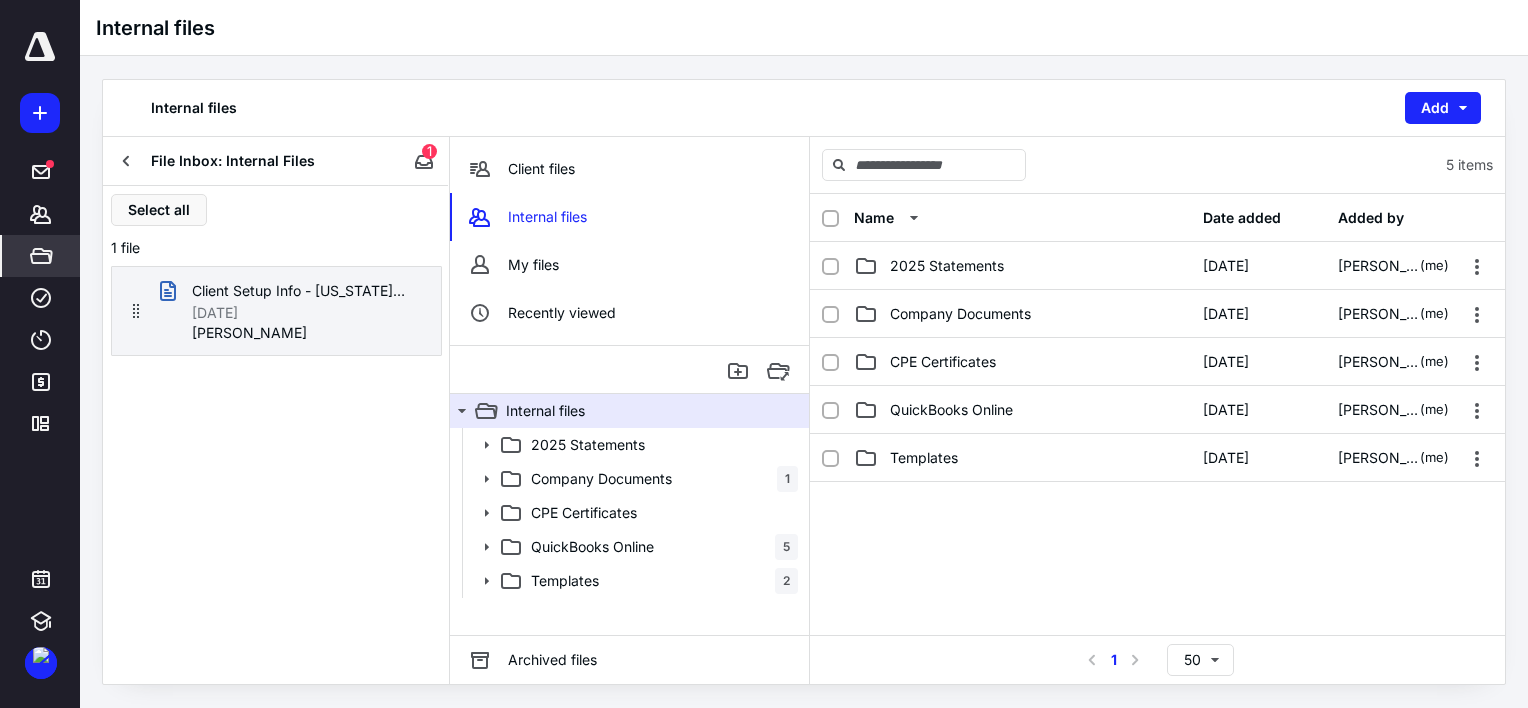 click on "1" at bounding box center (429, 151) 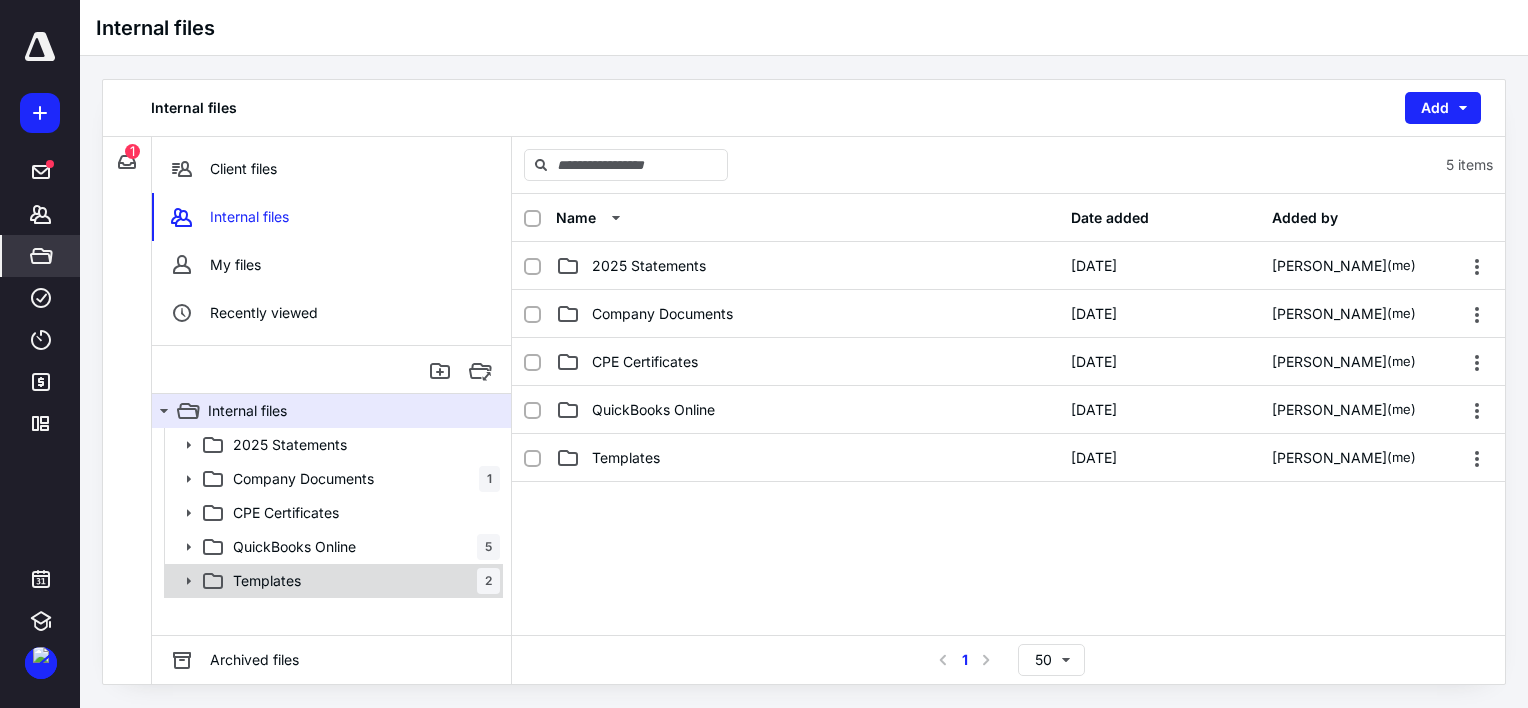 click on "Templates 2" at bounding box center (362, 581) 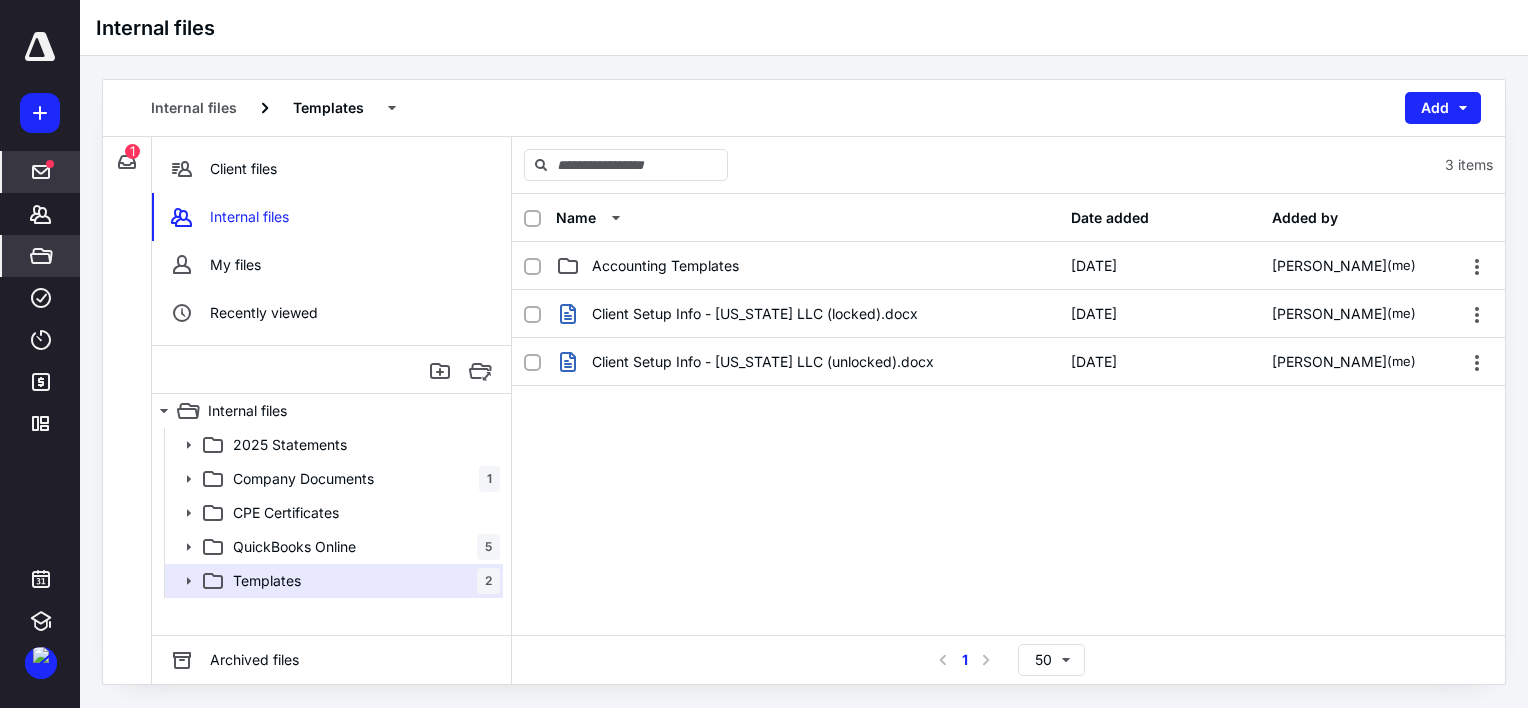 click 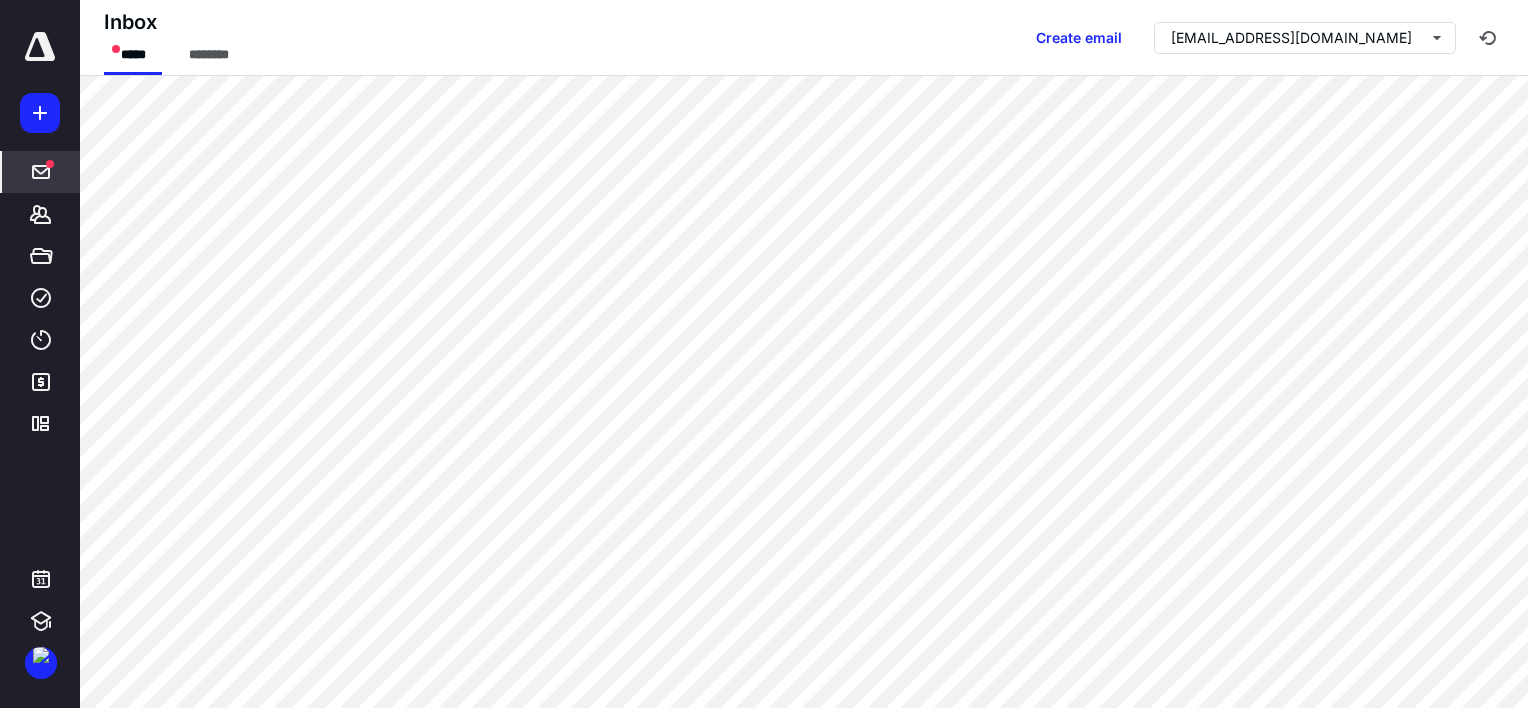 click 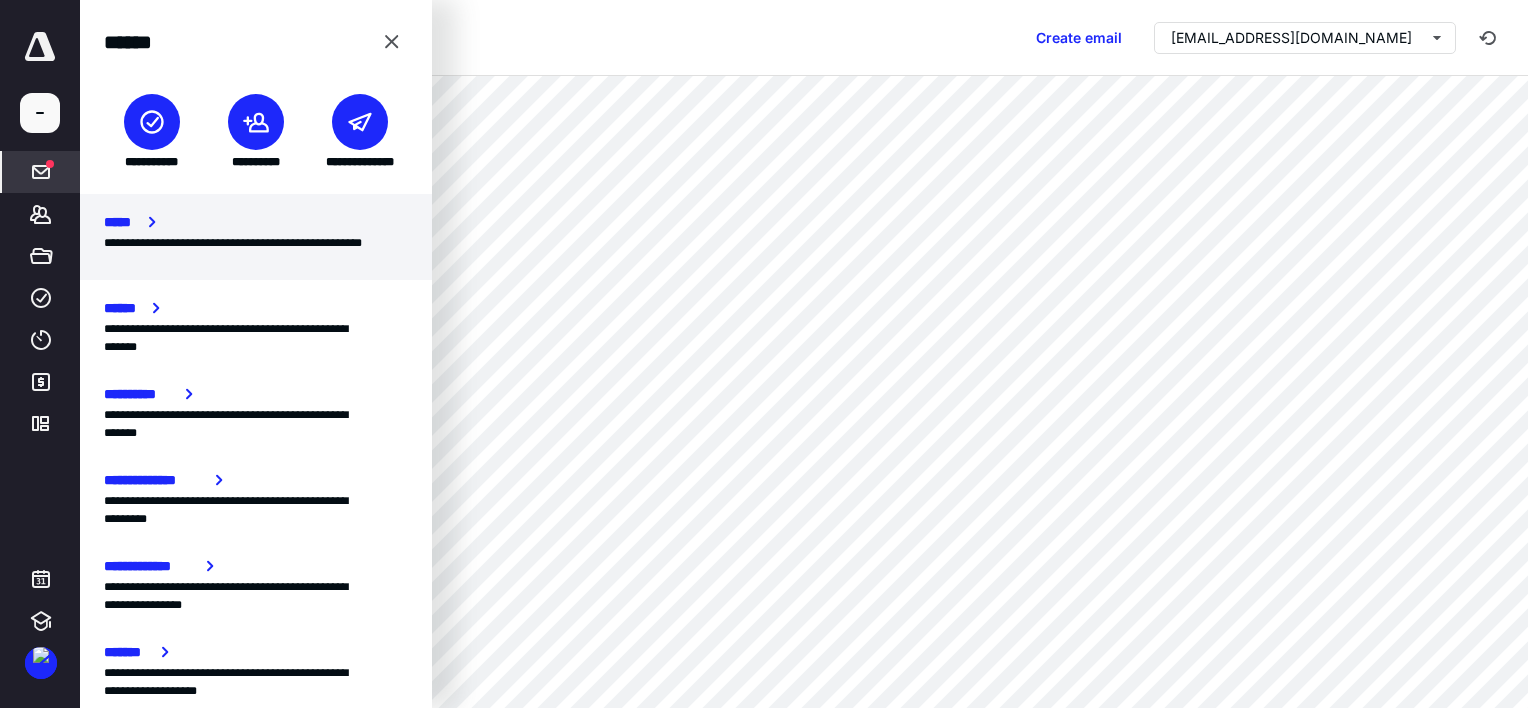 click on "*****" at bounding box center [122, 222] 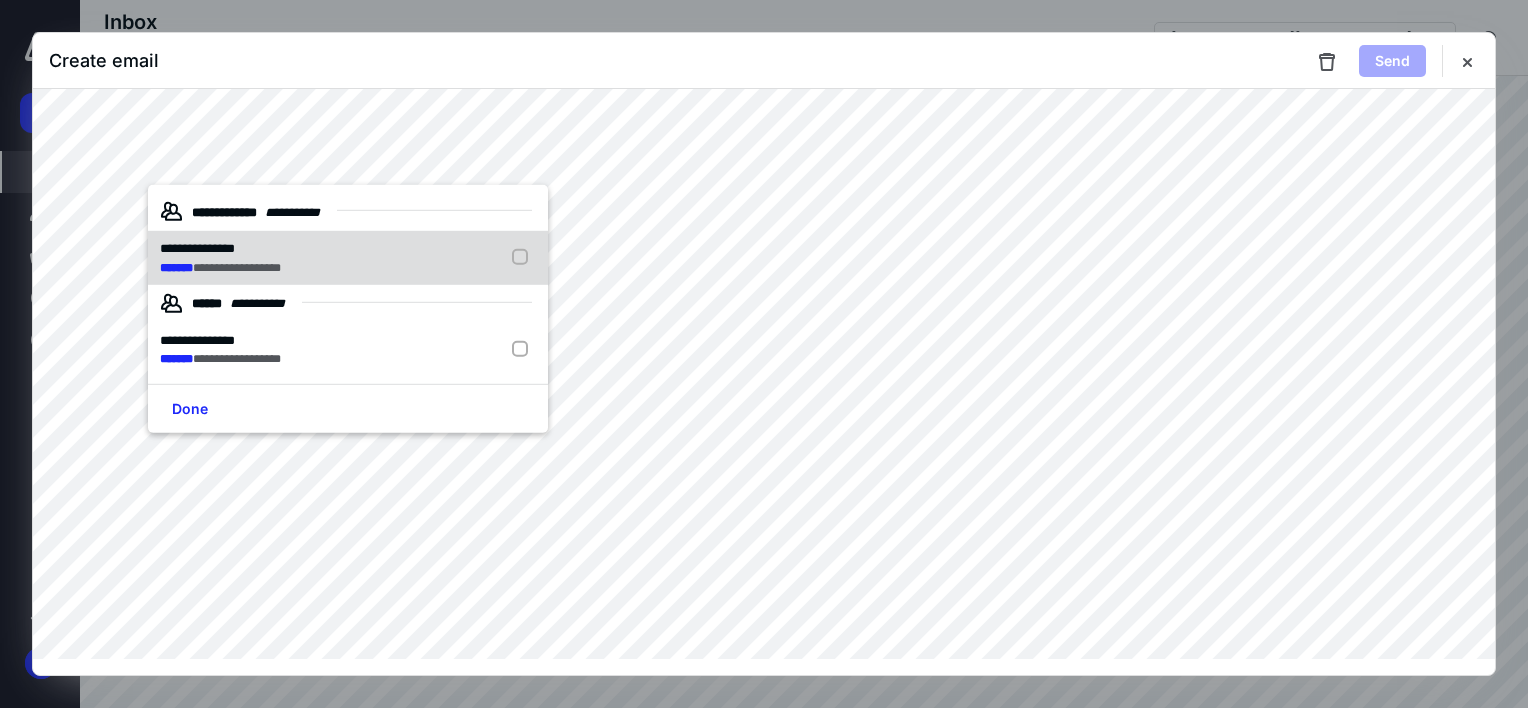 click on "**********" at bounding box center (197, 248) 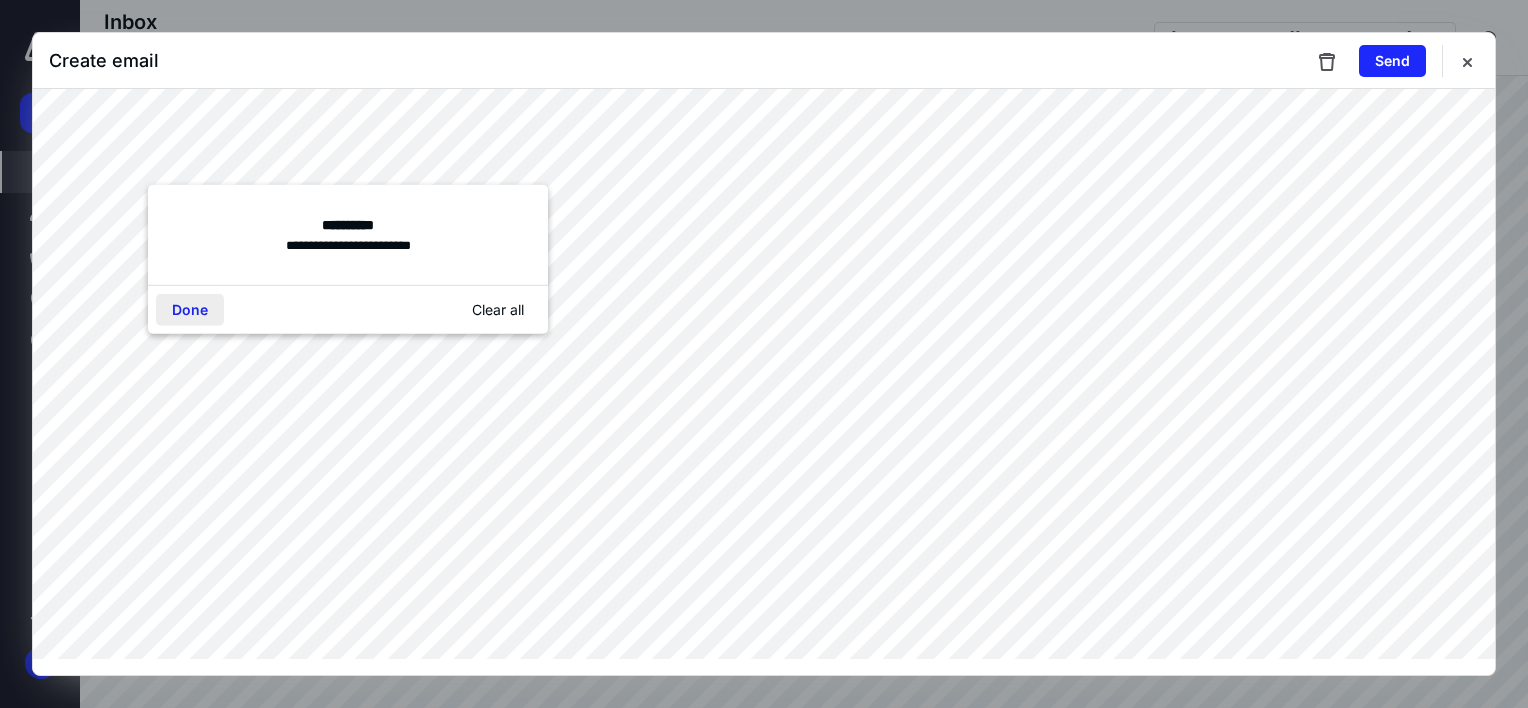 click on "Done" at bounding box center [190, 310] 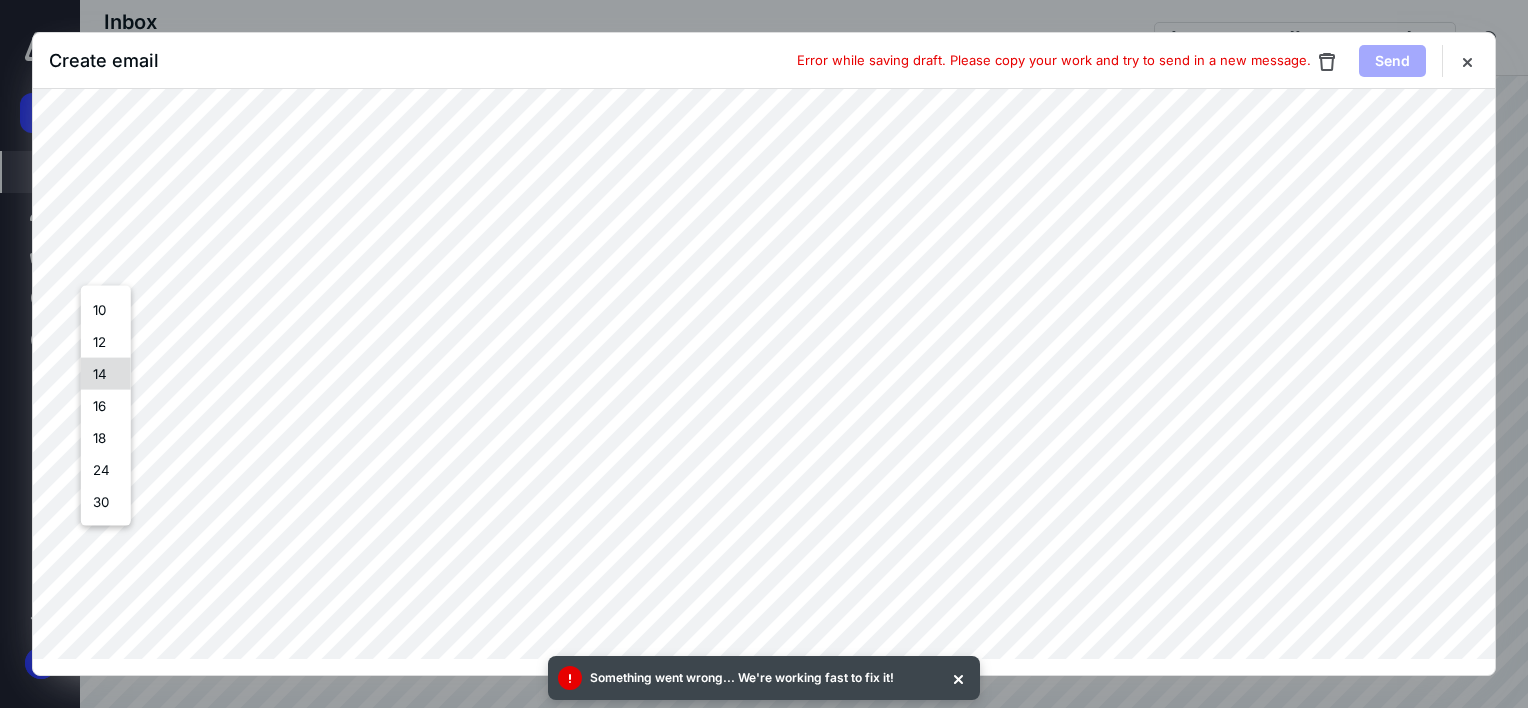 click on "14" at bounding box center (106, 374) 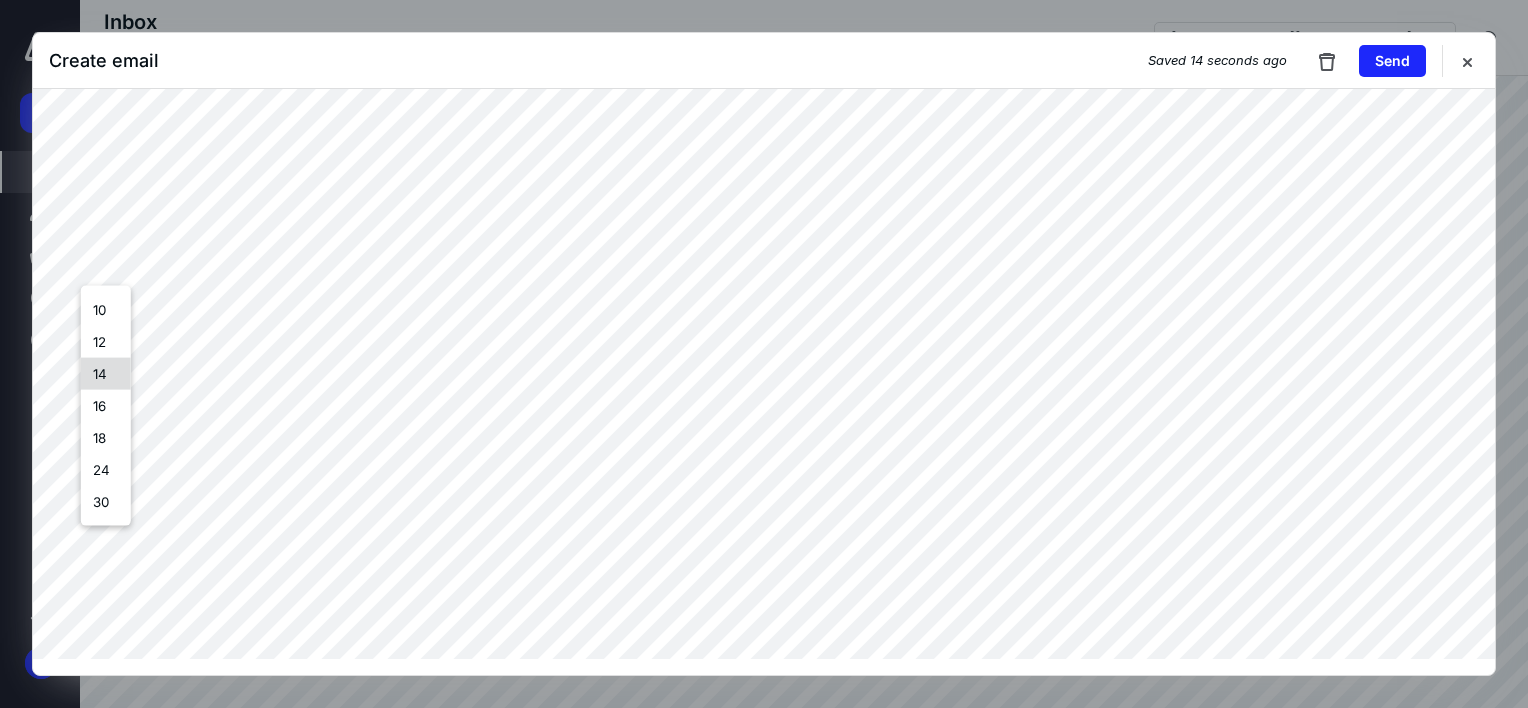 click on "14" at bounding box center (106, 374) 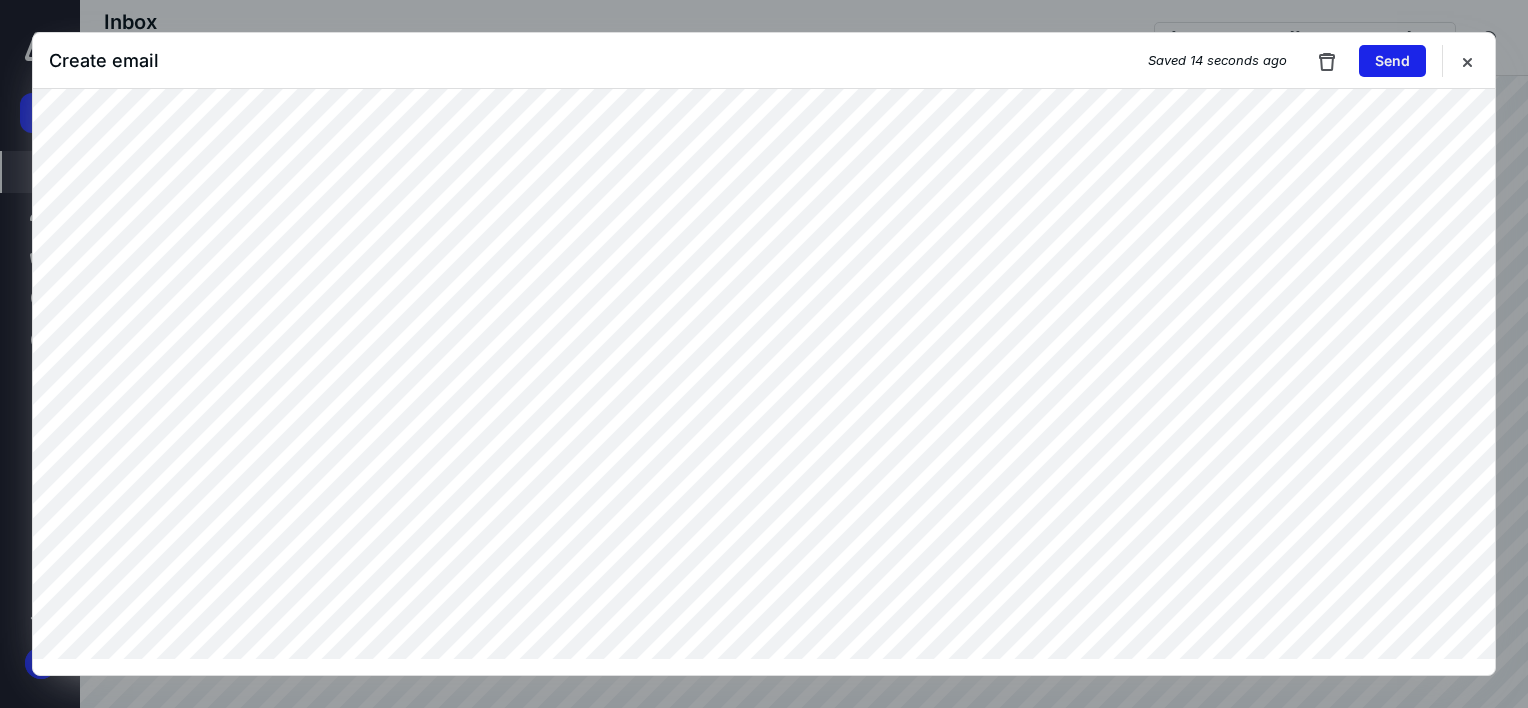 click on "Send" at bounding box center (1392, 61) 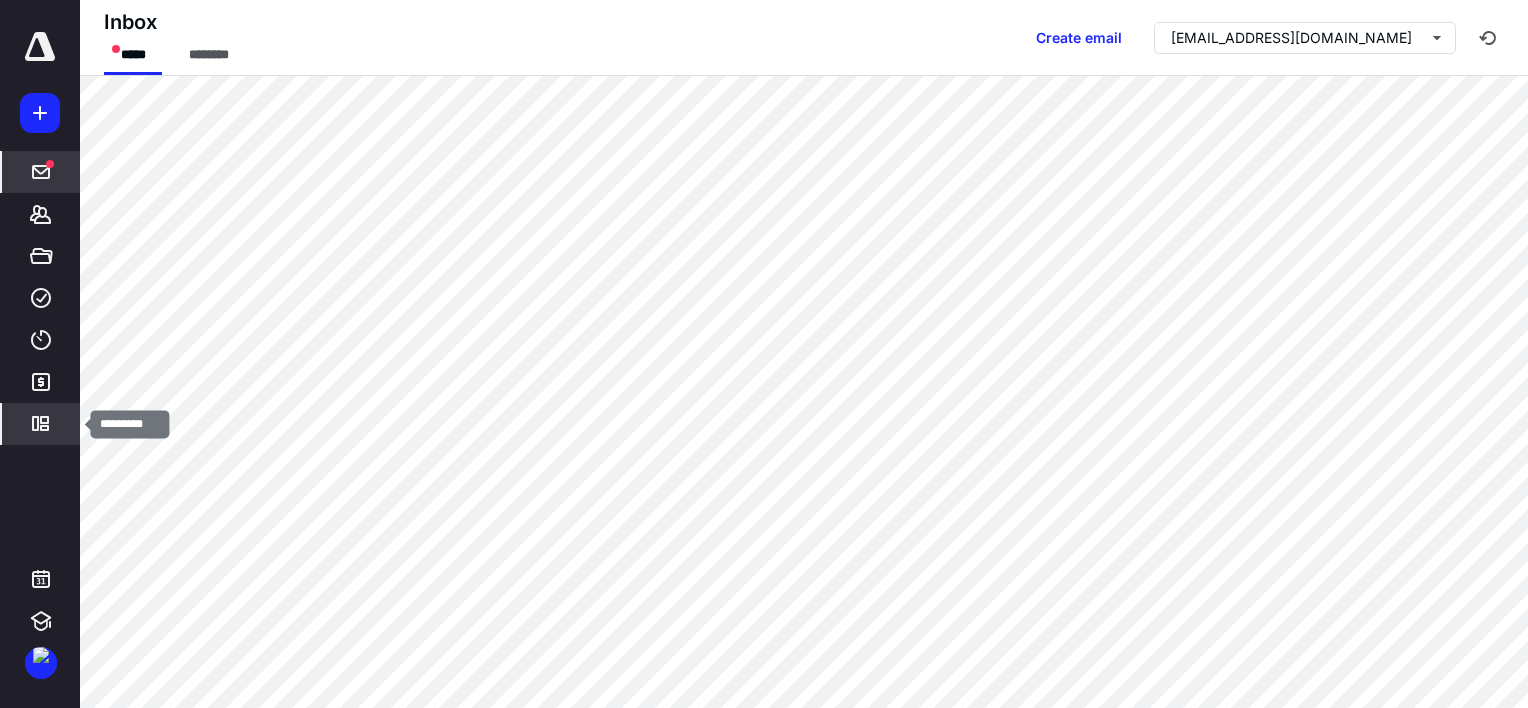 click 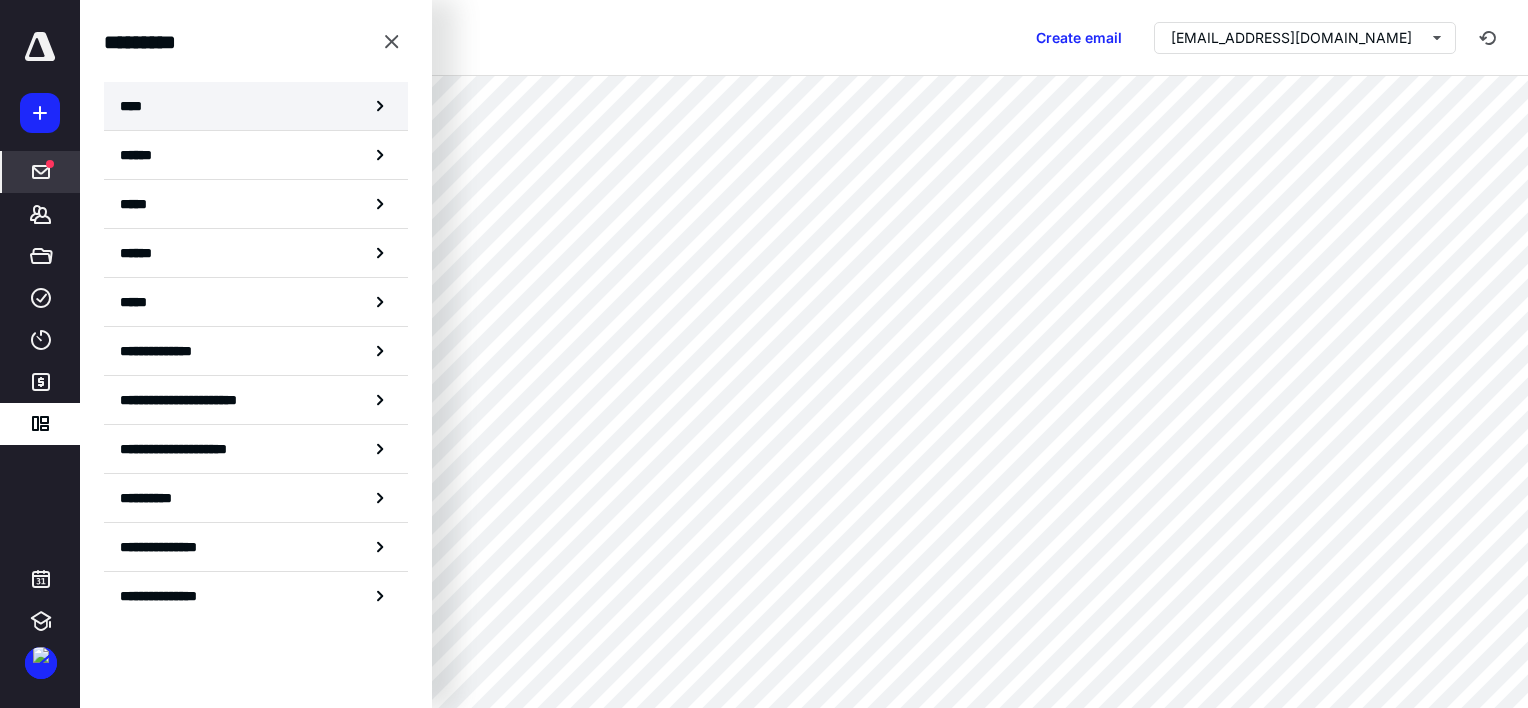 click on "****" at bounding box center (256, 106) 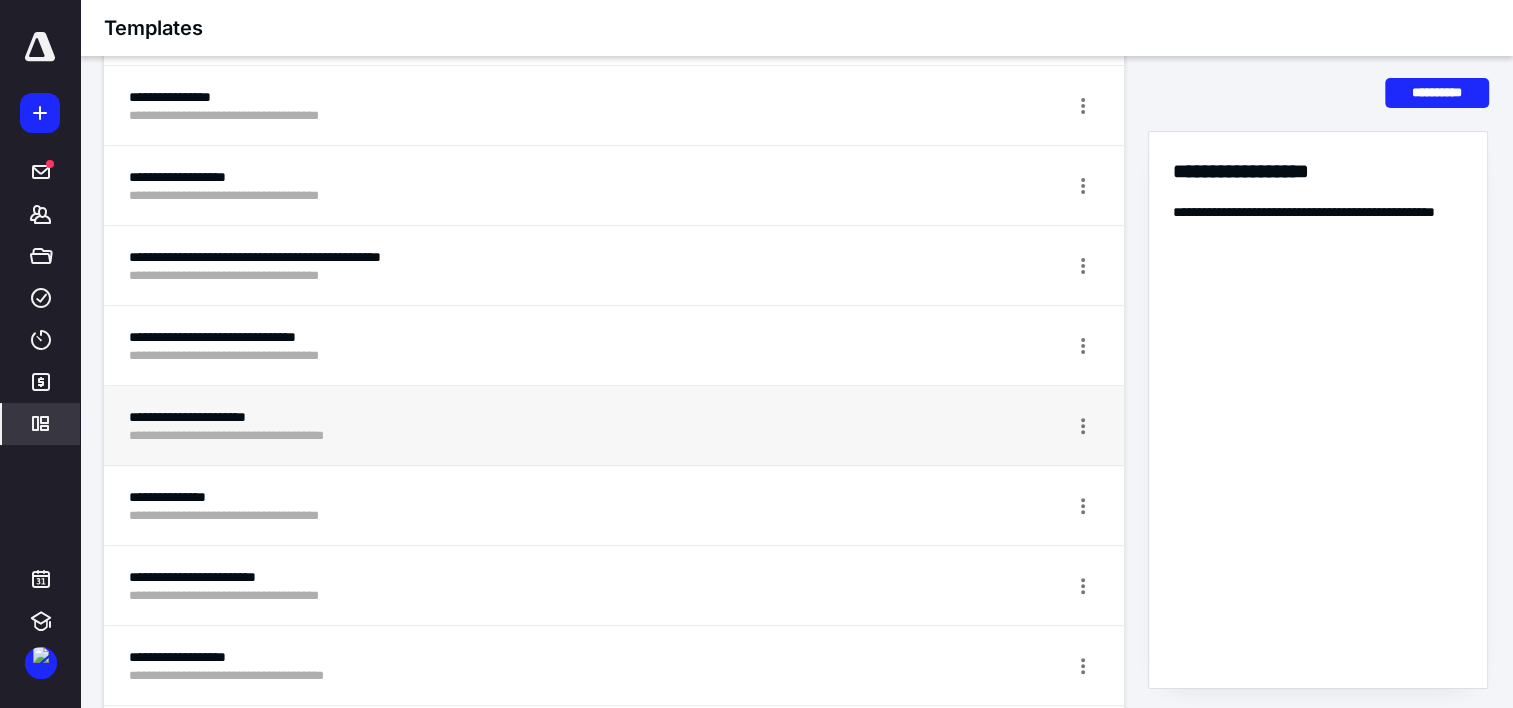 scroll, scrollTop: 700, scrollLeft: 0, axis: vertical 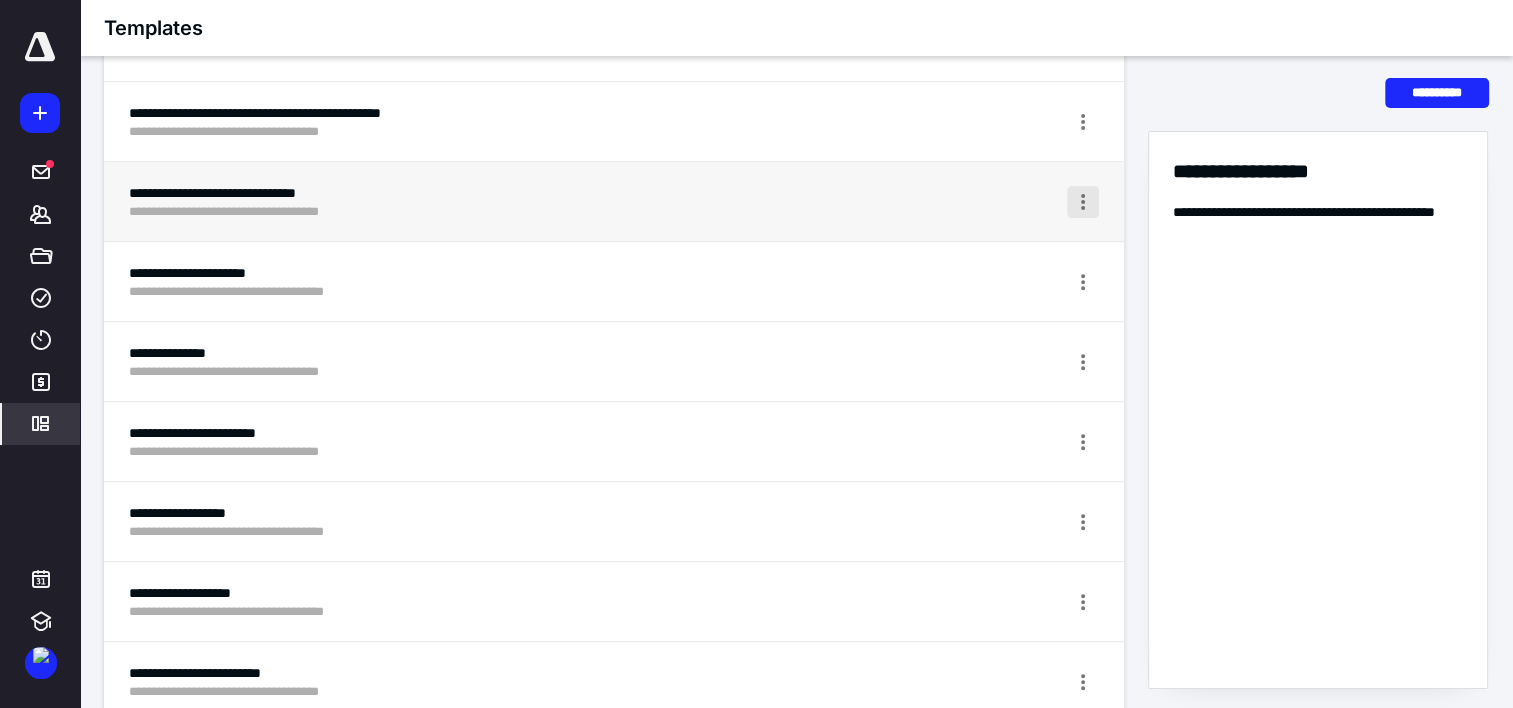 click at bounding box center [1083, 202] 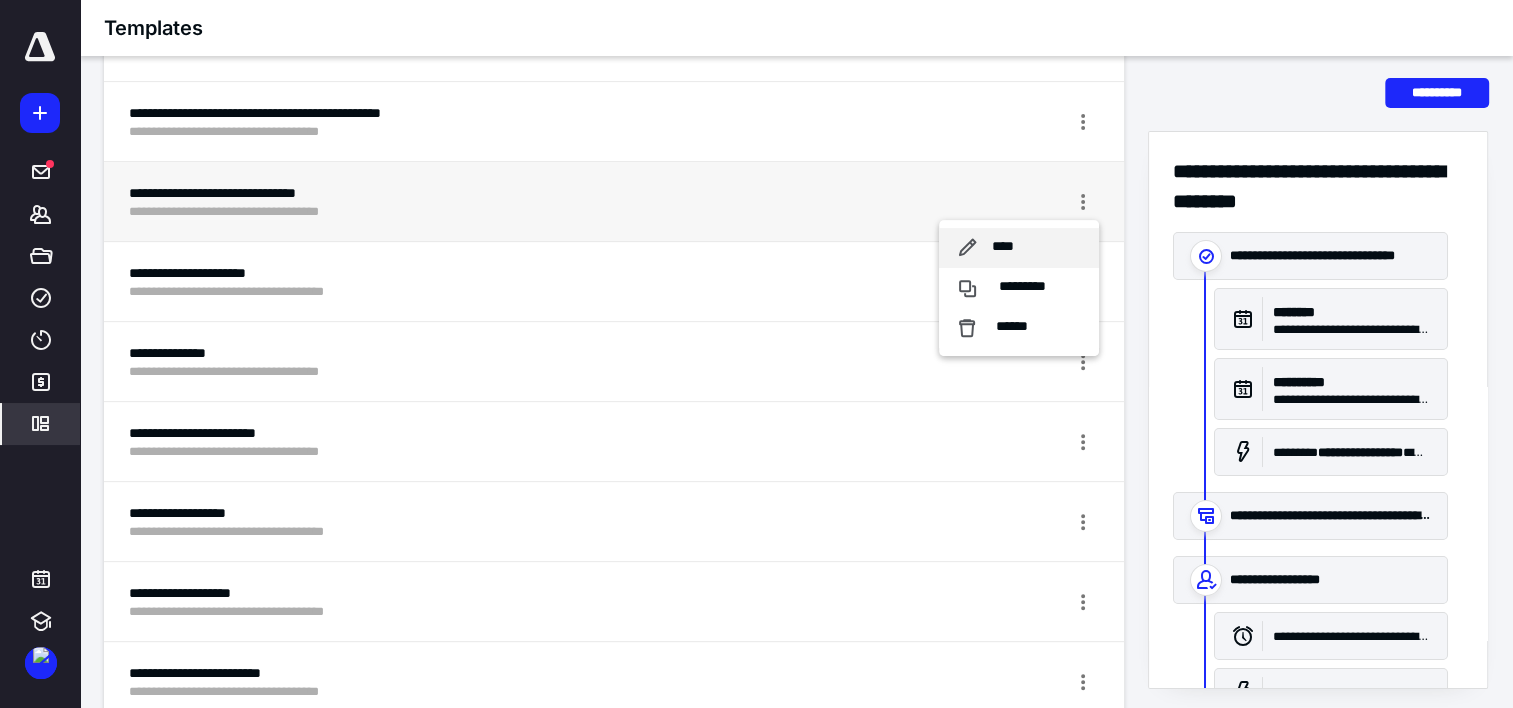 click on "****" at bounding box center (1003, 247) 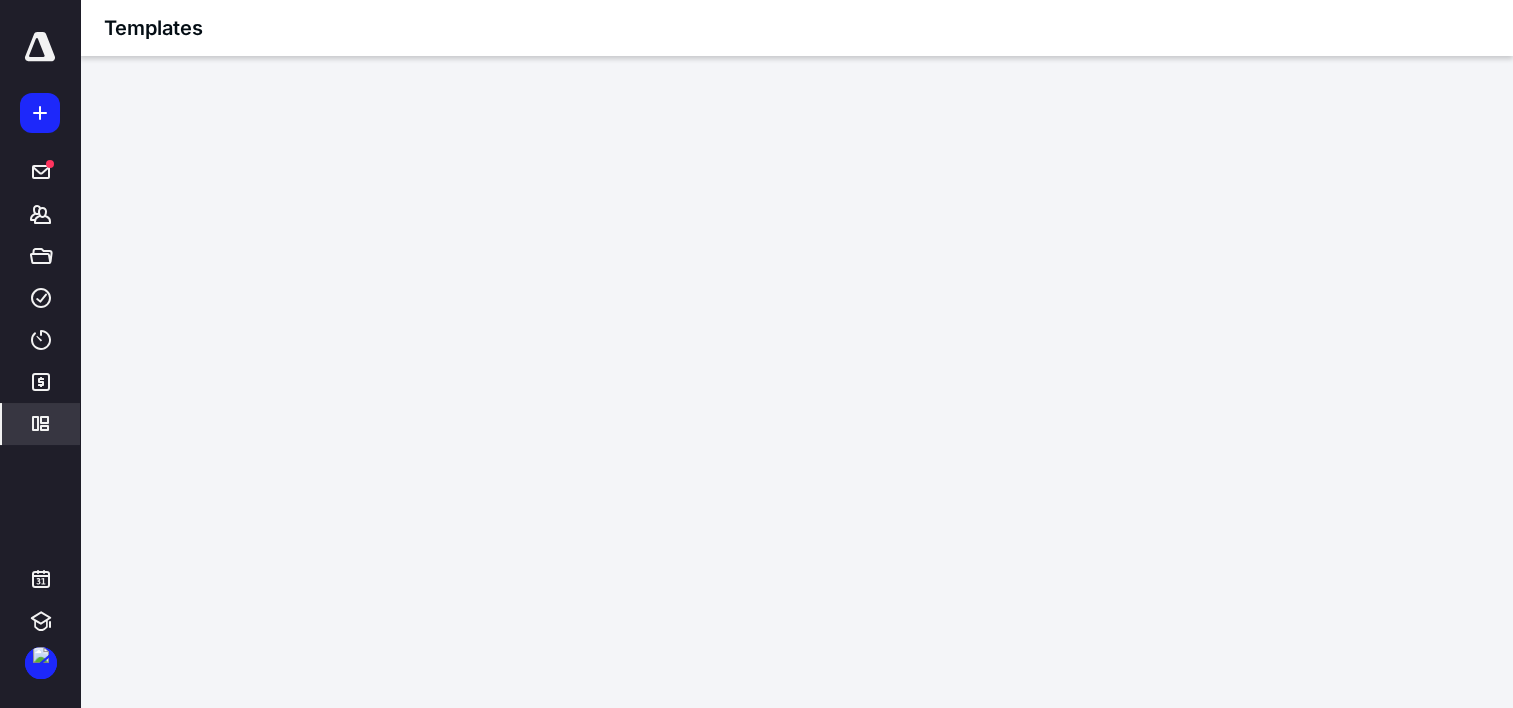 scroll, scrollTop: 15, scrollLeft: 0, axis: vertical 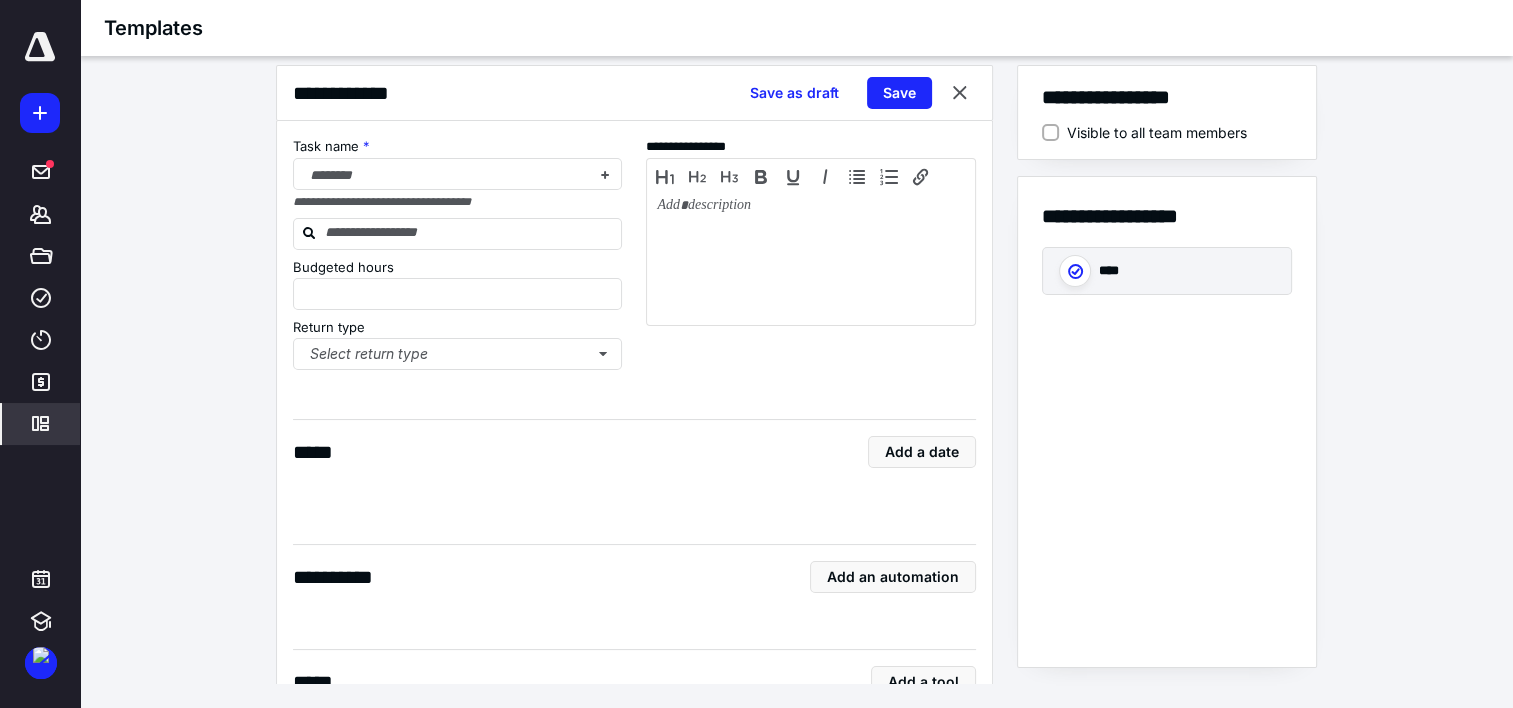 type on "*" 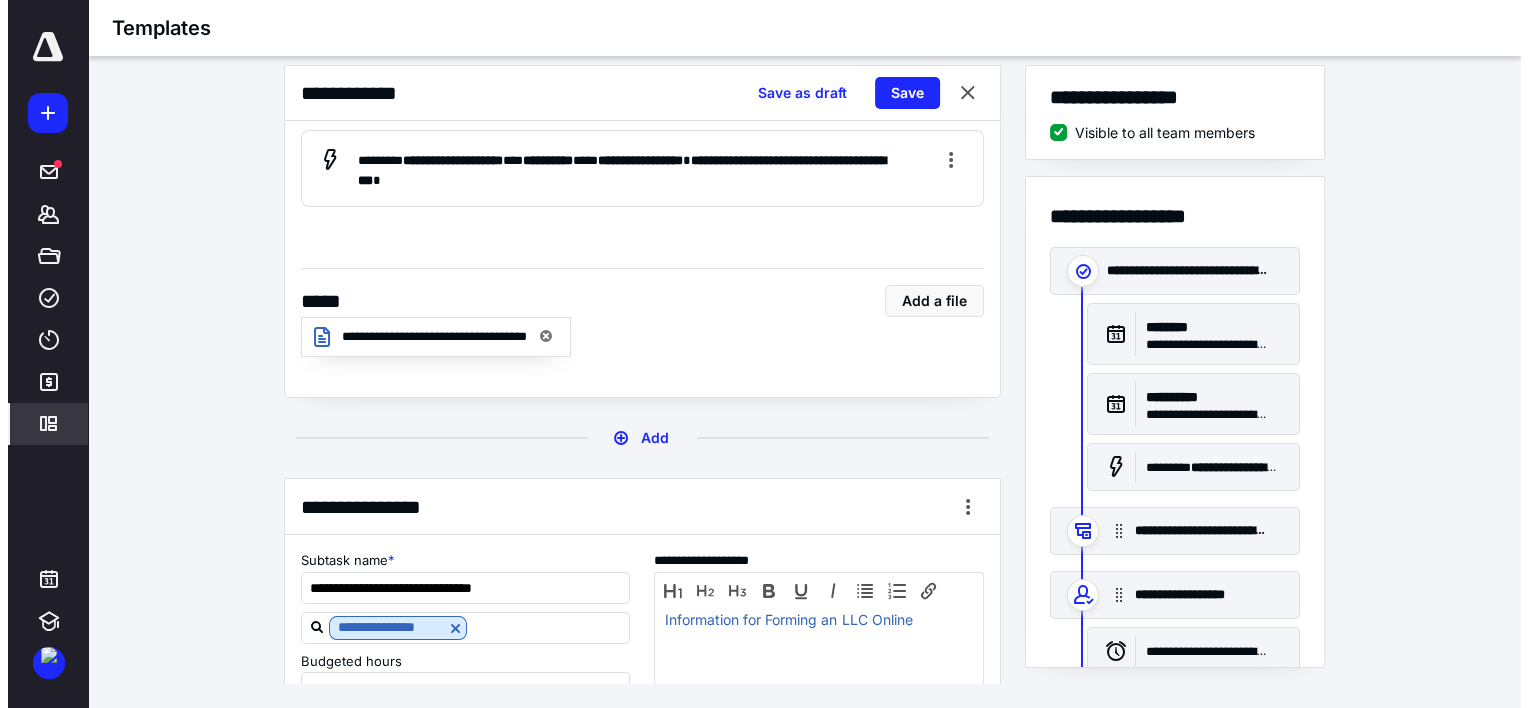 scroll, scrollTop: 2300, scrollLeft: 0, axis: vertical 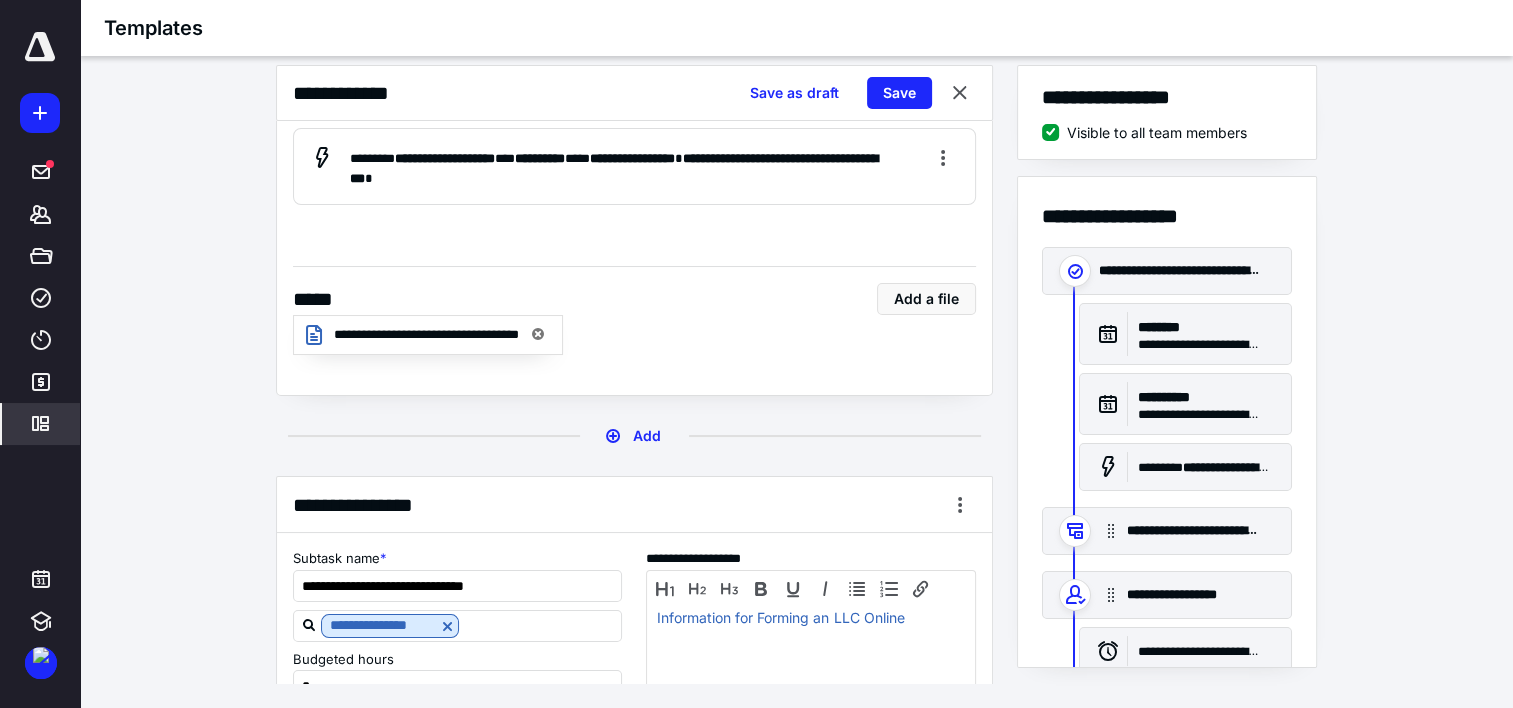 click at bounding box center [538, 335] 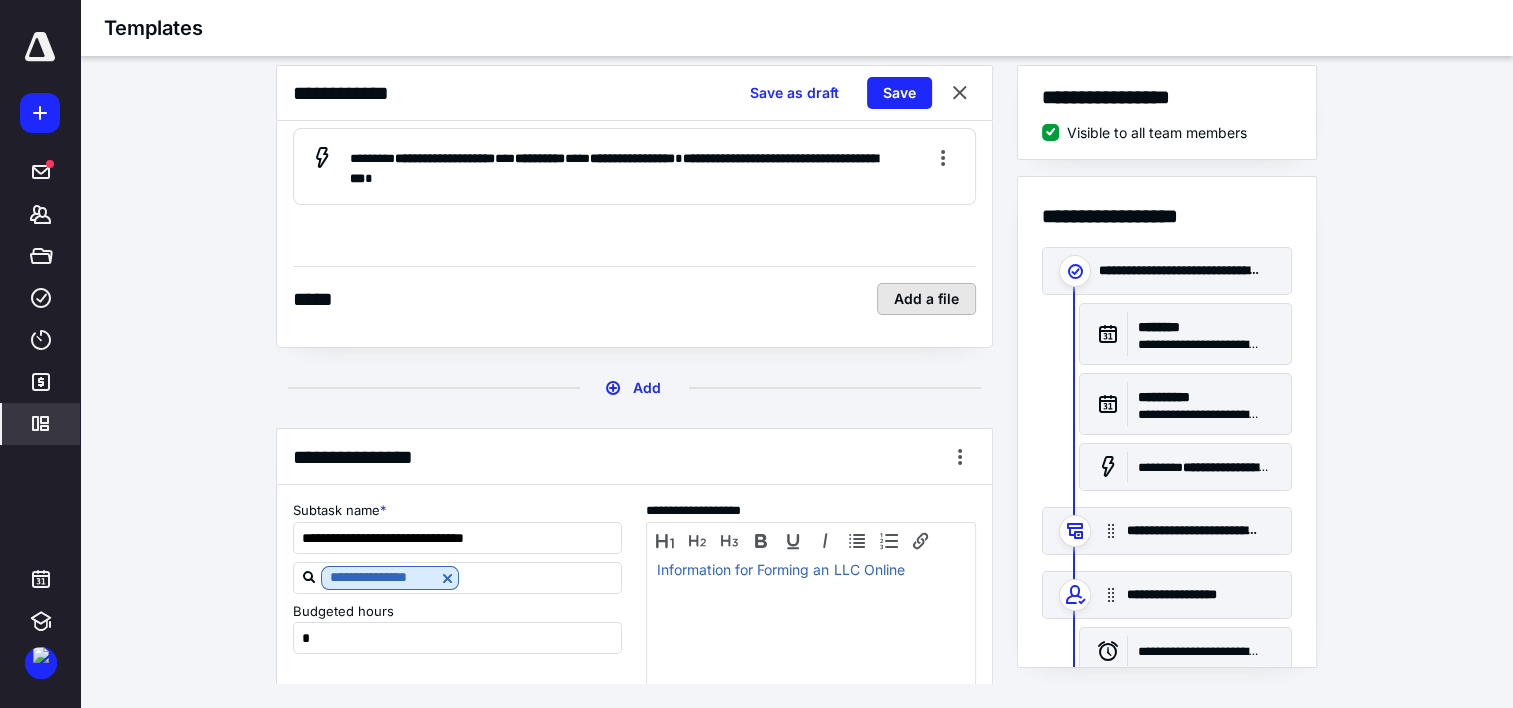 click on "Add a file" at bounding box center (926, 299) 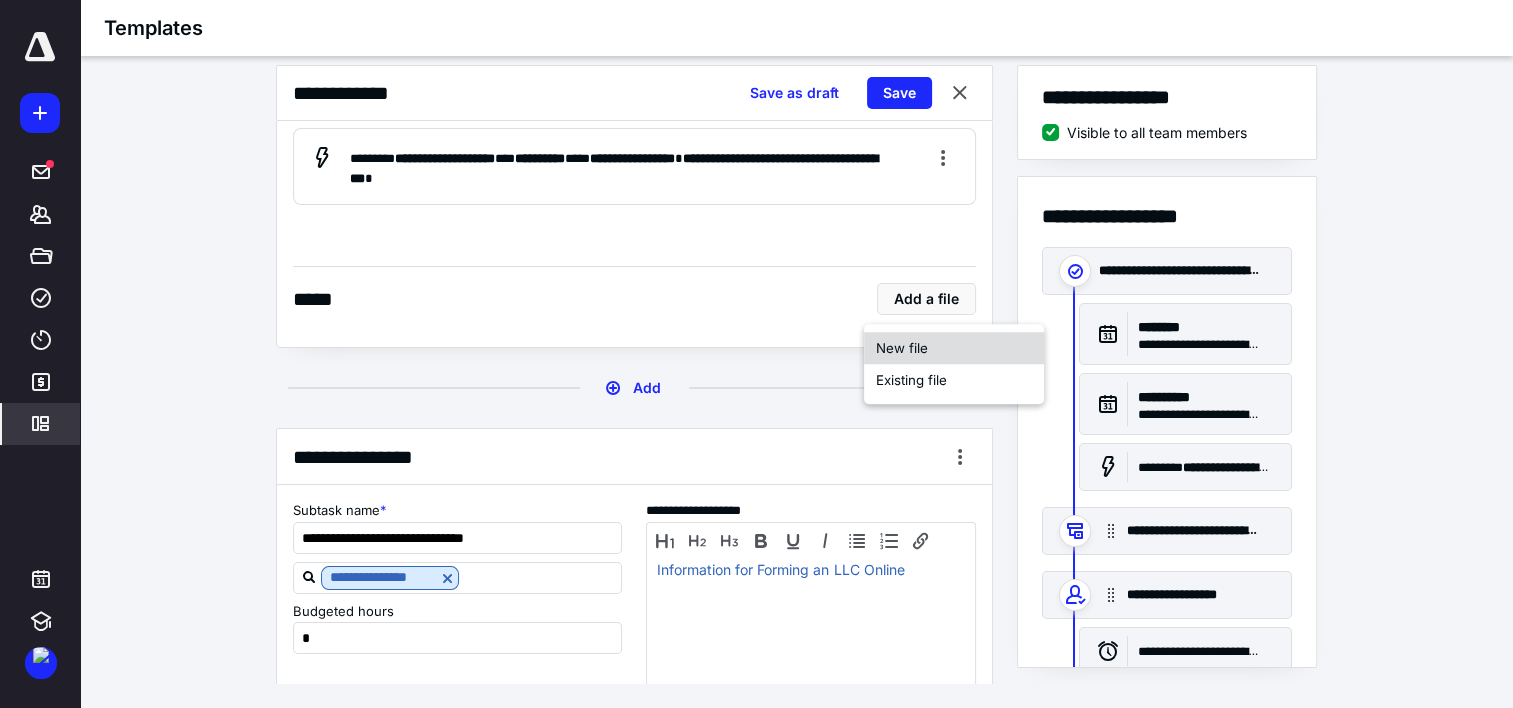 click on "New file" at bounding box center [954, 348] 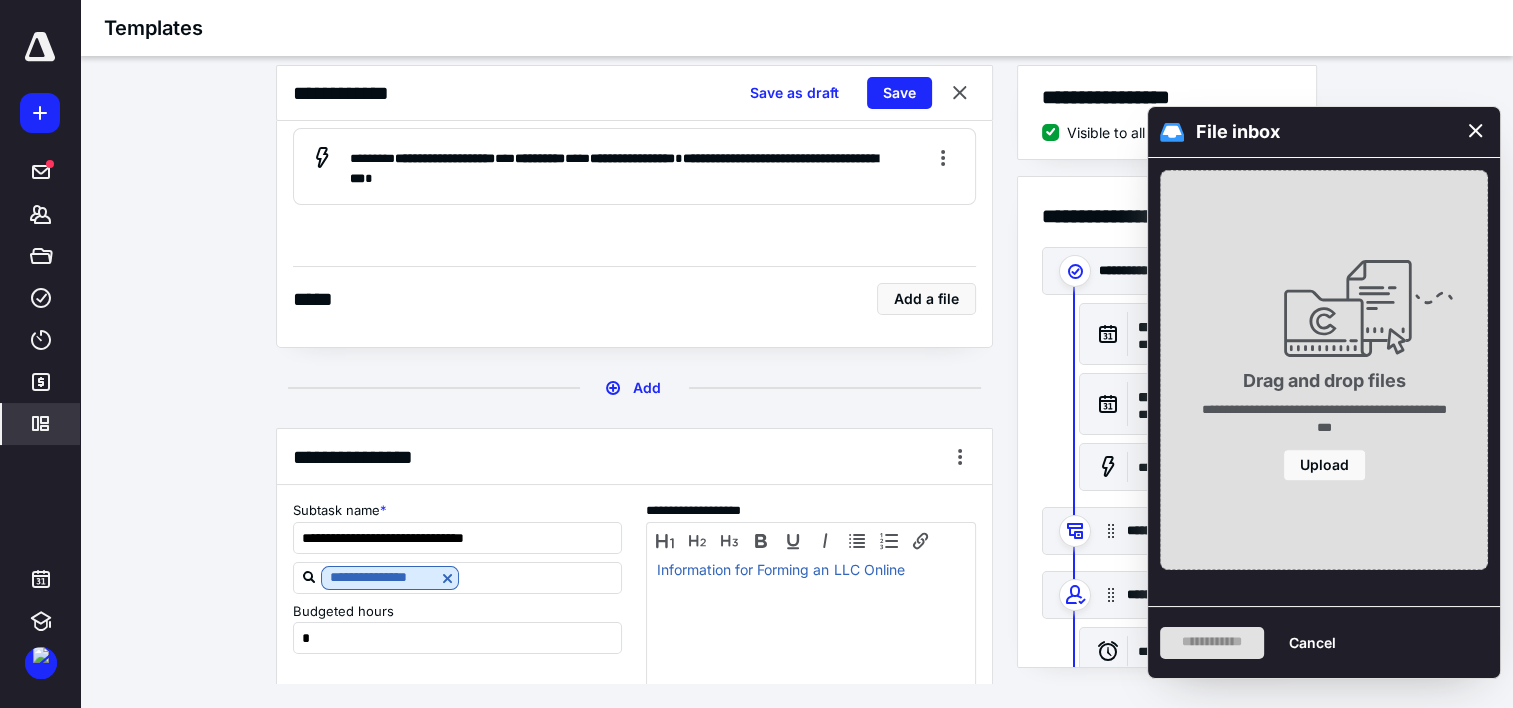 click at bounding box center (1476, 132) 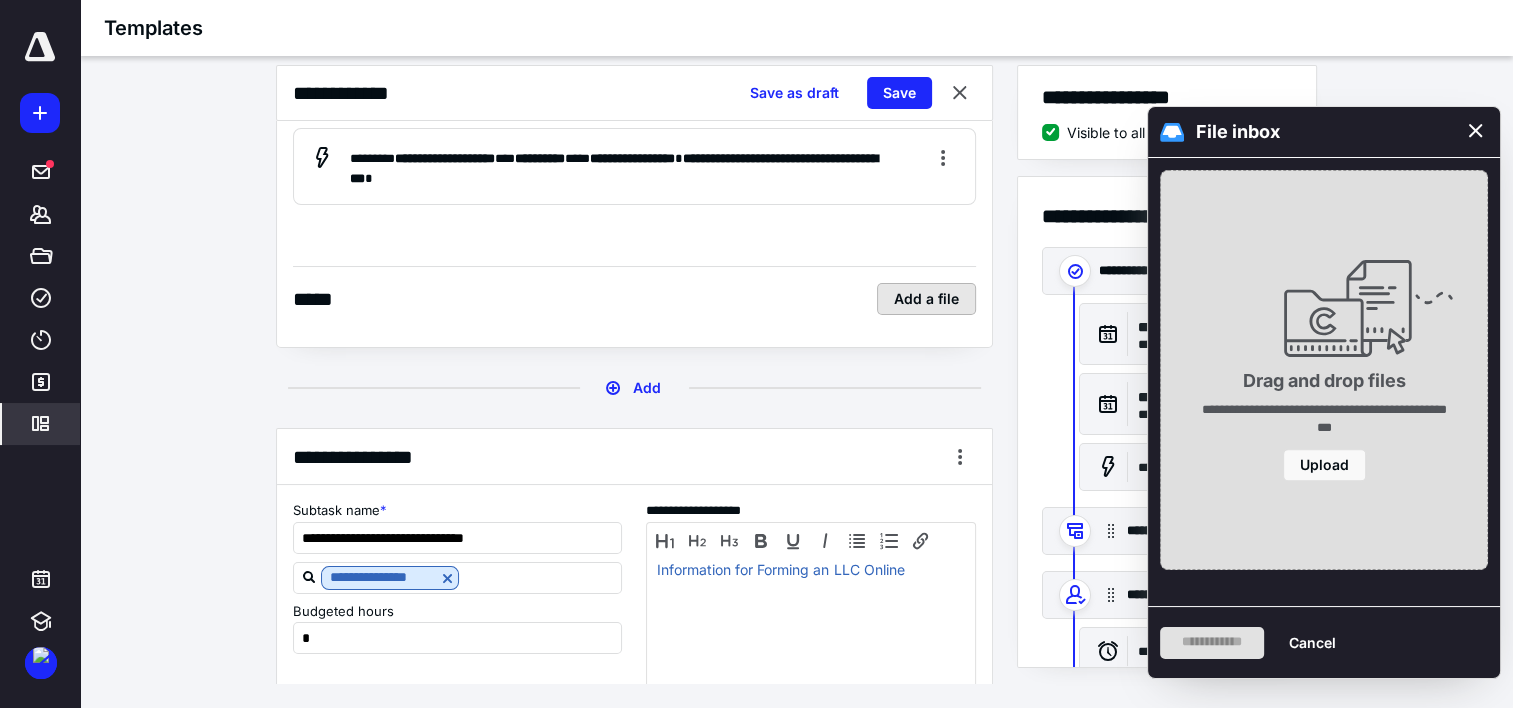 click on "Add a file" at bounding box center [926, 299] 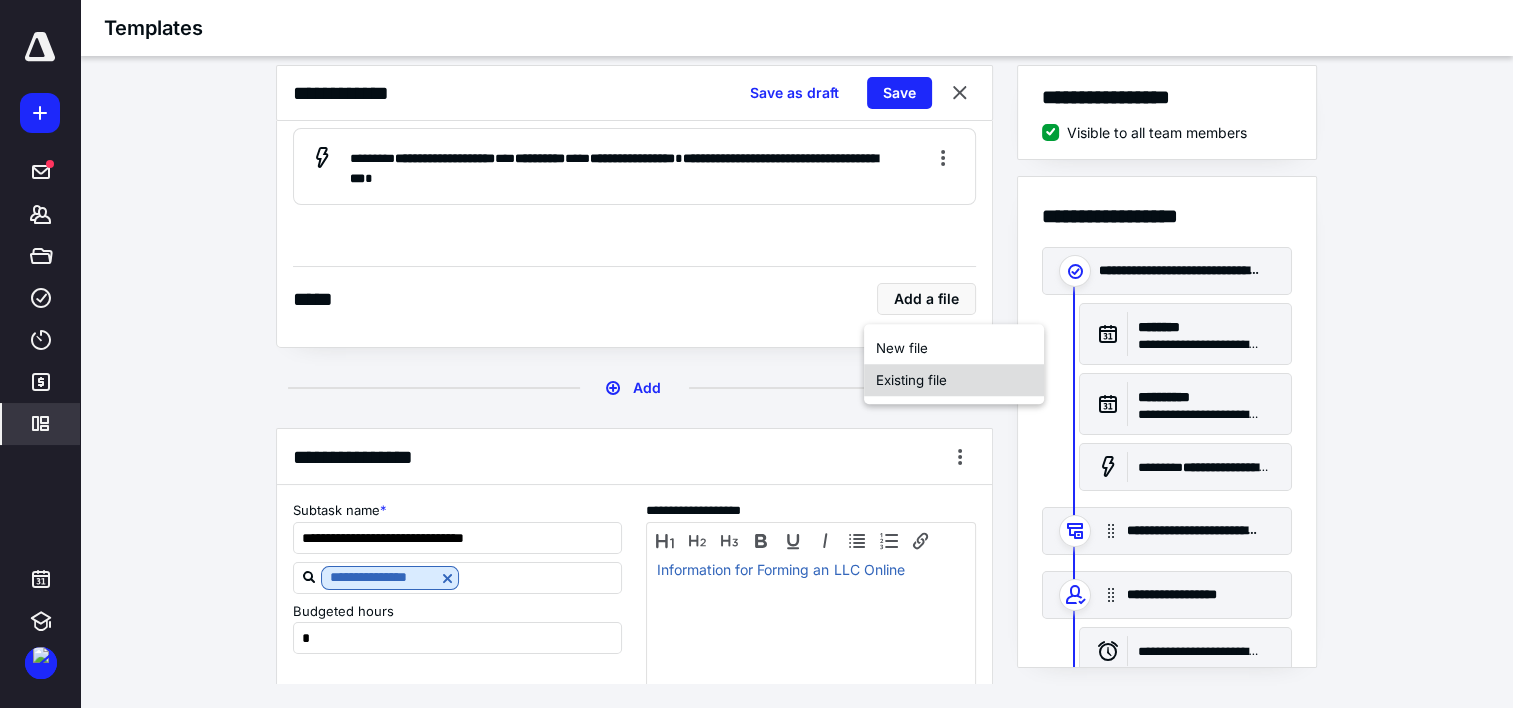 click on "Existing file" at bounding box center (954, 380) 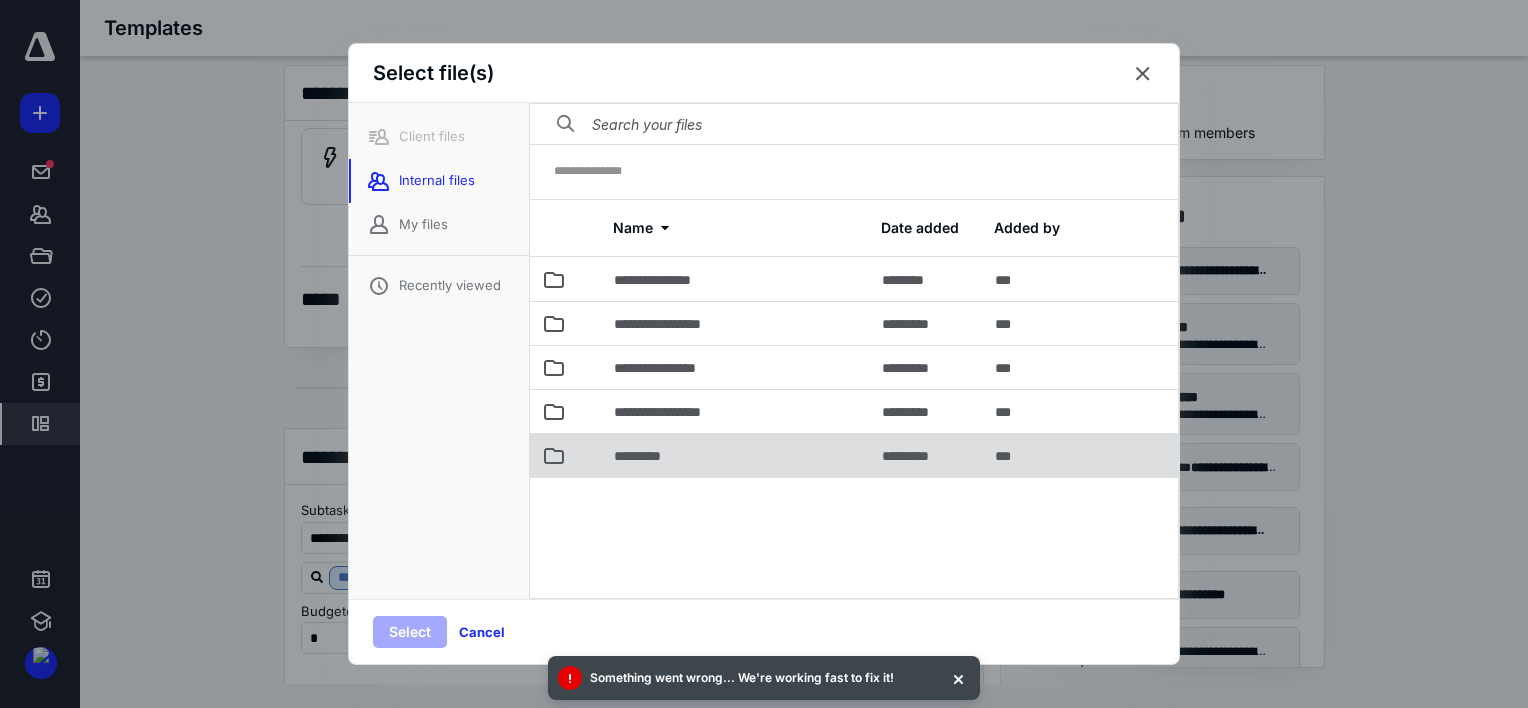 click on "*********" at bounding box center [648, 456] 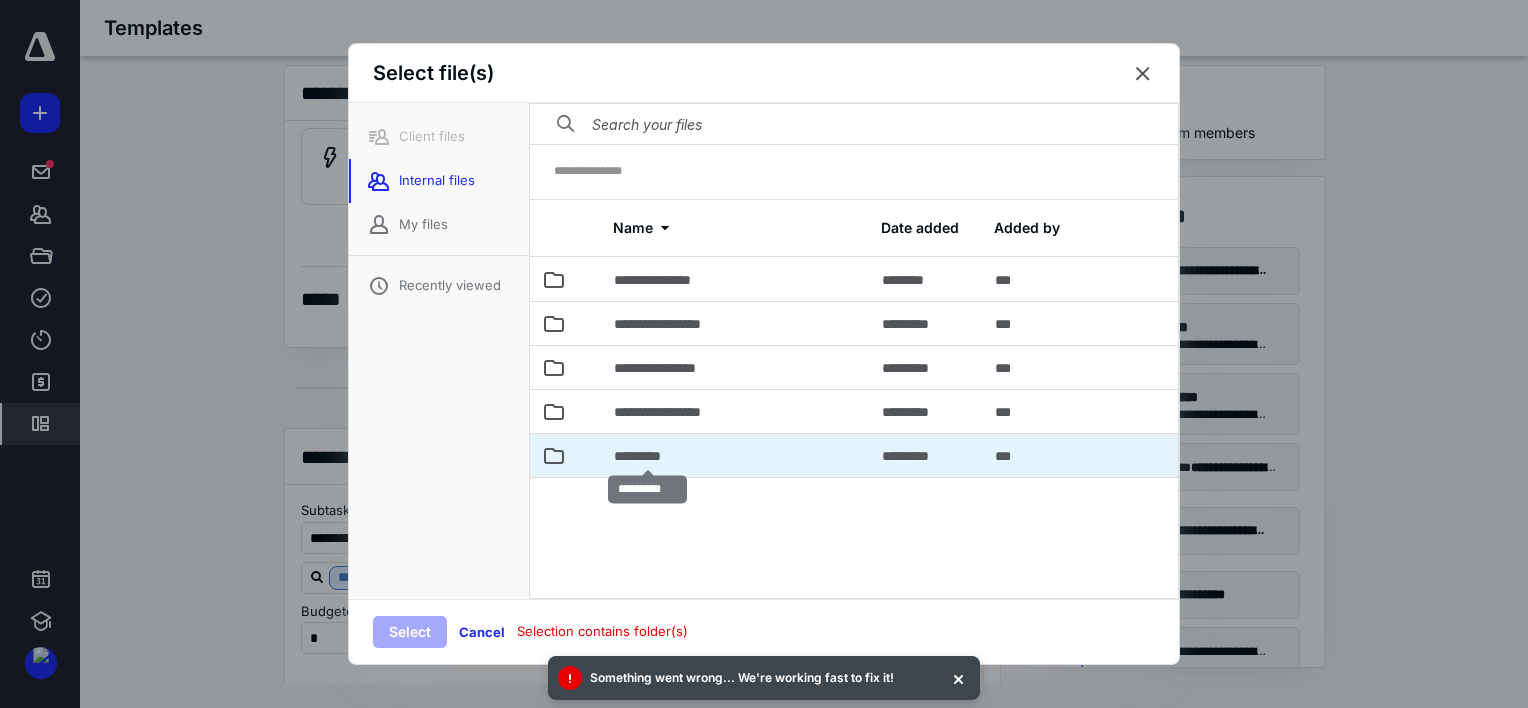 click on "*********" at bounding box center [648, 456] 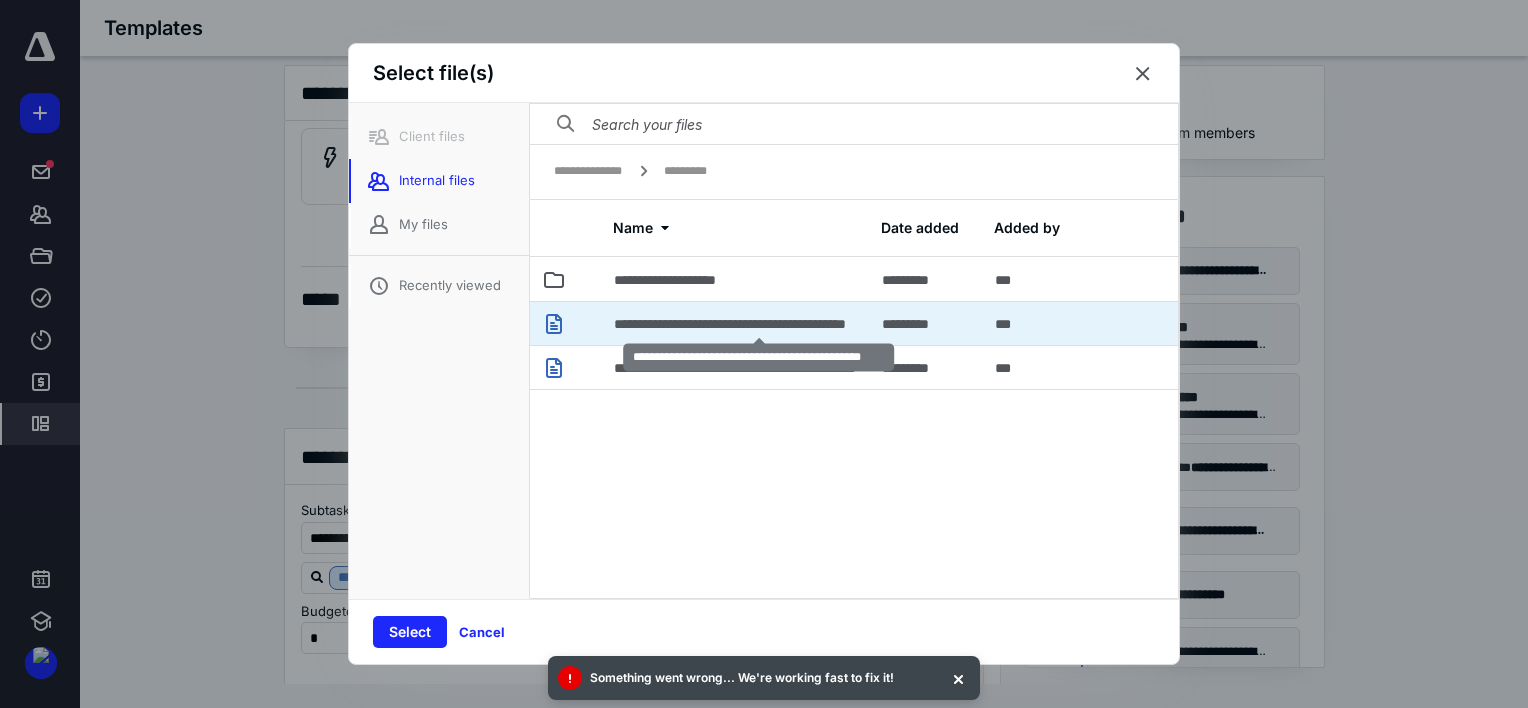 click on "**********" at bounding box center (758, 324) 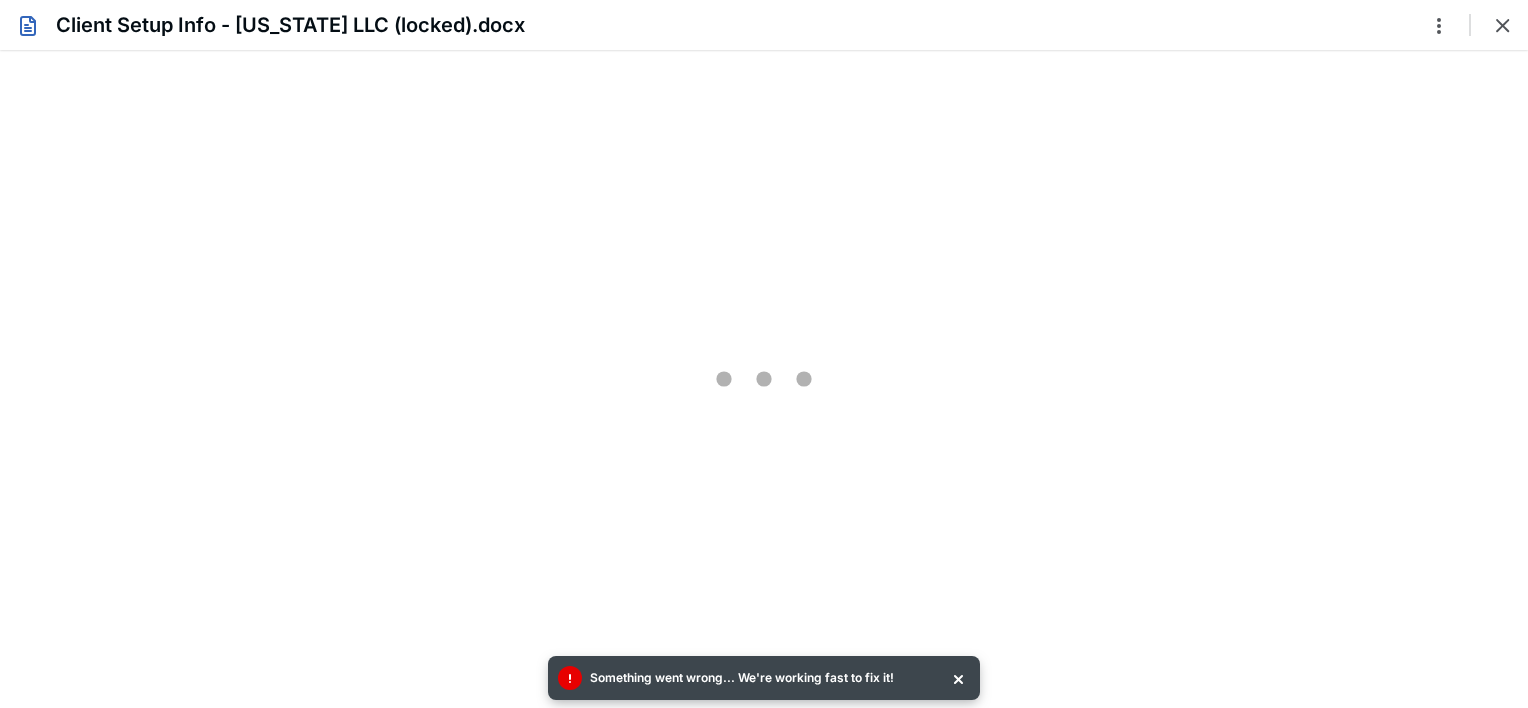 scroll, scrollTop: 0, scrollLeft: 0, axis: both 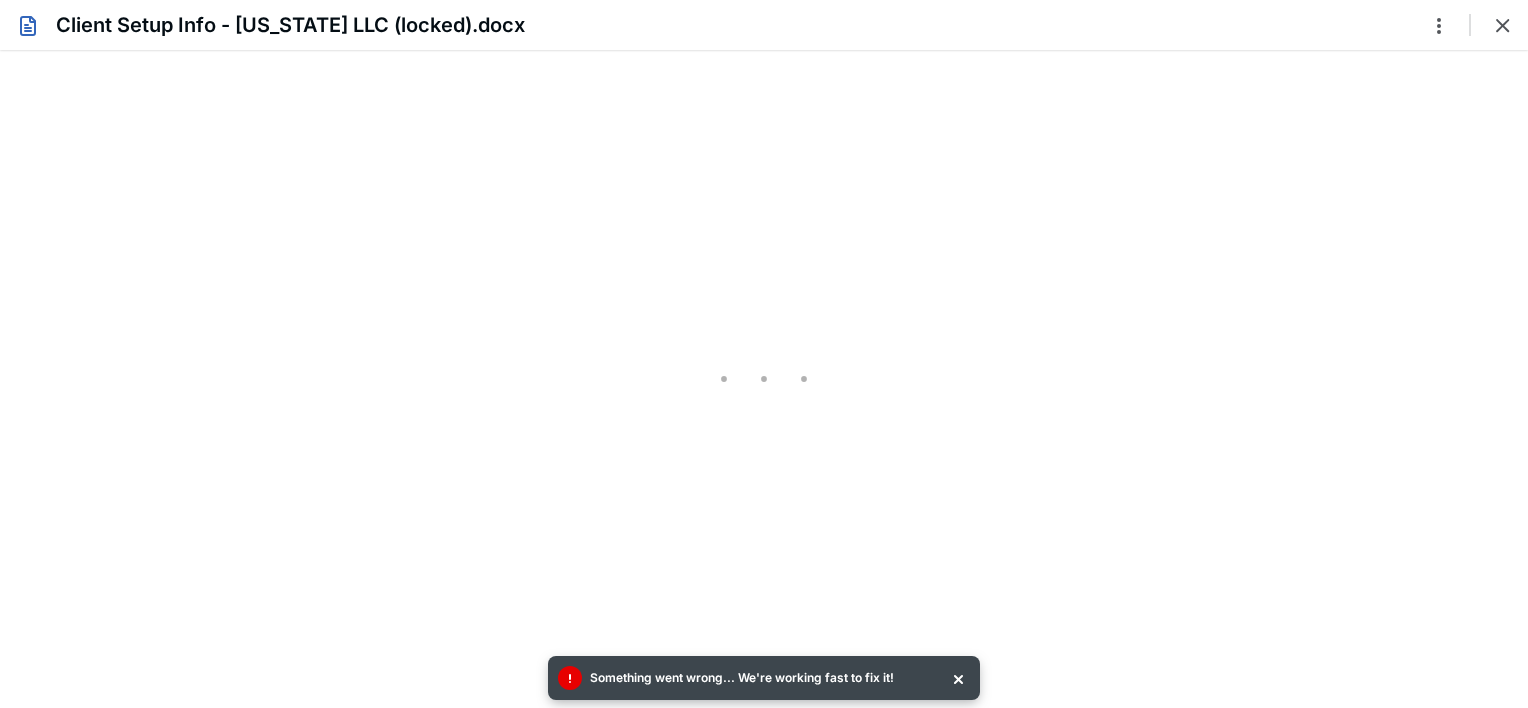 type on "78" 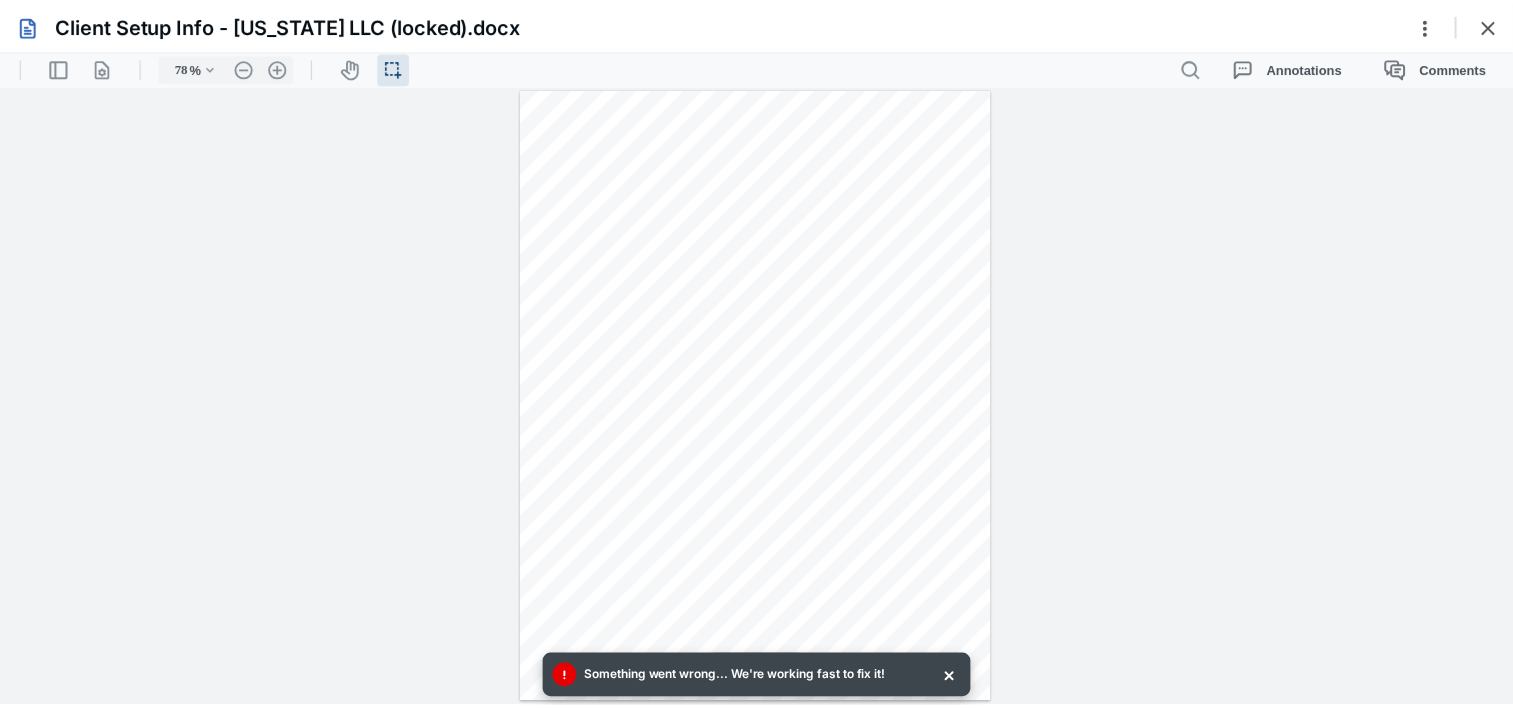 scroll, scrollTop: 39, scrollLeft: 0, axis: vertical 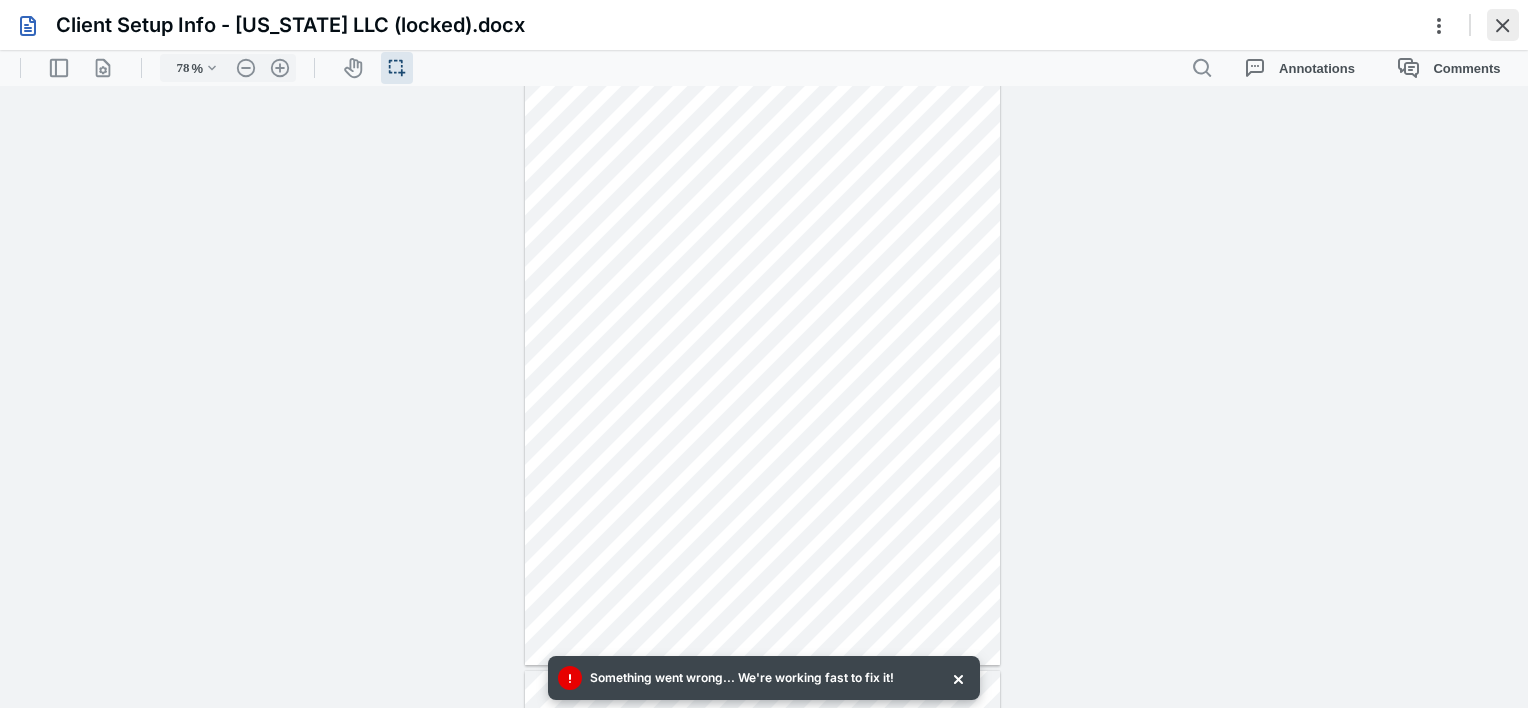 click at bounding box center [1503, 25] 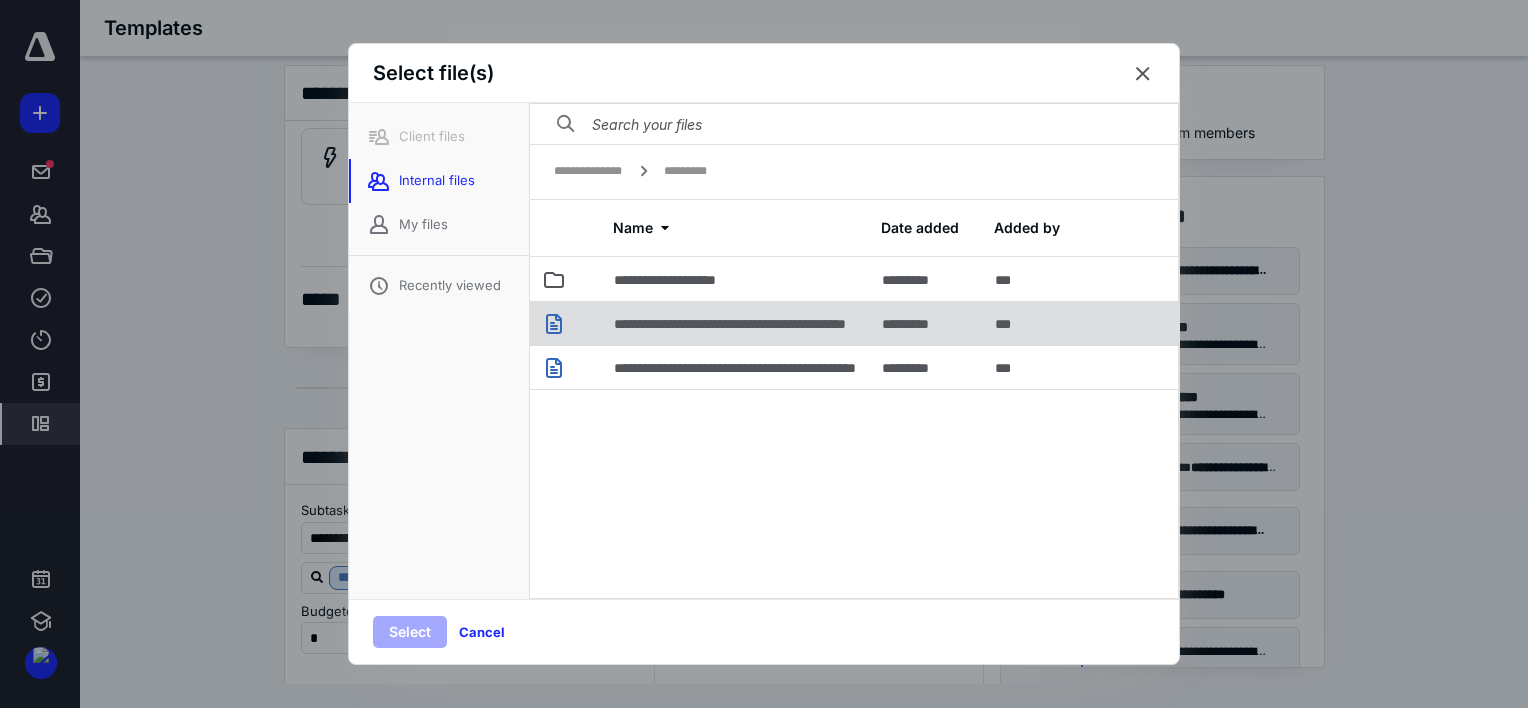 click on "**********" at bounding box center [758, 324] 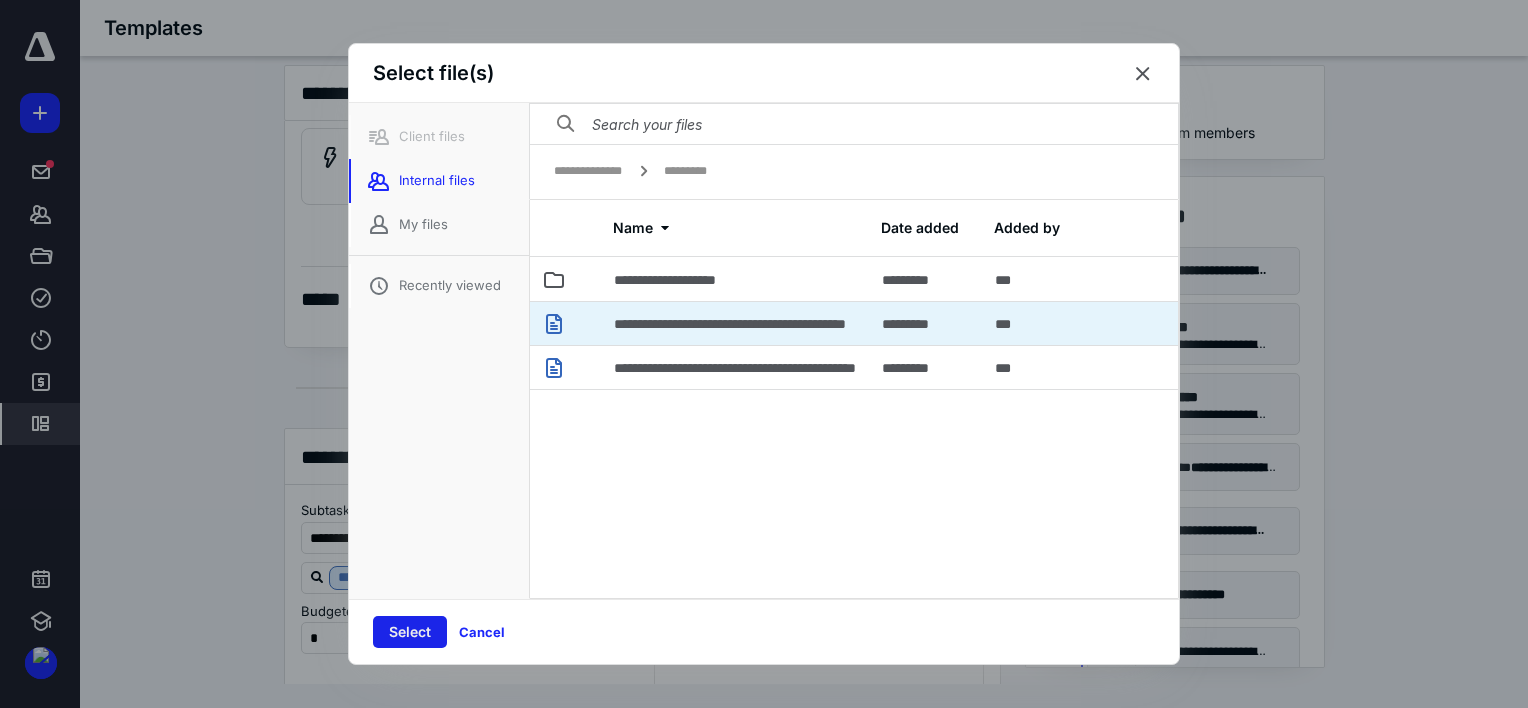 click on "Select" at bounding box center [410, 632] 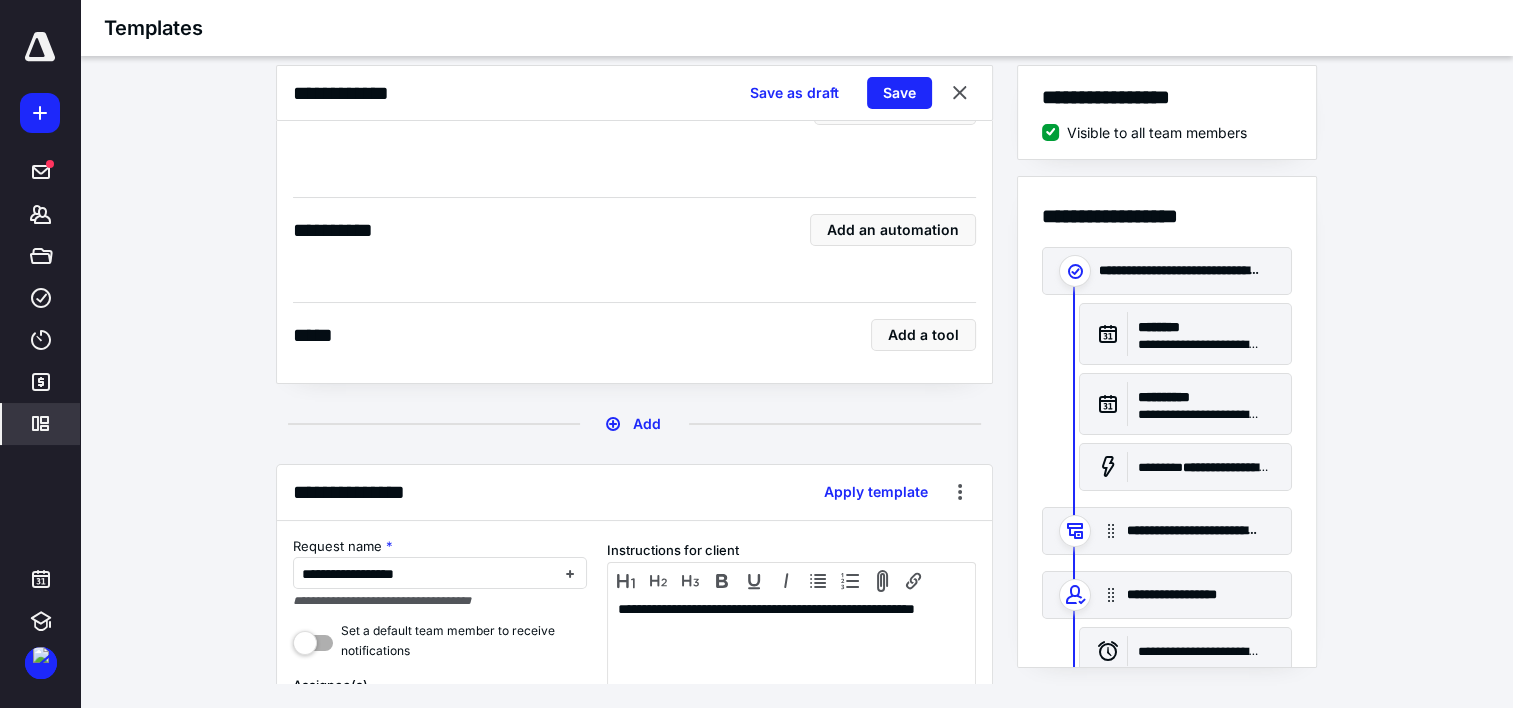 scroll, scrollTop: 1300, scrollLeft: 0, axis: vertical 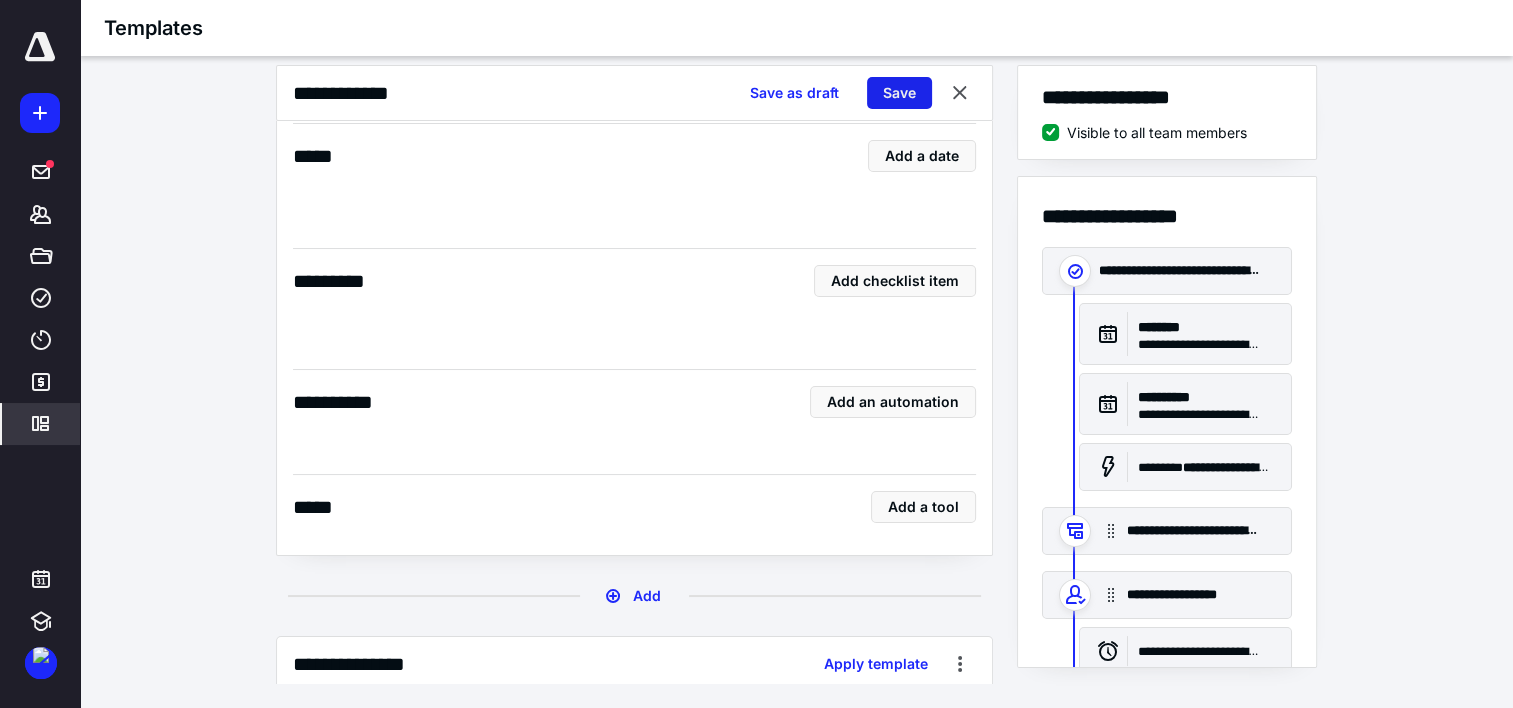 click on "Save" at bounding box center [899, 93] 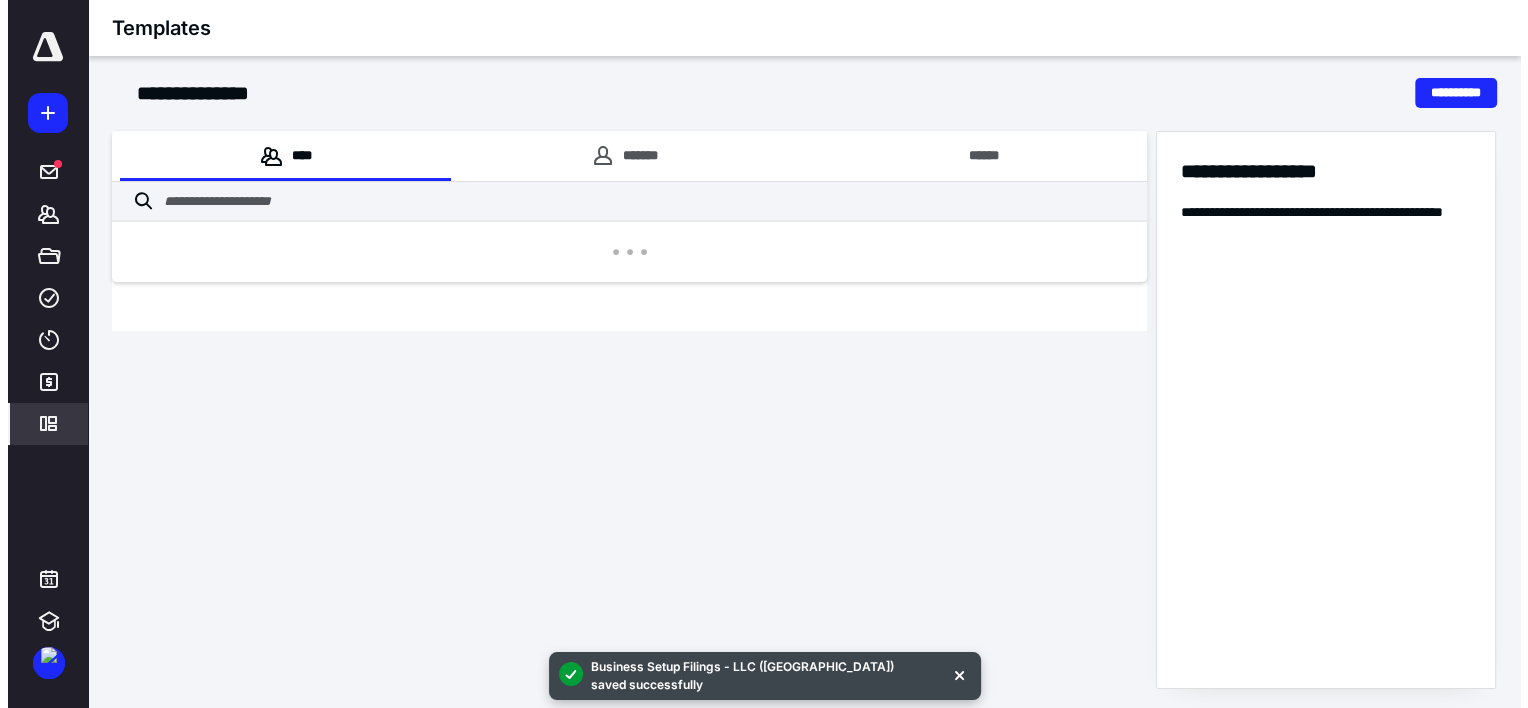 scroll, scrollTop: 0, scrollLeft: 0, axis: both 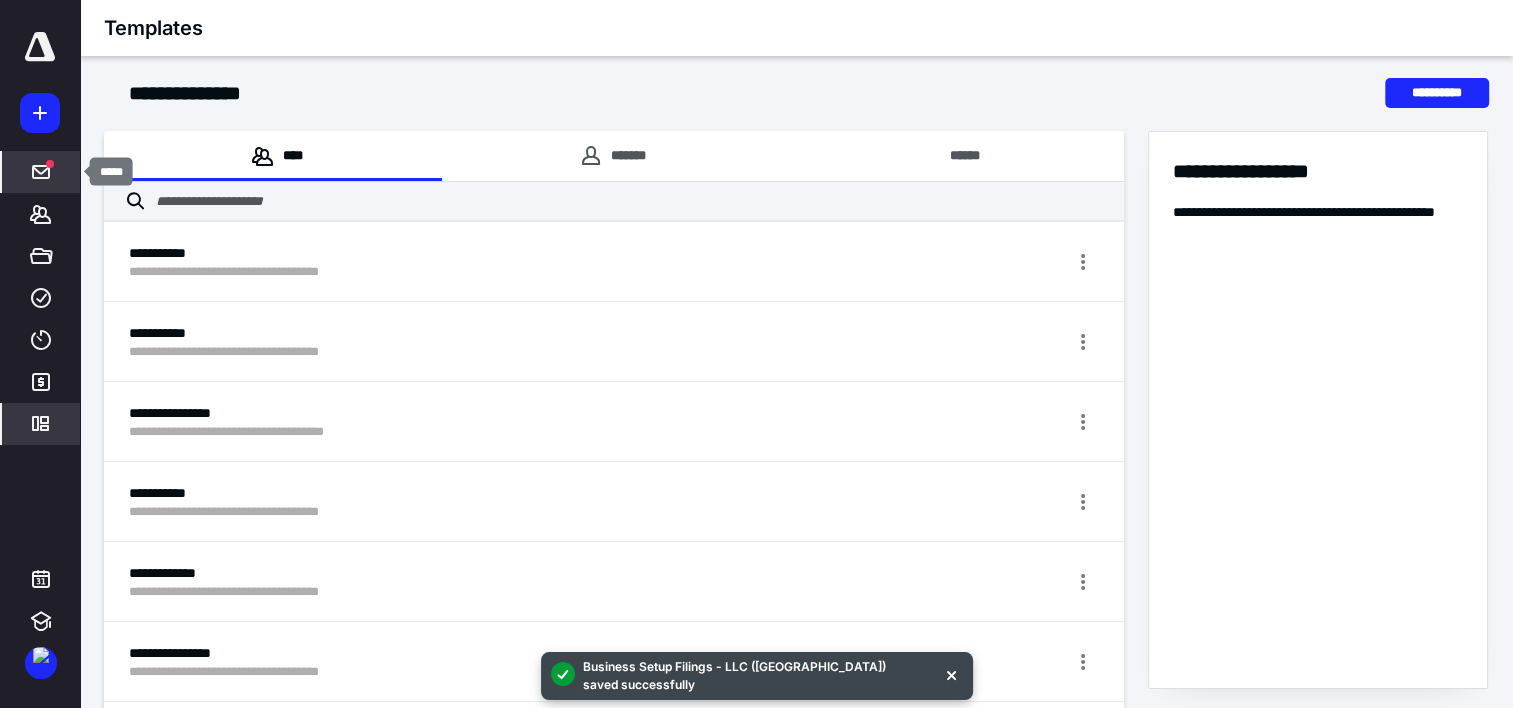 click at bounding box center [41, 172] 